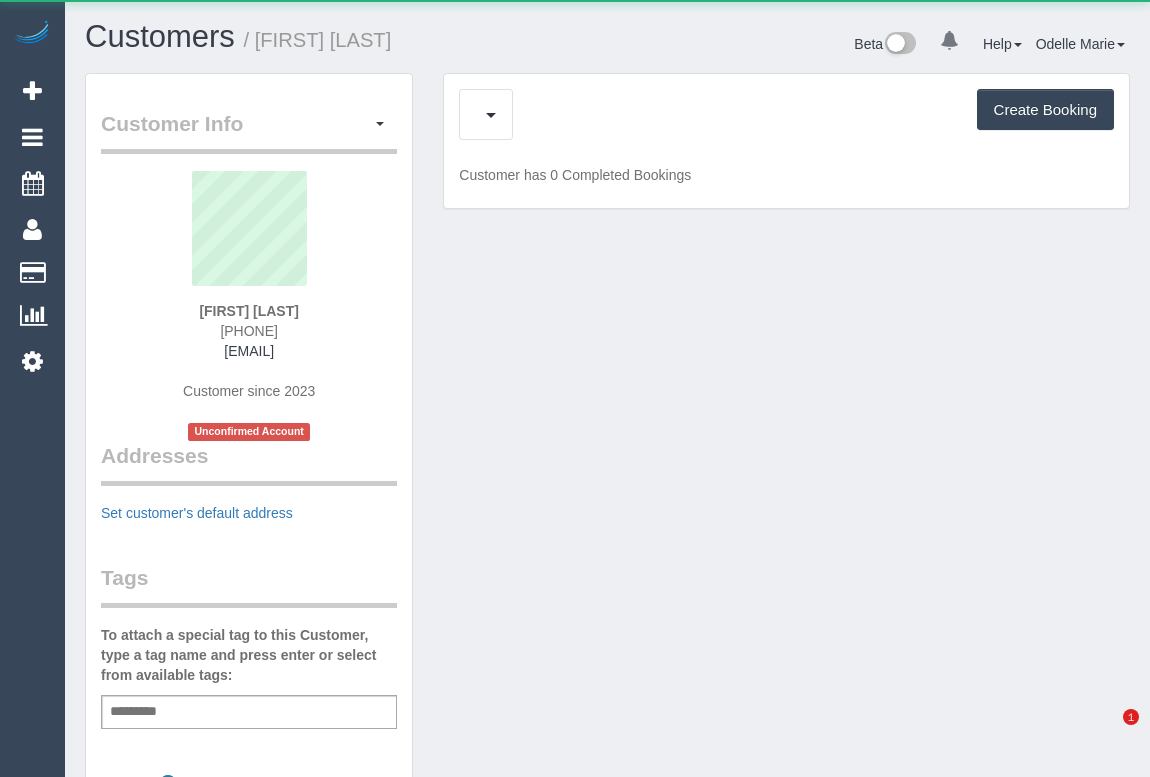 scroll, scrollTop: 0, scrollLeft: 0, axis: both 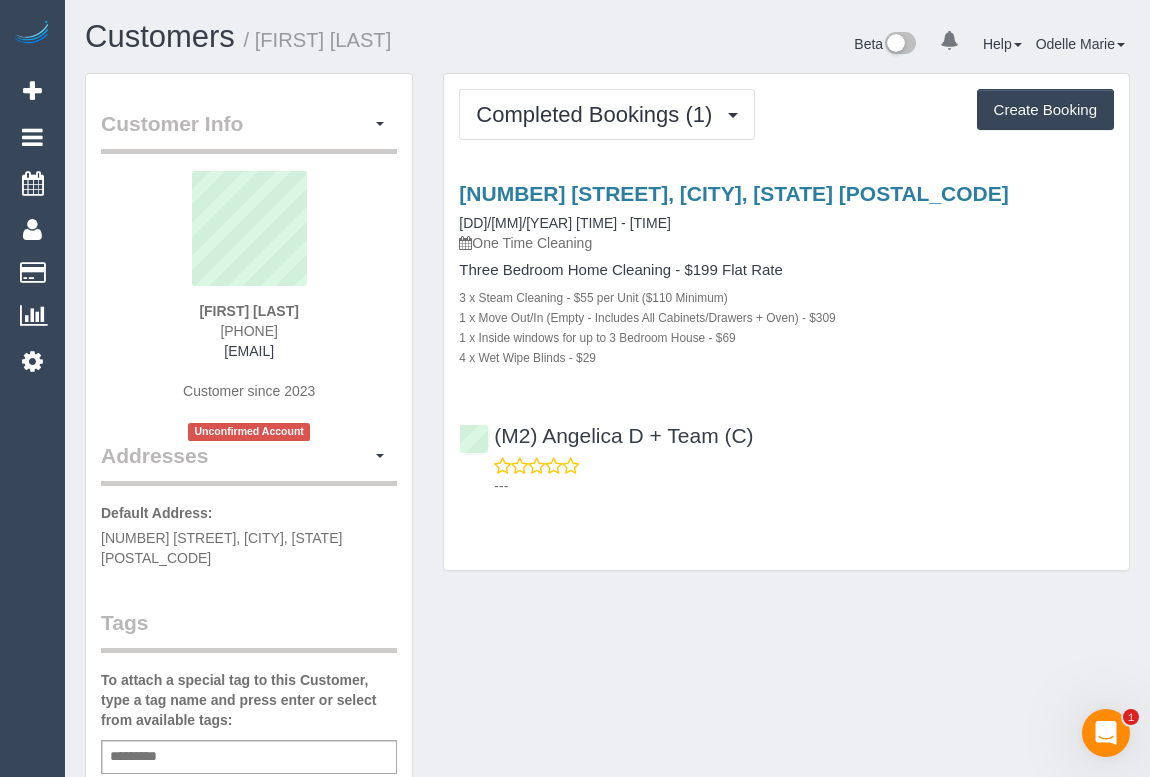 drag, startPoint x: 234, startPoint y: 328, endPoint x: 305, endPoint y: 328, distance: 71 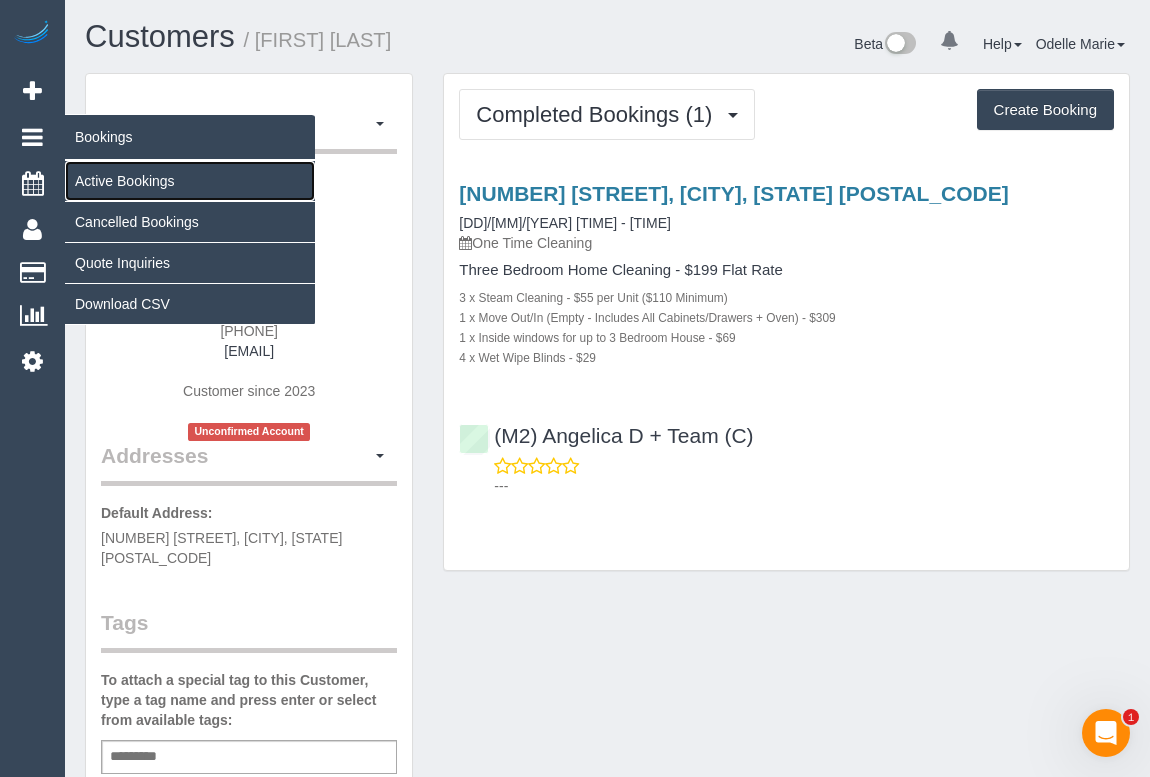 click on "Active Bookings" at bounding box center [190, 181] 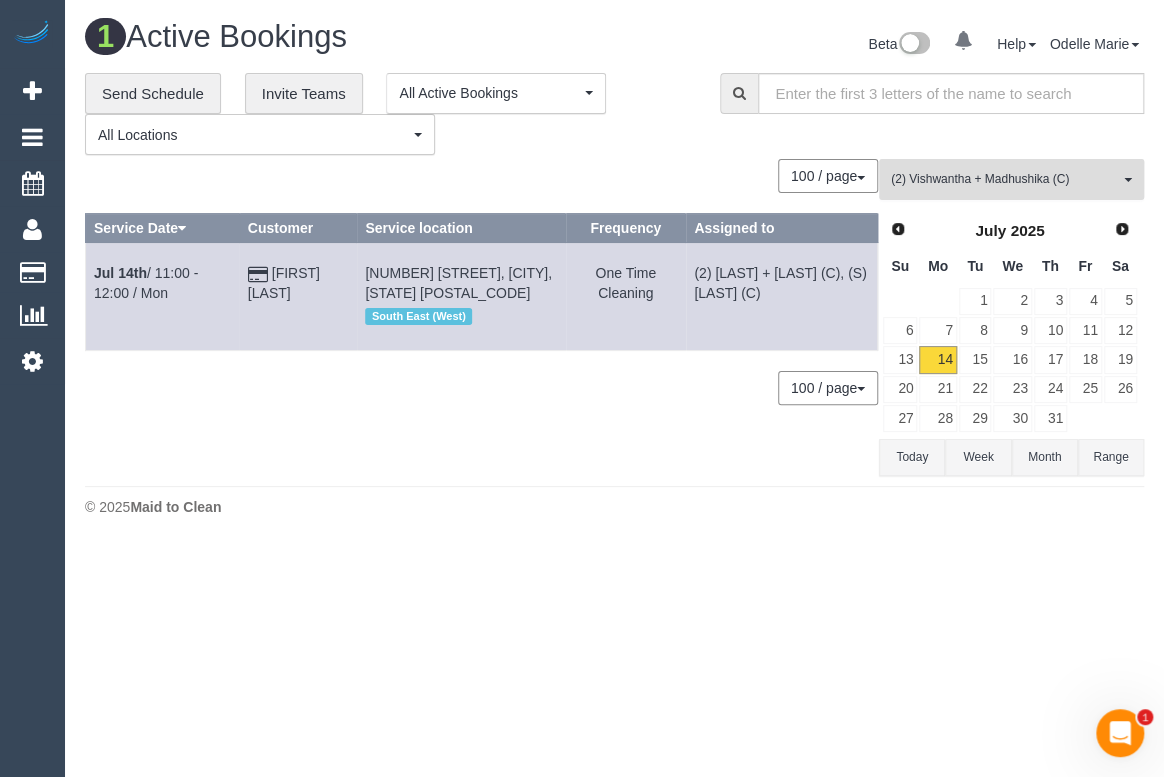 click on "(2) Vishwantha + Madhushika (C)" at bounding box center (1005, 179) 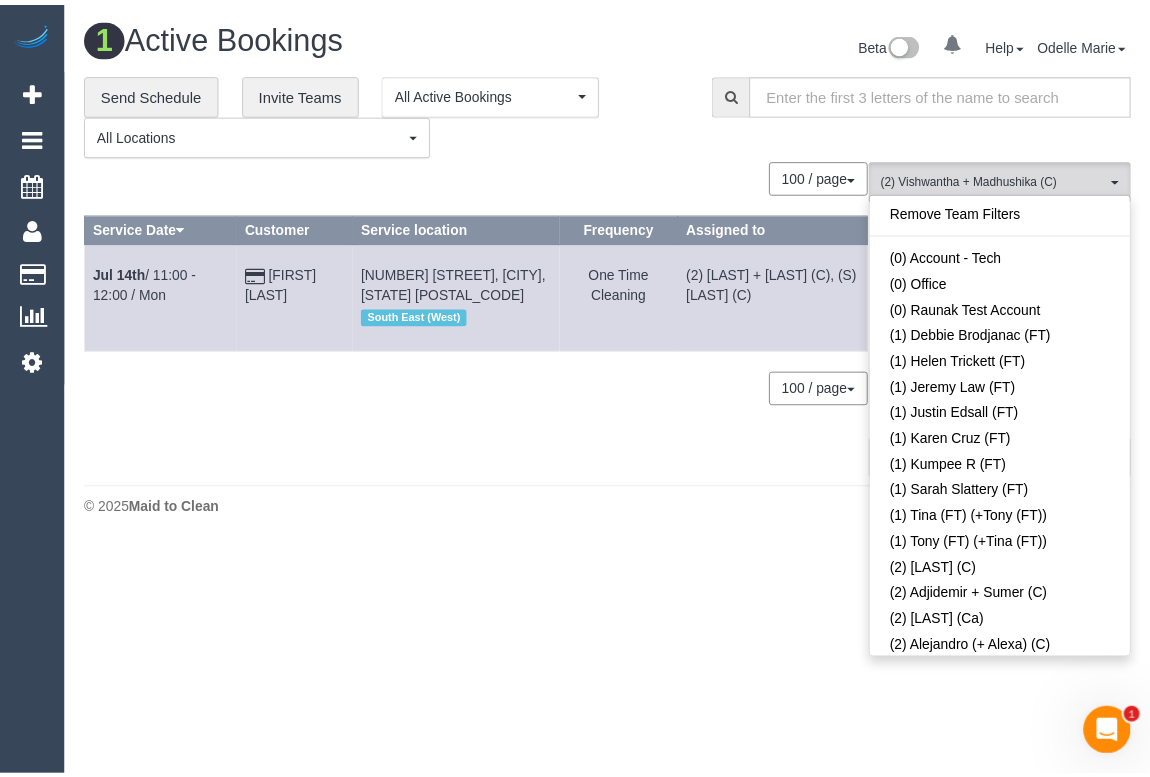scroll, scrollTop: 1936, scrollLeft: 0, axis: vertical 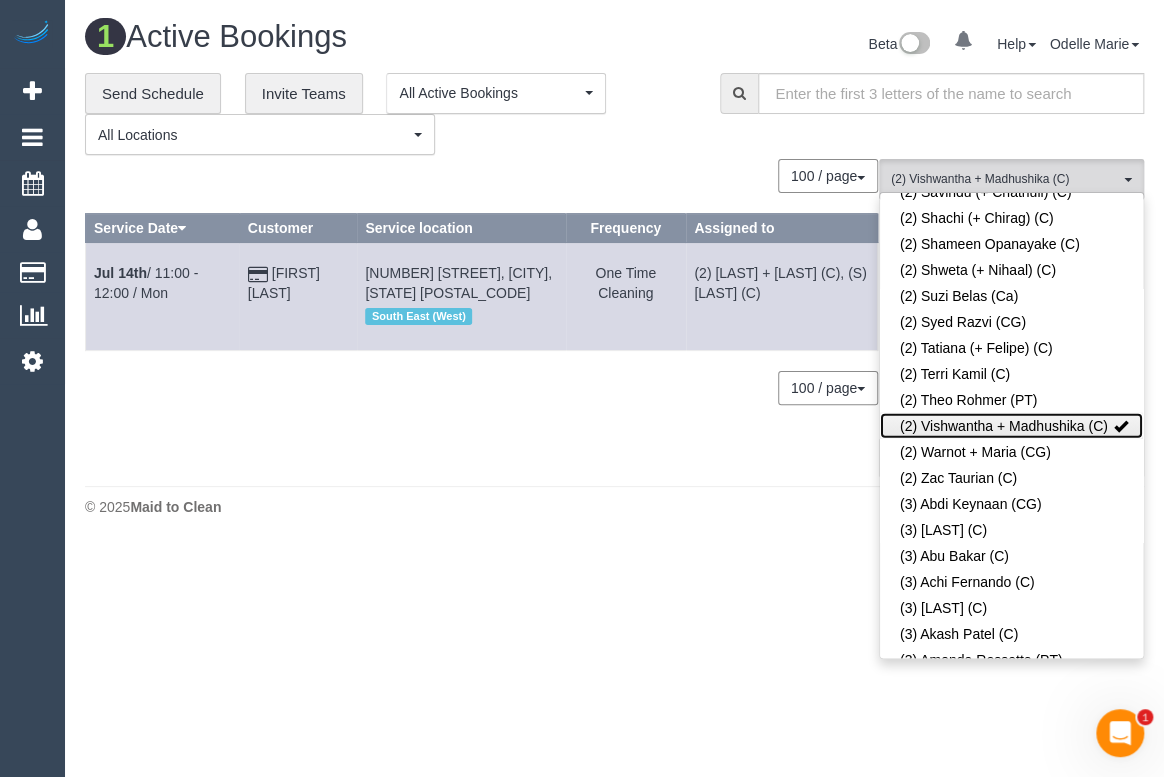click at bounding box center (1121, 426) 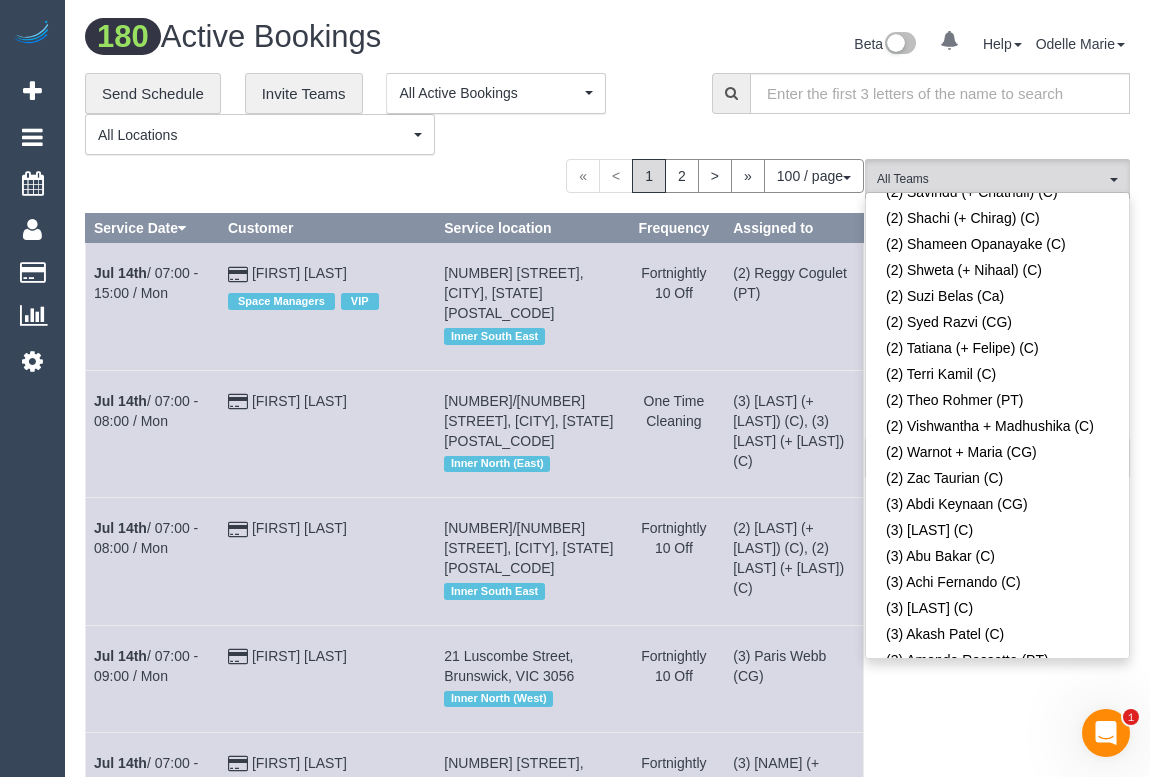 scroll, scrollTop: 2964, scrollLeft: 0, axis: vertical 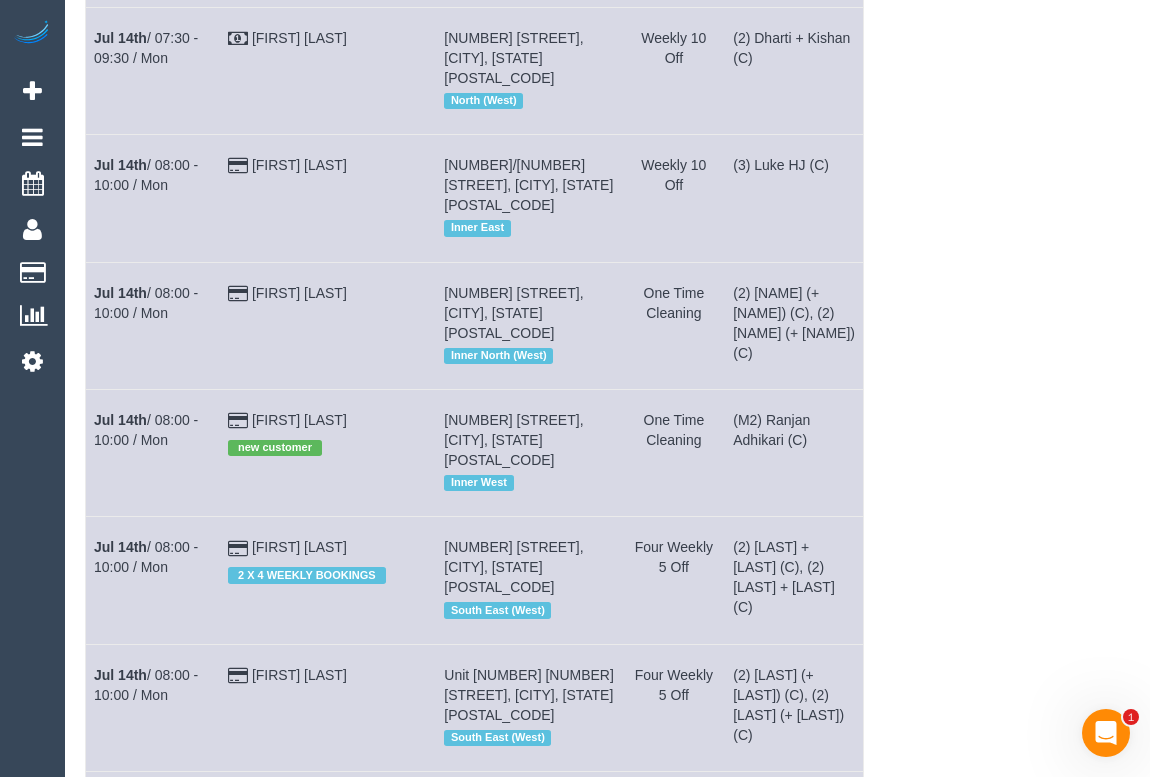 click on "All Teams
Remove Team Filters
(0) Account - Tech
(0) Office
(0) Raunak Test Account
(1) Debbie Brodjanac (FT)
(1) Helen Trickett (FT)
(1) Jeremy Law (FT)
(1) Justin Edsall (FT)
(1) Karen Cruz (FT)
(1) Kumpee R (FT)
(1) Sarah Slattery (FT)
(1) Tina (FT) (+Tony (FT))
(1) Tony (FT) (+Tina (FT))
(2) Abdul Janif (C)
(2) Adjidemir + Sumer (C)
(2) Aisha Houssenali (Ca)
(2) Alejandro (+ Alexa) (C)
(2) Alexa (+ Alejandro) (C)
(2) Andrew Wrobel (CG)" at bounding box center [997, 3843] 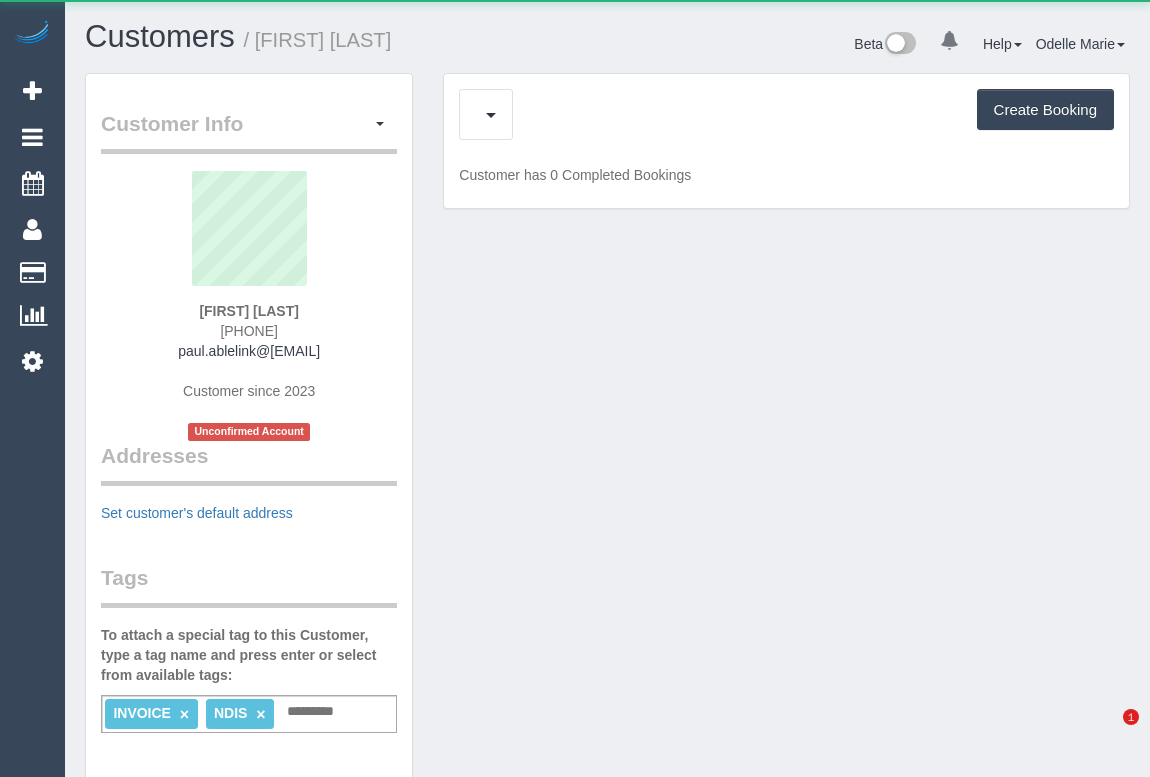 scroll, scrollTop: 0, scrollLeft: 0, axis: both 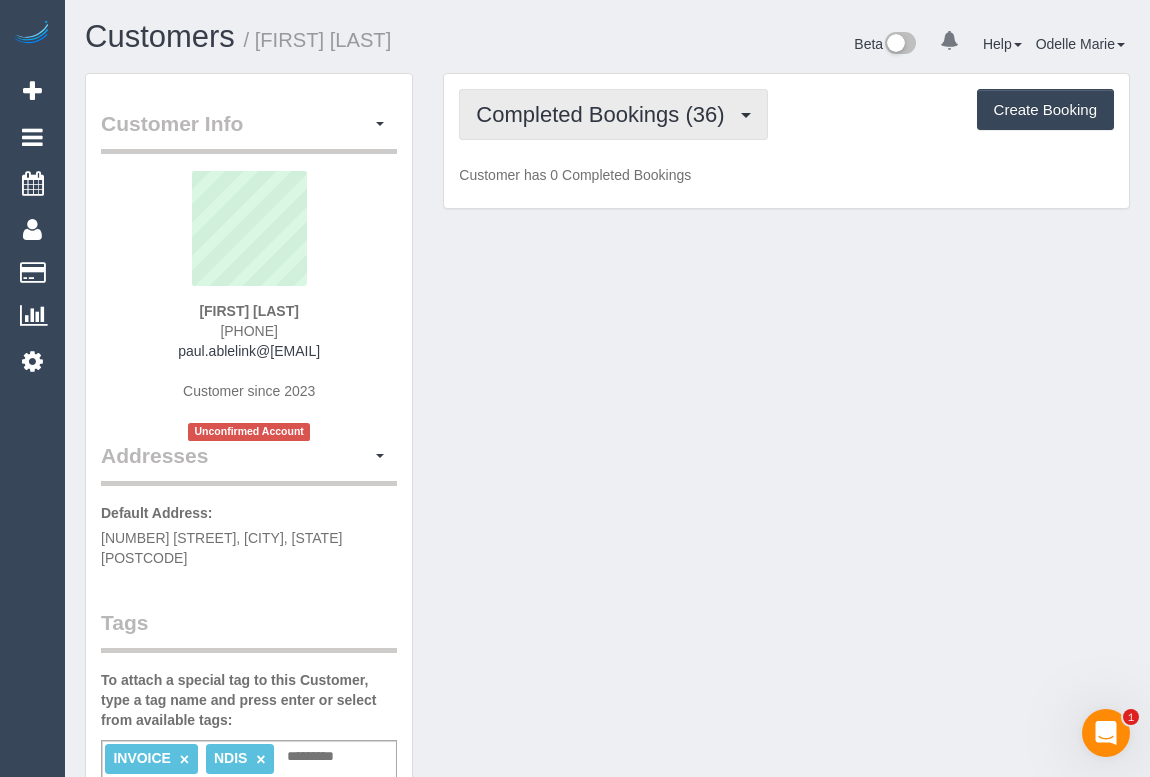 click on "Completed Bookings (36)" at bounding box center (605, 114) 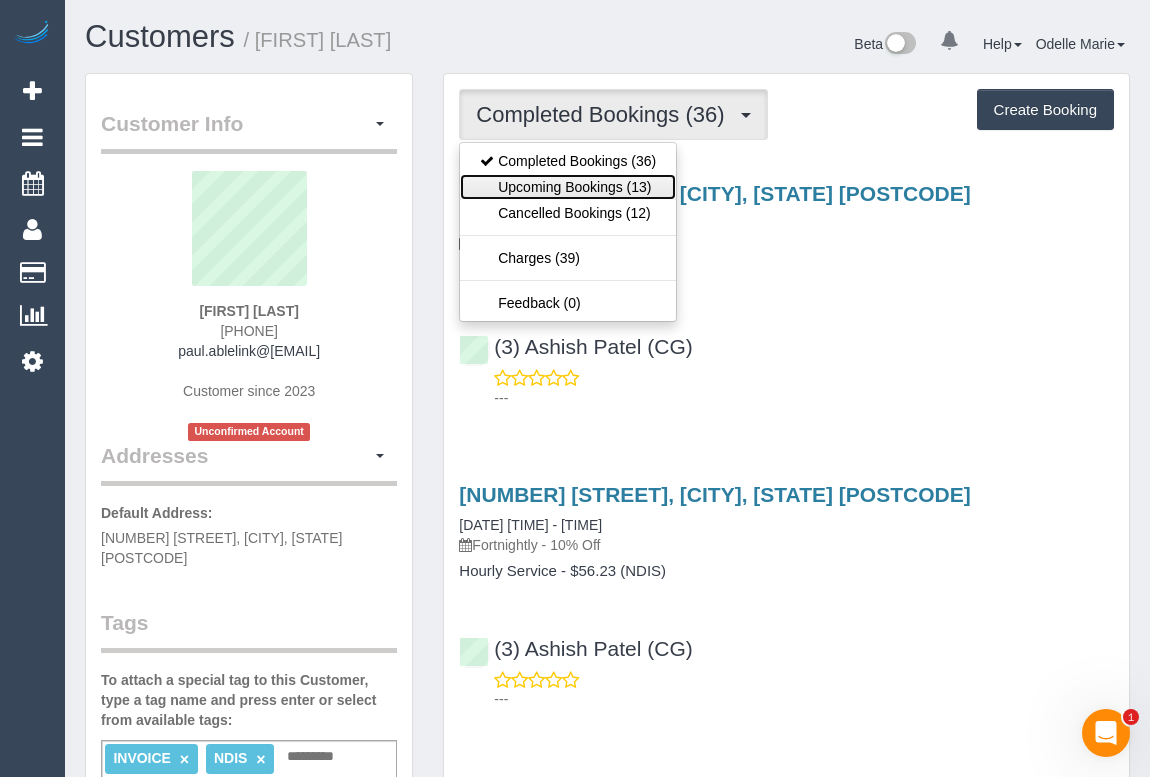 click on "Upcoming Bookings (13)" at bounding box center (568, 187) 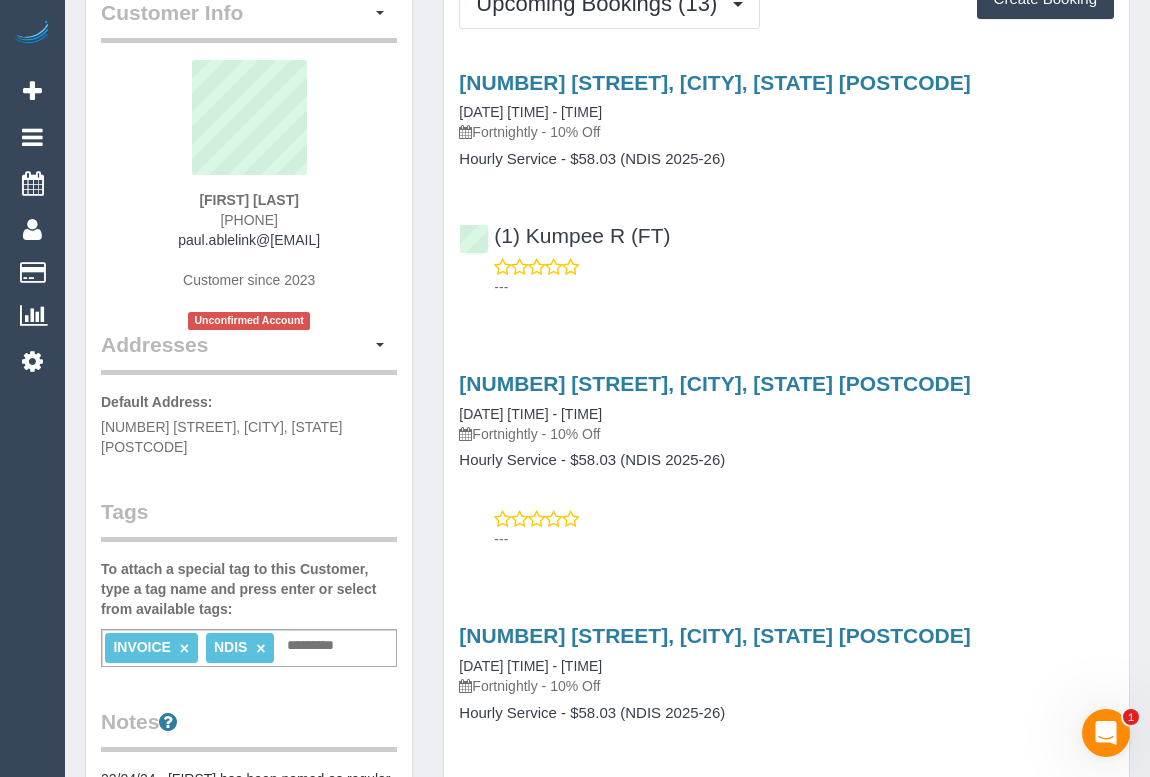 scroll, scrollTop: 0, scrollLeft: 0, axis: both 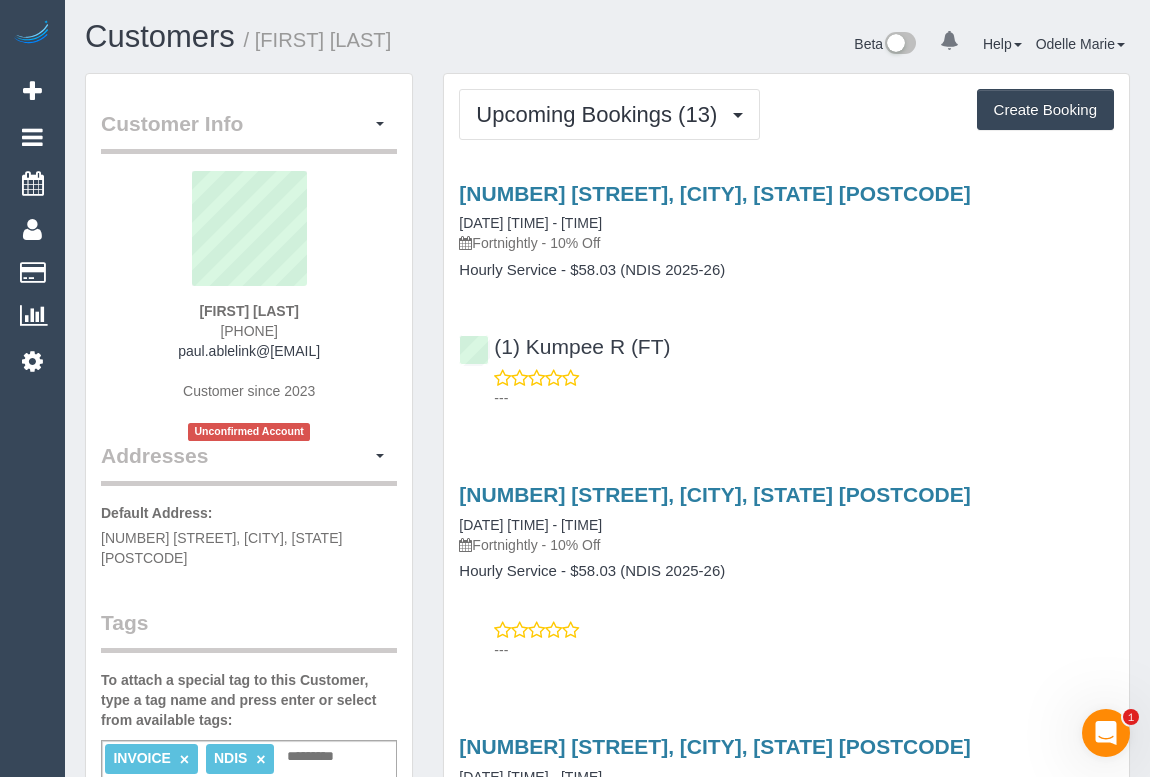 drag, startPoint x: 864, startPoint y: 393, endPoint x: 844, endPoint y: 390, distance: 20.22375 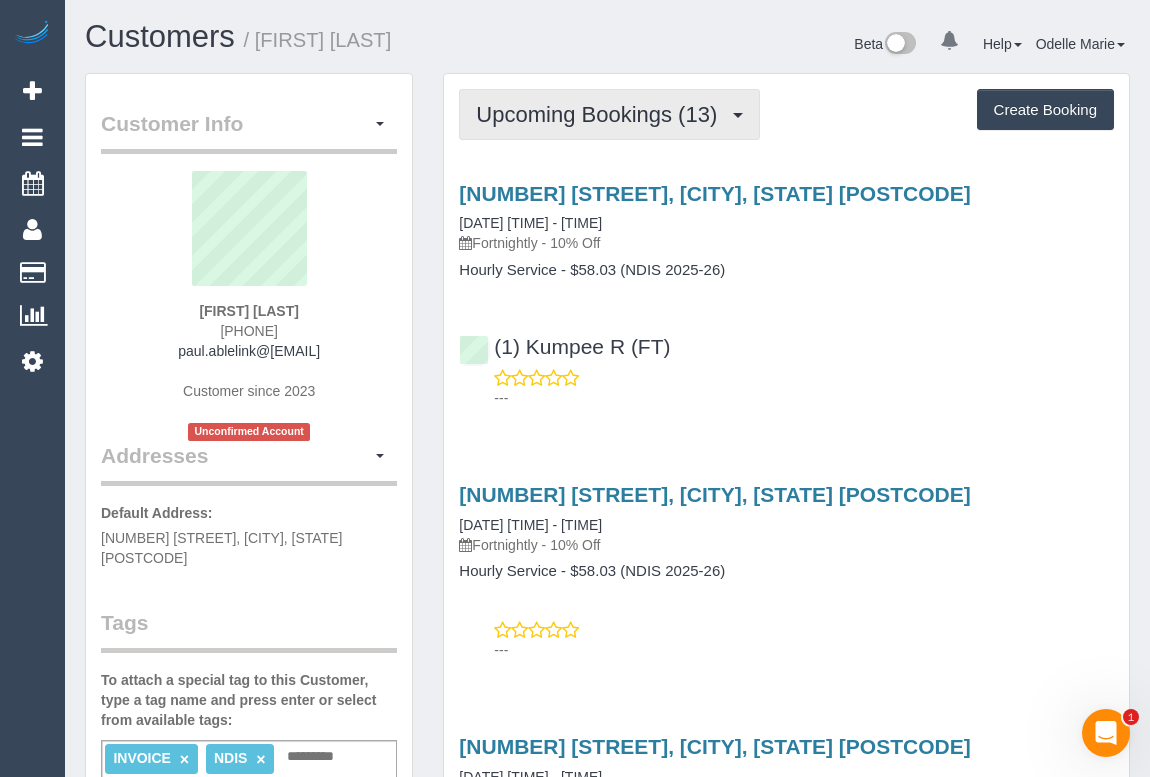 drag, startPoint x: 557, startPoint y: 110, endPoint x: 572, endPoint y: 134, distance: 28.301943 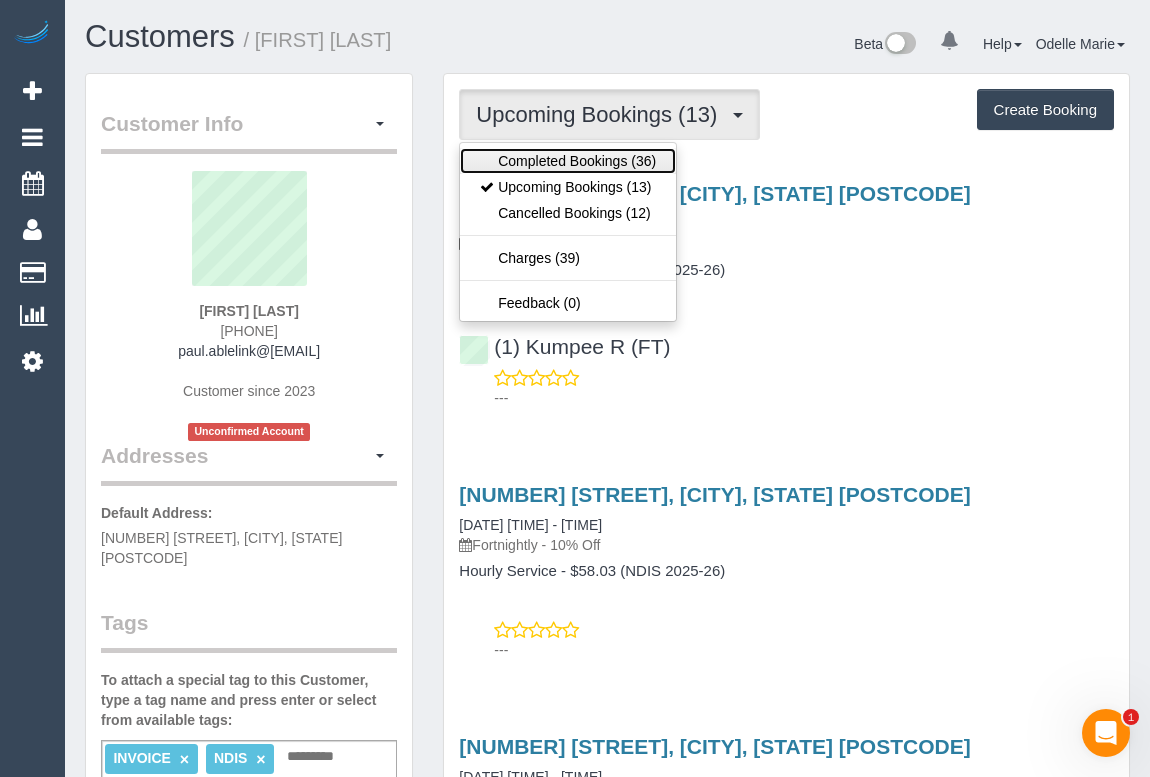 click on "Completed Bookings (36)" at bounding box center [568, 161] 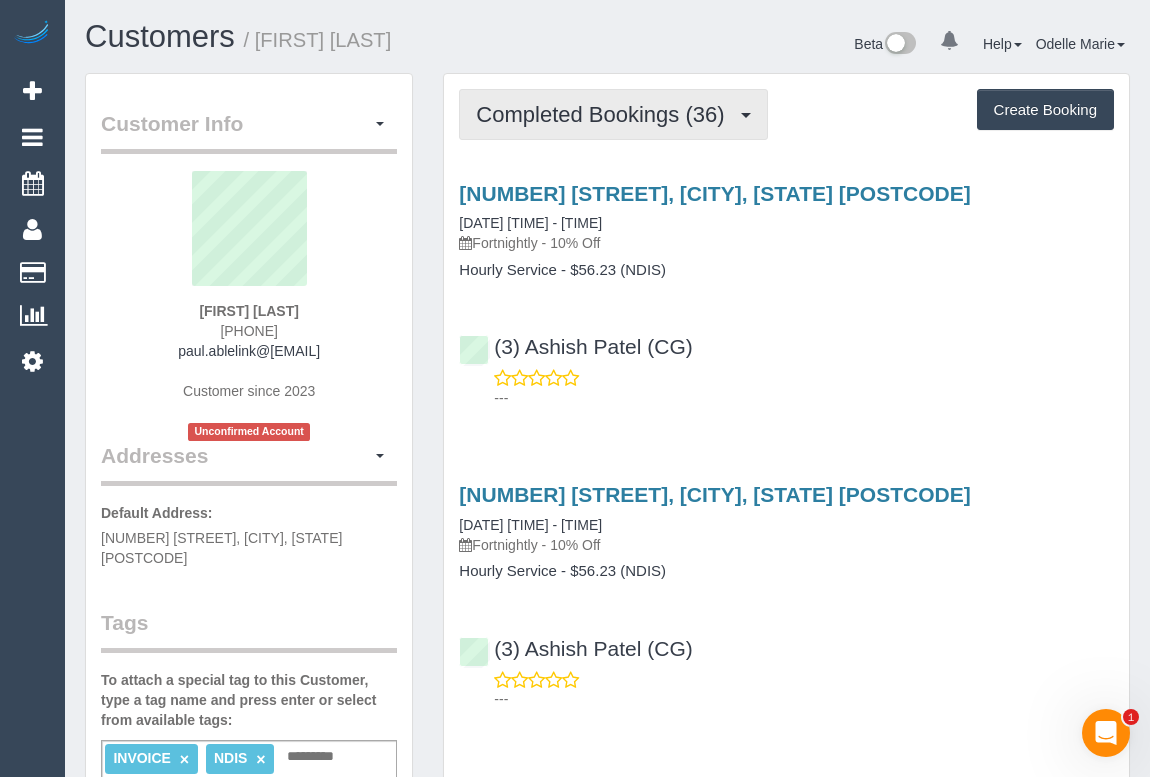 click on "Completed Bookings (36)" at bounding box center (613, 114) 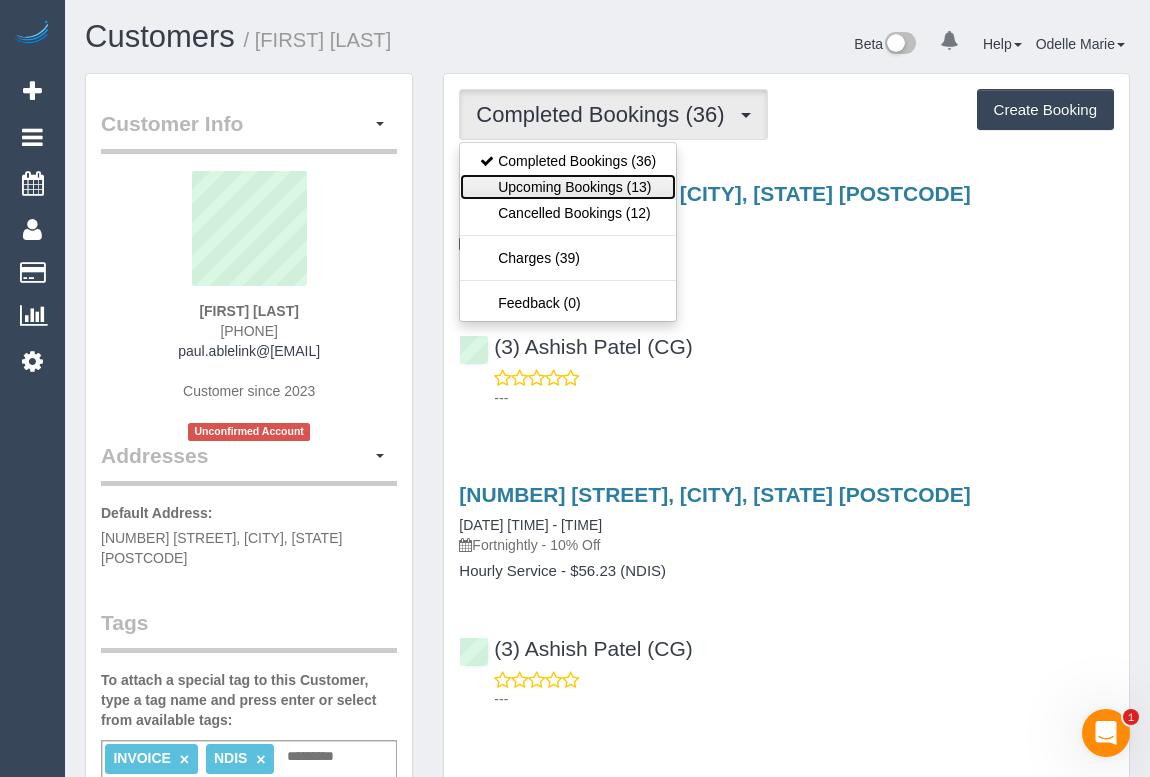 click on "Upcoming Bookings (13)" at bounding box center (568, 187) 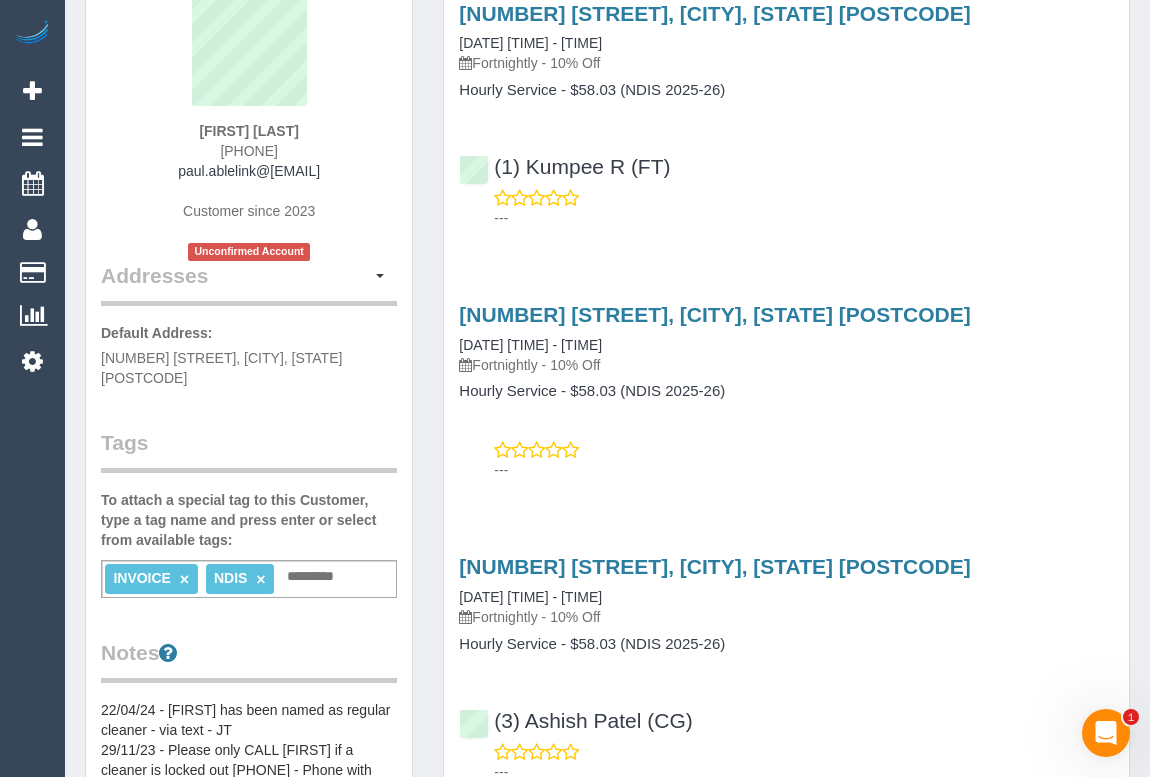 scroll, scrollTop: 0, scrollLeft: 0, axis: both 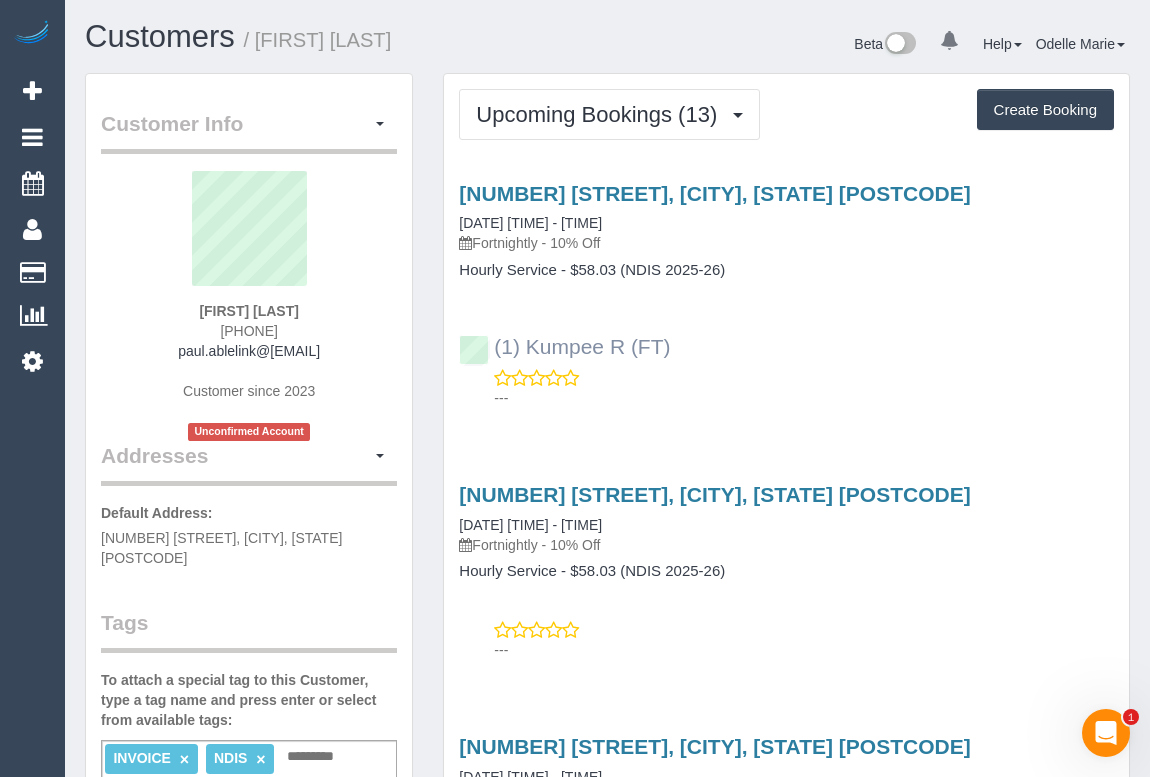 click on "(1) Kumpee R (FT)
---" at bounding box center [786, 363] 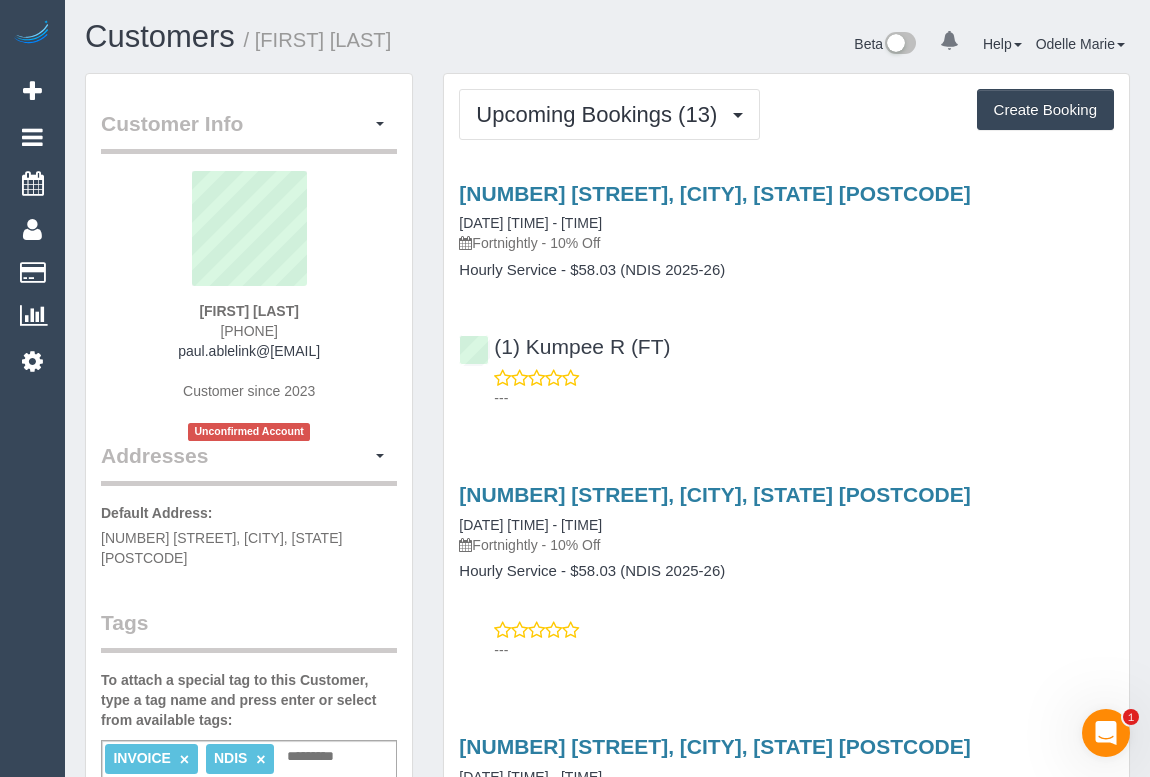 copy on "(1) Kumpee R (FT)" 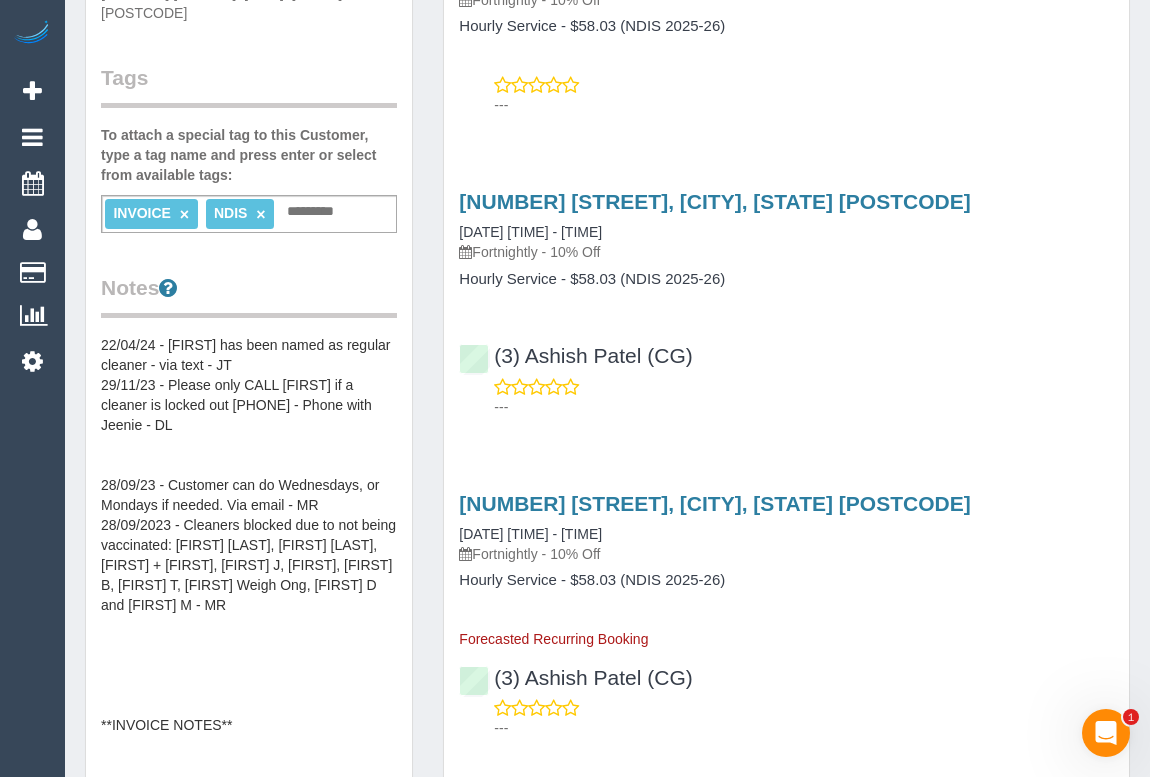 scroll, scrollTop: 363, scrollLeft: 0, axis: vertical 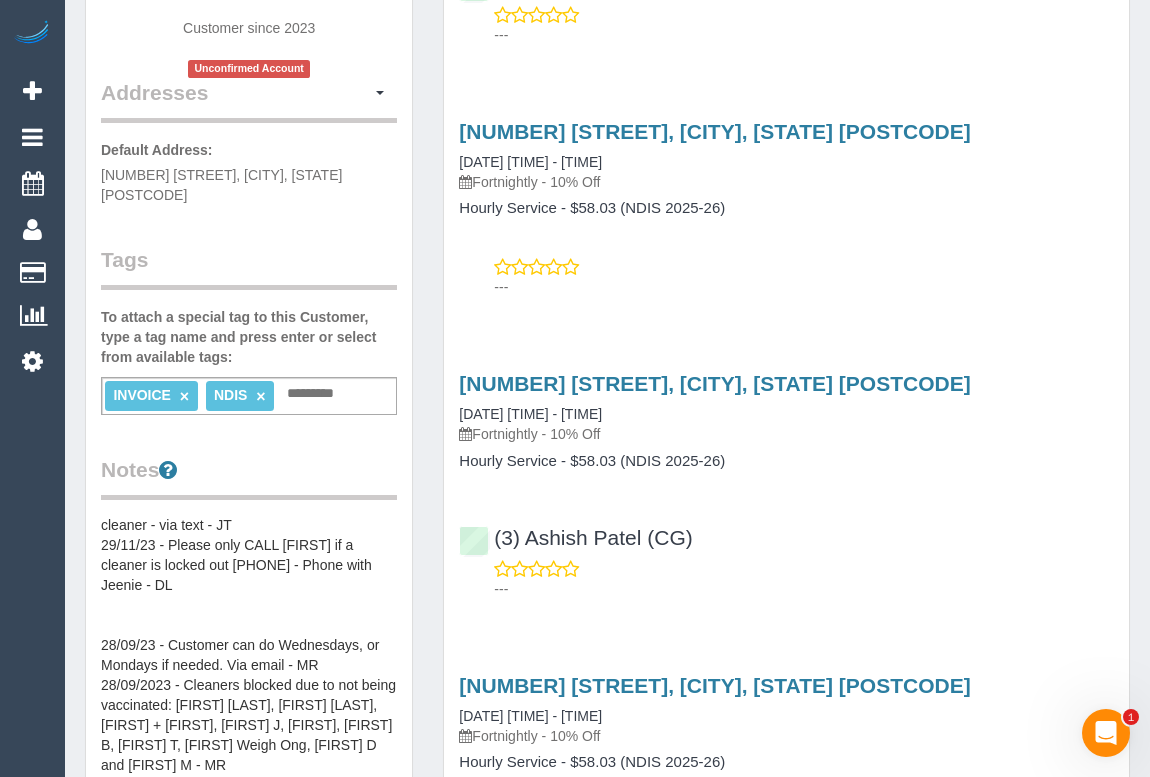 click on "22/04/24 - Pablo has been named as regular cleaner - via text - JT
29/11/23 - Please only CALL Paul if a cleaner is locked out 0413894513 - Phone with Jeenie - DL
28/09/23 - Customer can do Wednesdays, or Mondays if needed. Via email - MR
28/09/2023 - Cleaners blocked due to not being vaccinated: Charlotte Vyner, Serena Rana, Amrita + Krishna, Zahra J, Nassim, Cloey B, Felicia T, Joel Weigh Ong, Kasie D and Moshan M - MR
**INVOICE NOTES**
Please send all invoices to accounts@myplanmanager.com.au
NDIS Number#: 430821610
Support Coordinator: Margaret Iannessa - marg@ablelink.com.au   - 0430 534 434" at bounding box center (249, 717) 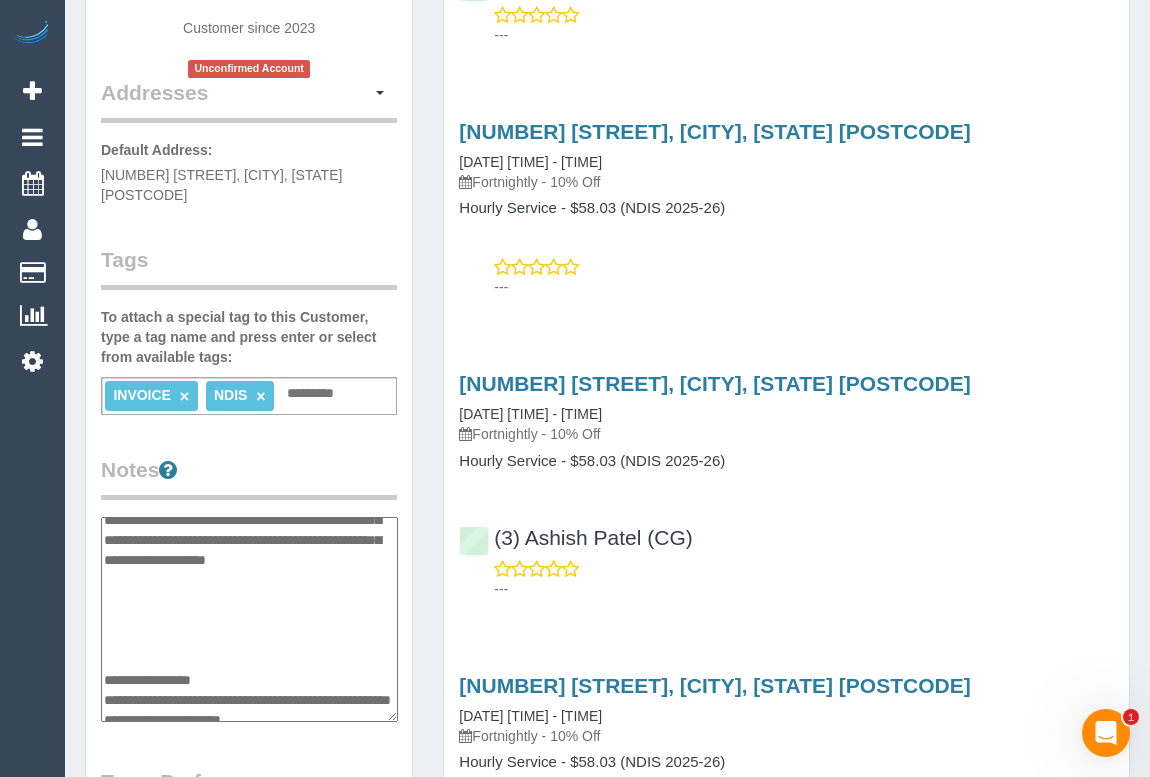 scroll, scrollTop: 0, scrollLeft: 0, axis: both 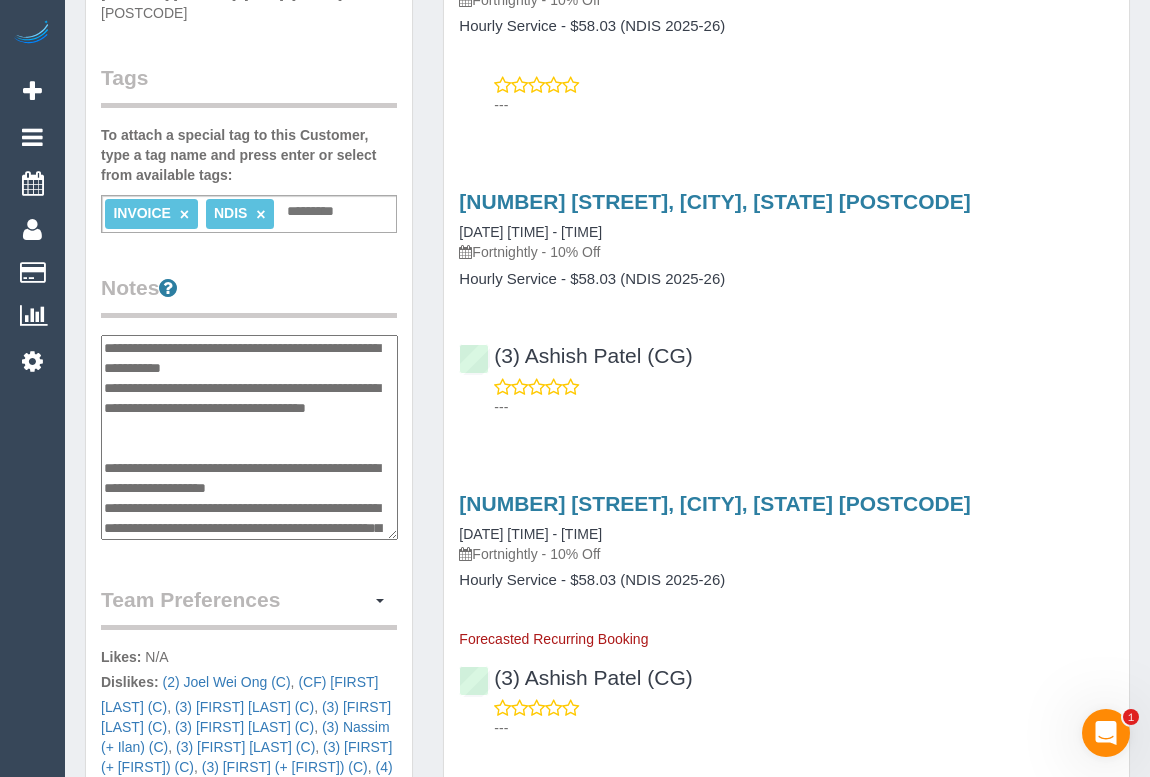 click on "**********" at bounding box center [249, 438] 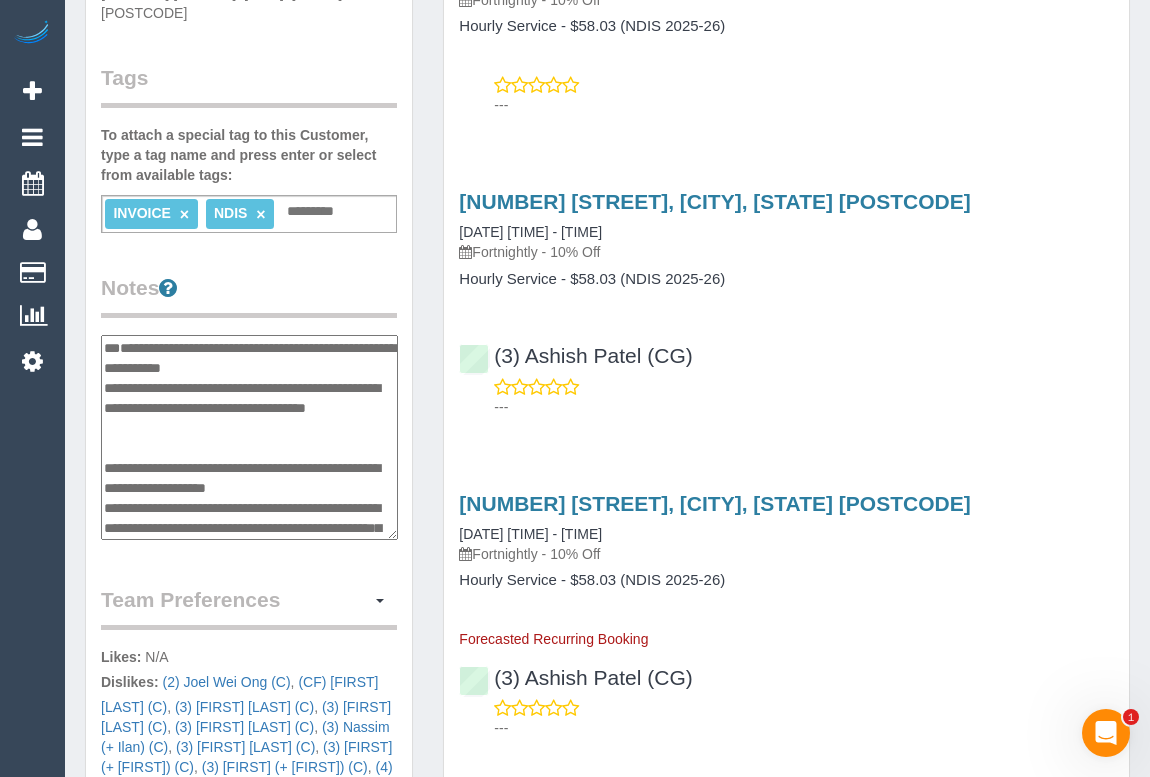 click on "**********" at bounding box center (249, 438) 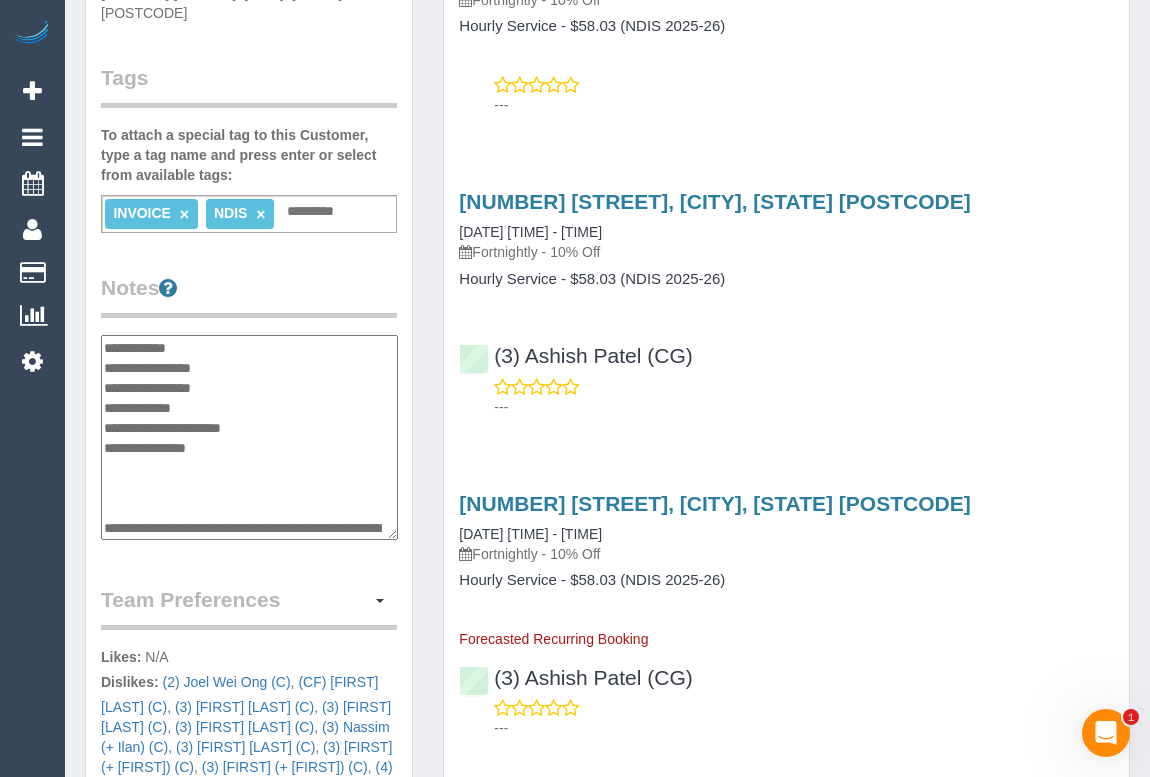 click on "**********" at bounding box center (249, 438) 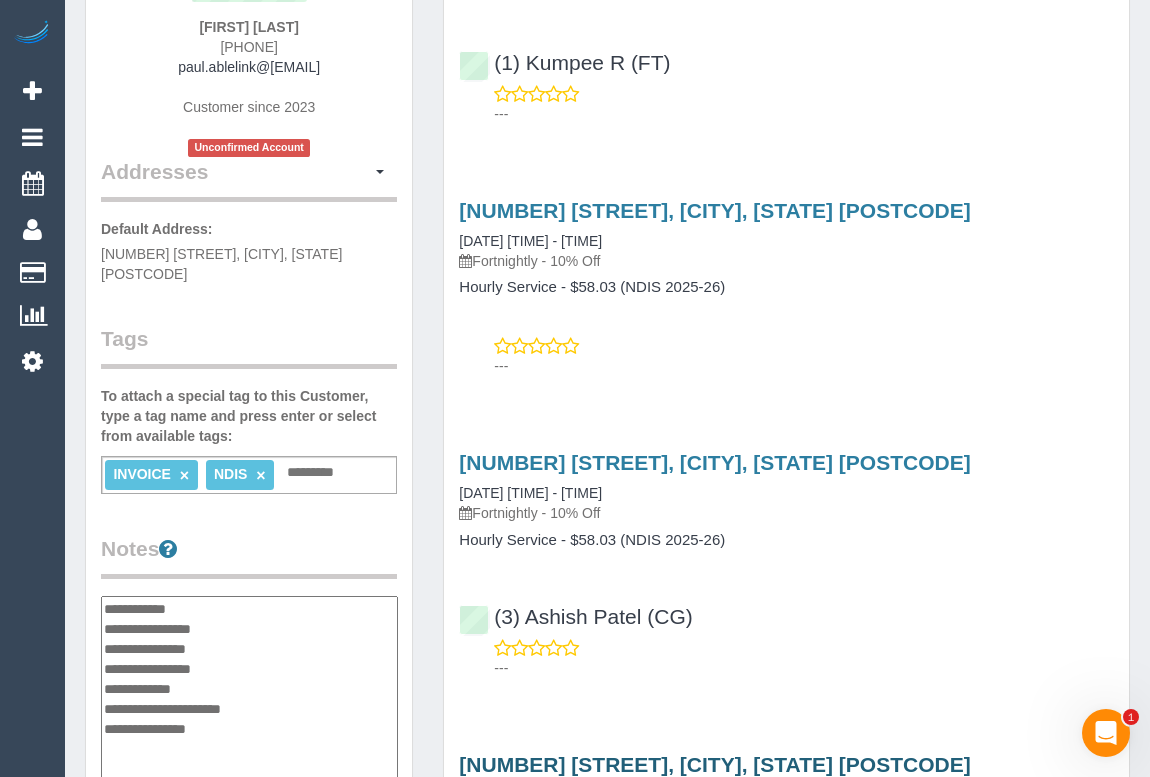 scroll, scrollTop: 0, scrollLeft: 0, axis: both 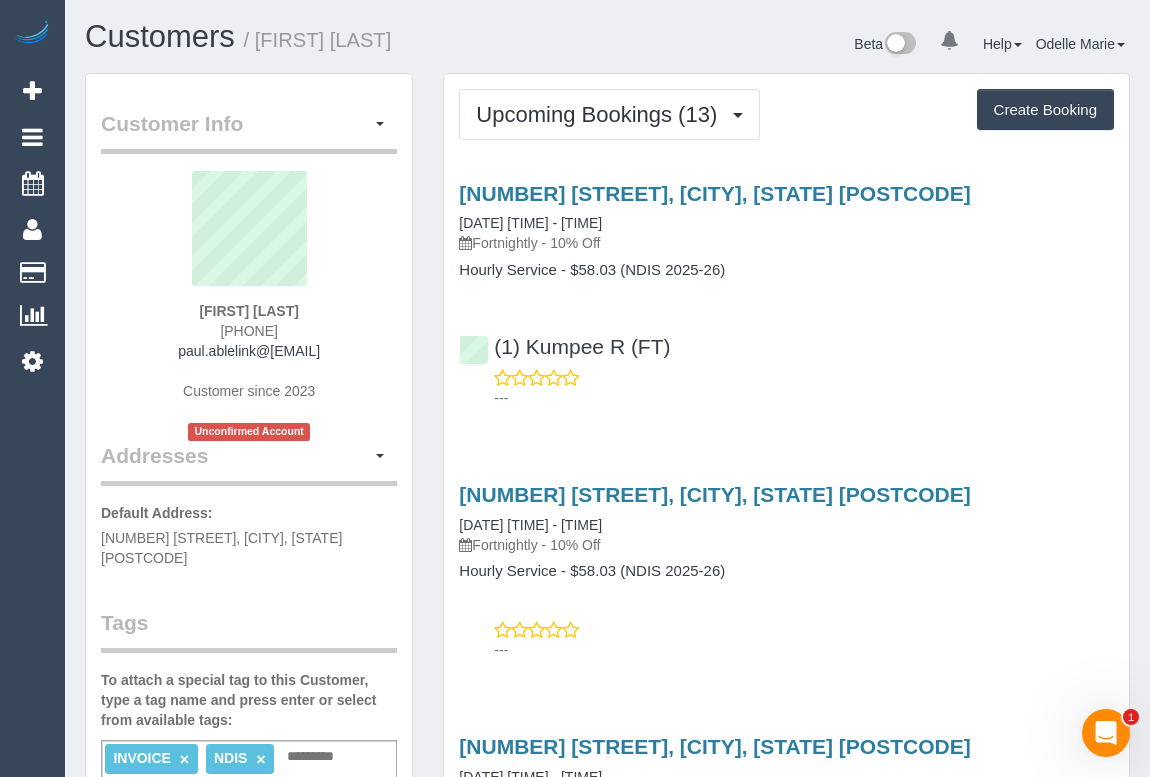 type on "**********" 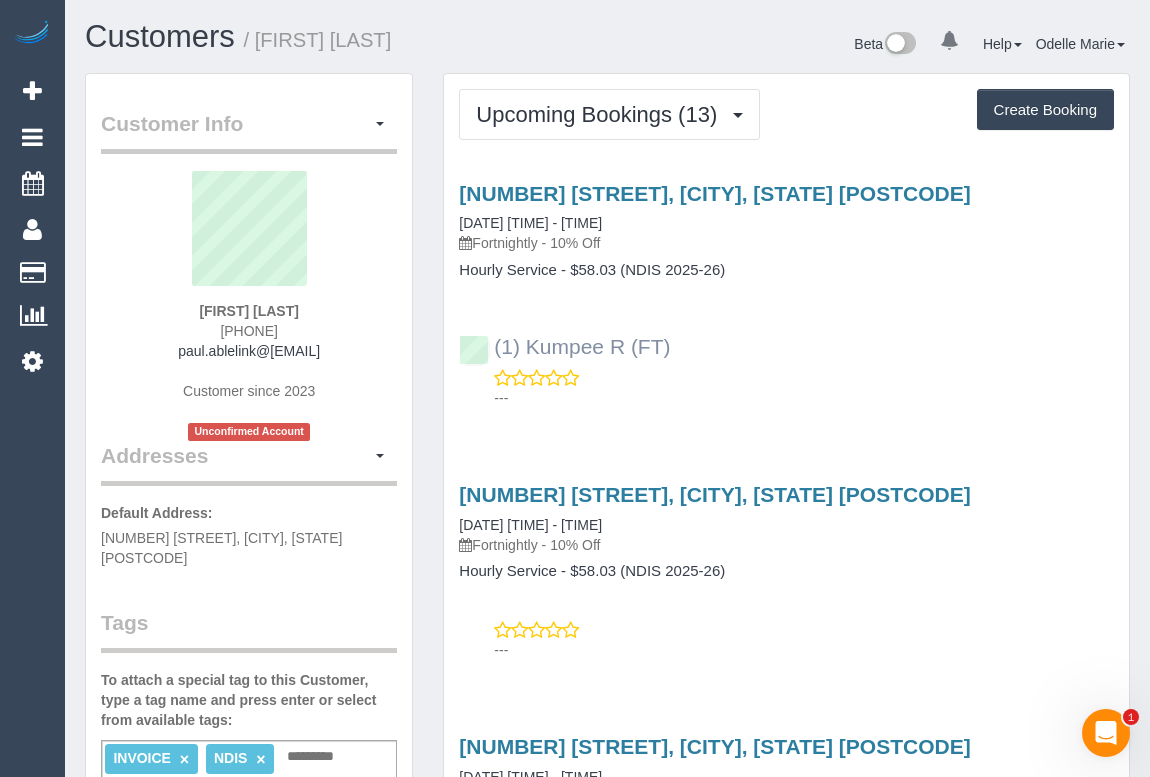 click on "(1) Kumpee R (FT)
---" at bounding box center (786, 363) 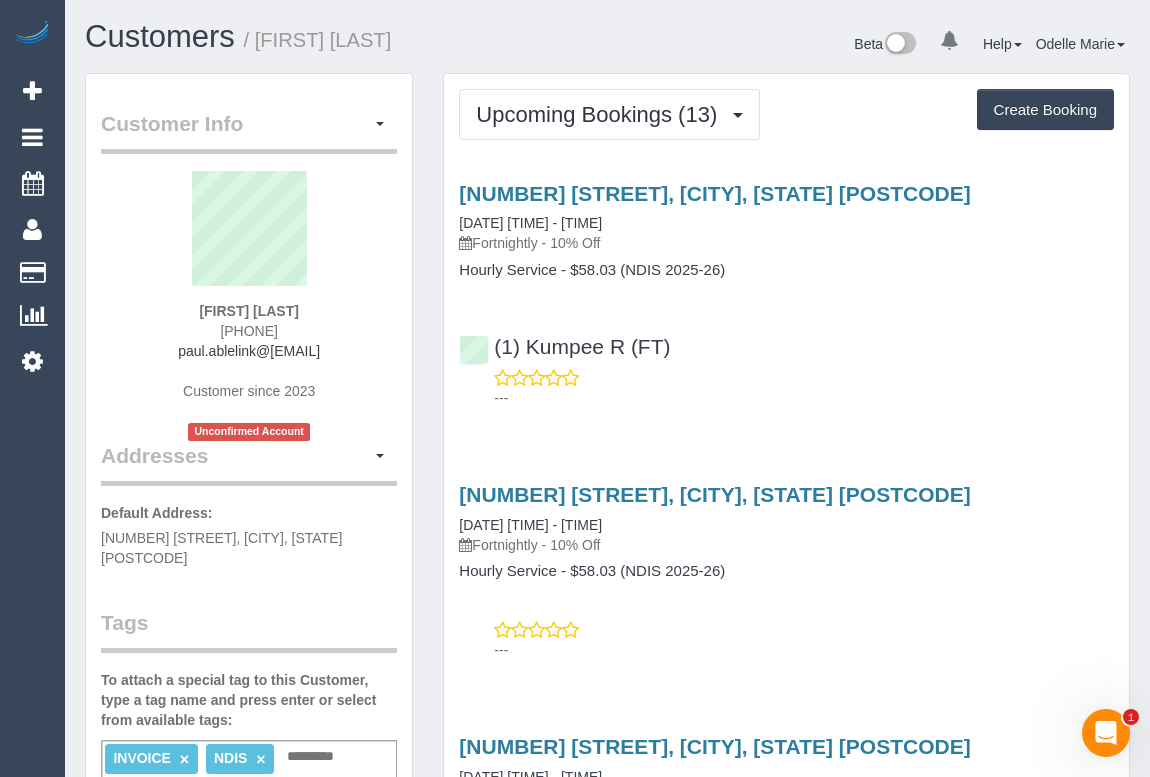 copy on "(1) Kumpee R (FT)" 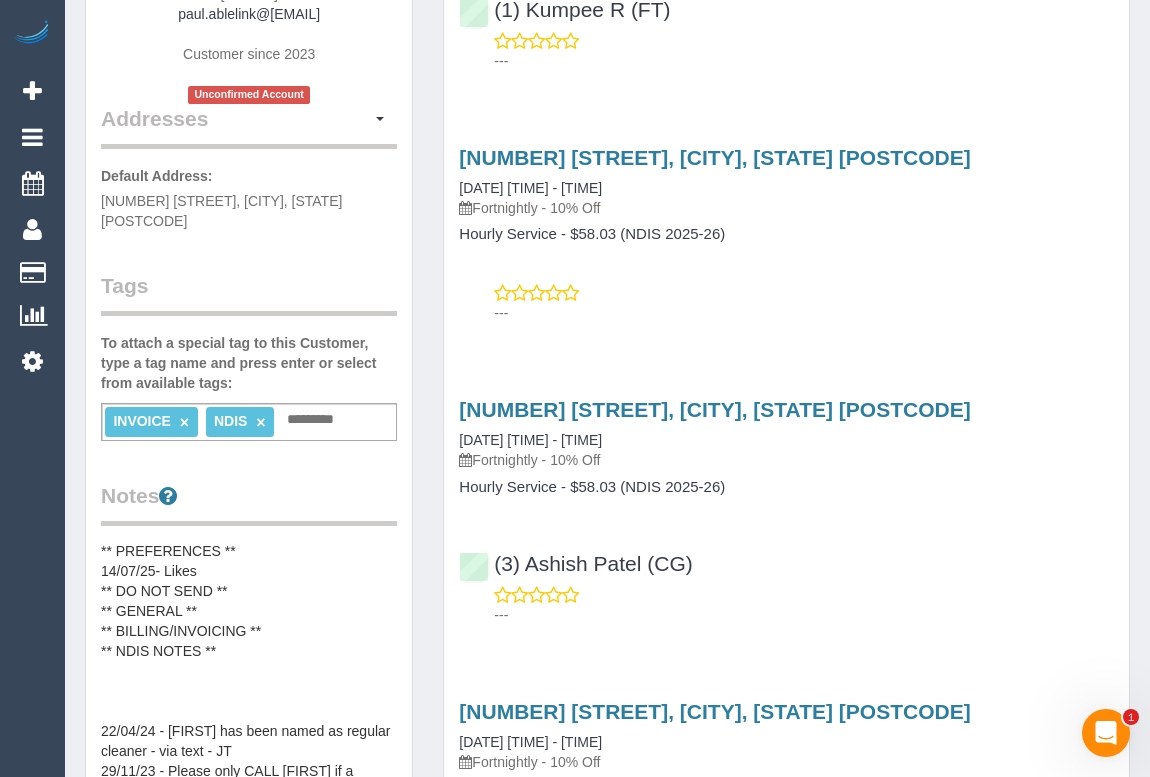 scroll, scrollTop: 363, scrollLeft: 0, axis: vertical 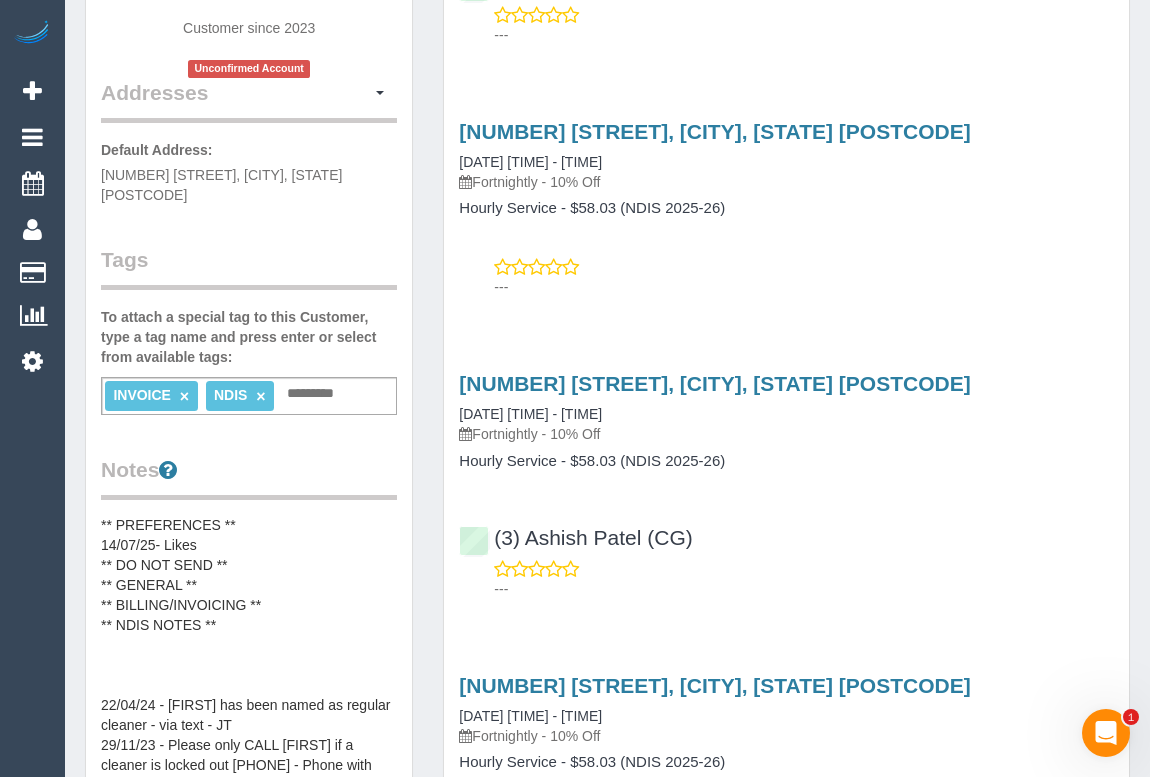click on "** ACCESS **
** PREFERENCES **
14/07/25- Likes
** DO NOT SEND **
** GENERAL **
** BILLING/INVOICING **
** NDIS NOTES **
22/04/24 - Pablo has been named as regular cleaner - via text - JT
29/11/23 - Please only CALL Paul if a cleaner is locked out 0413894513 - Phone with Jeenie - DL
28/09/23 - Customer can do Wednesdays, or Mondays if needed. Via email - MR
28/09/2023 - Cleaners blocked due to not being vaccinated: Charlotte Vyner, Serena Rana, Amrita + Krishna, Zahra J, Nassim, Cloey B, Felicia T, Joel Weigh Ong, Kasie D and Moshan M - MR
**INVOICE NOTES**
Please send all invoices to accounts@myplanmanager.com.au
NDIS Number#: 430821610
Support Coordinator: Margaret Iannessa - marg@ablelink.com.au   - 0430 534 434" at bounding box center (249, 717) 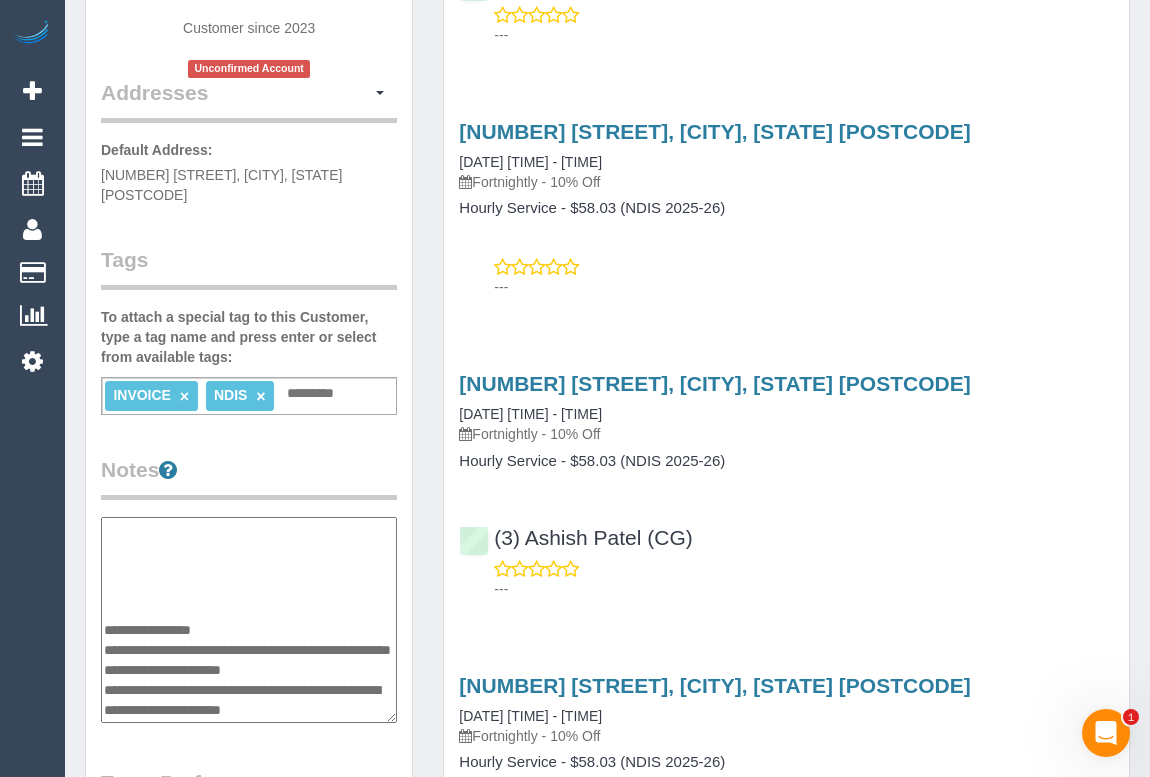 click on "**********" at bounding box center [249, 620] 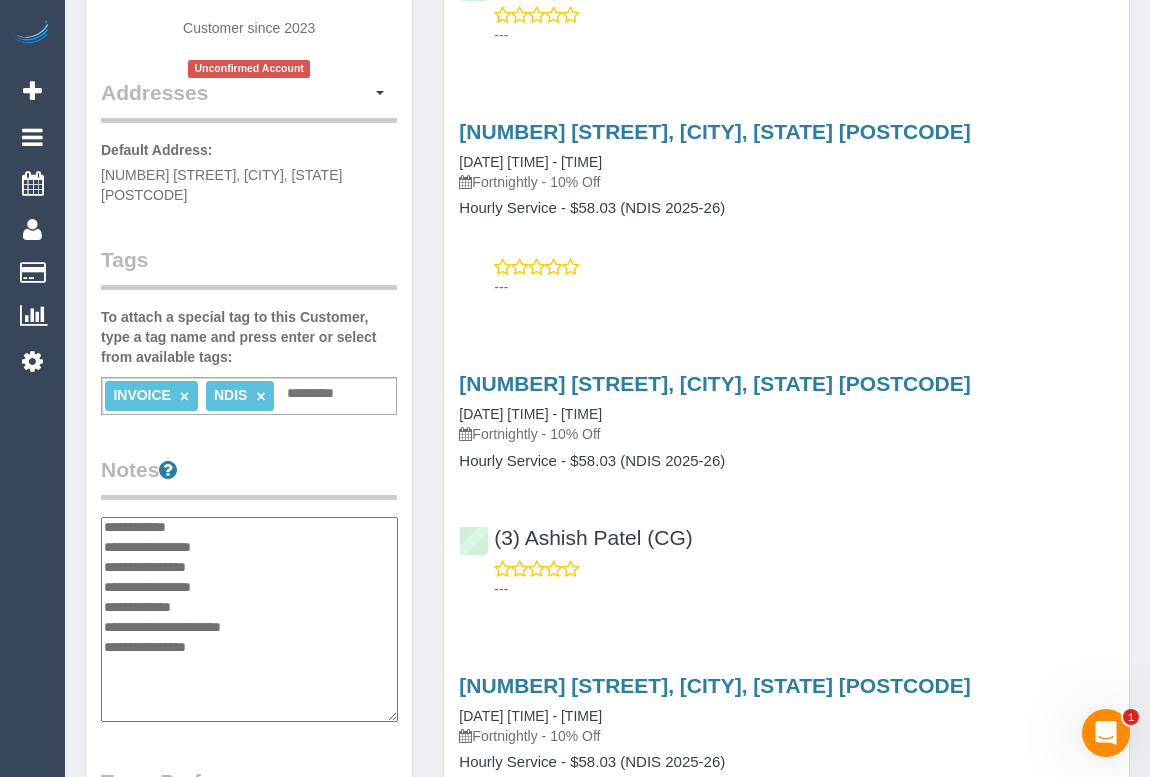 scroll, scrollTop: 0, scrollLeft: 0, axis: both 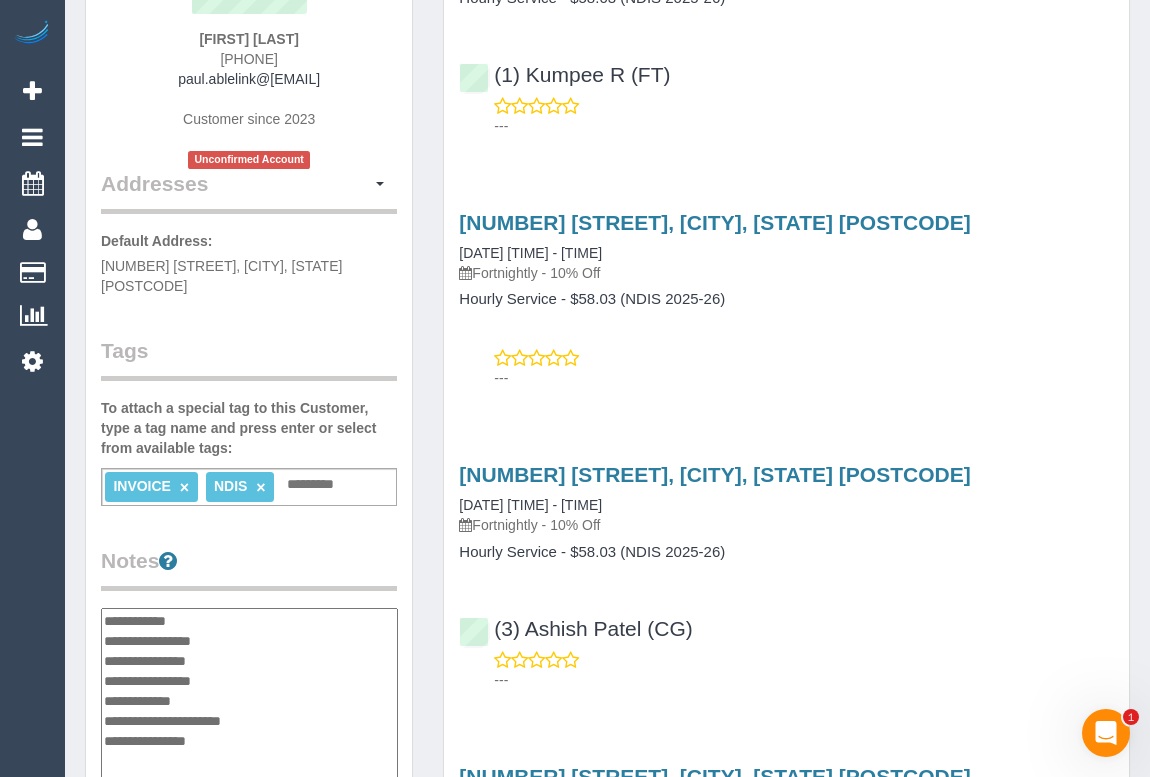 click on "**********" at bounding box center (249, 711) 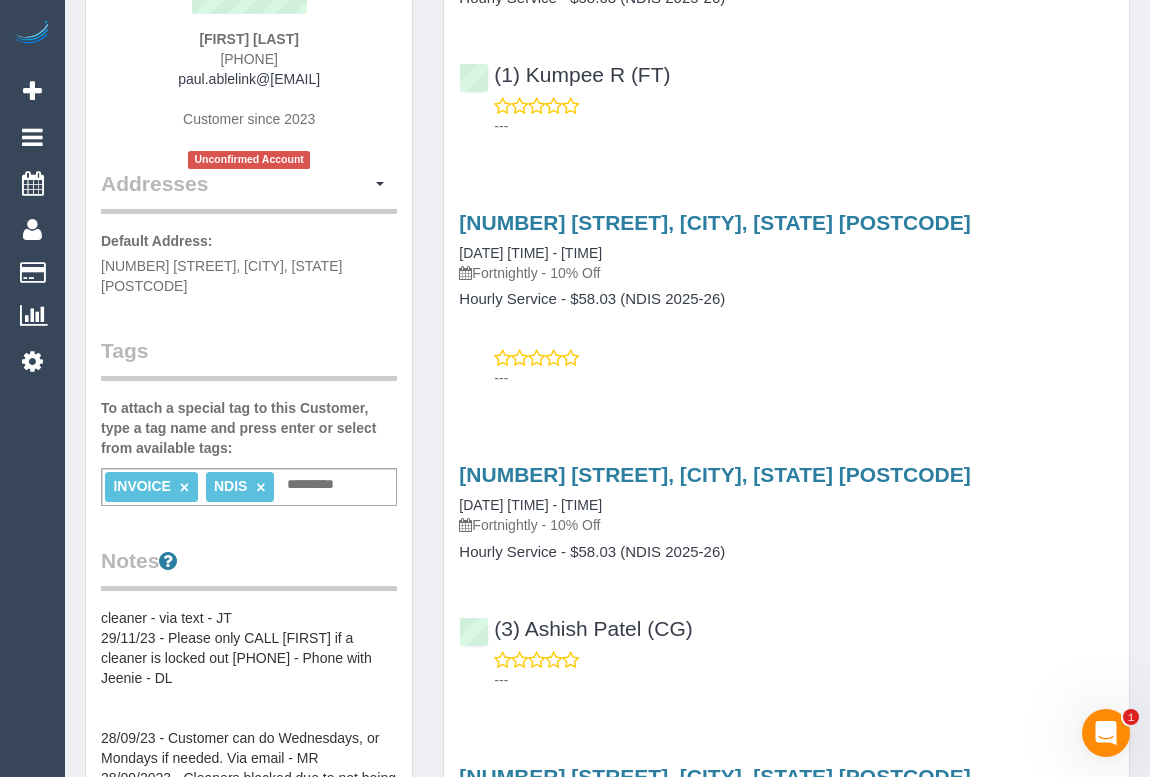 scroll, scrollTop: 272, scrollLeft: 0, axis: vertical 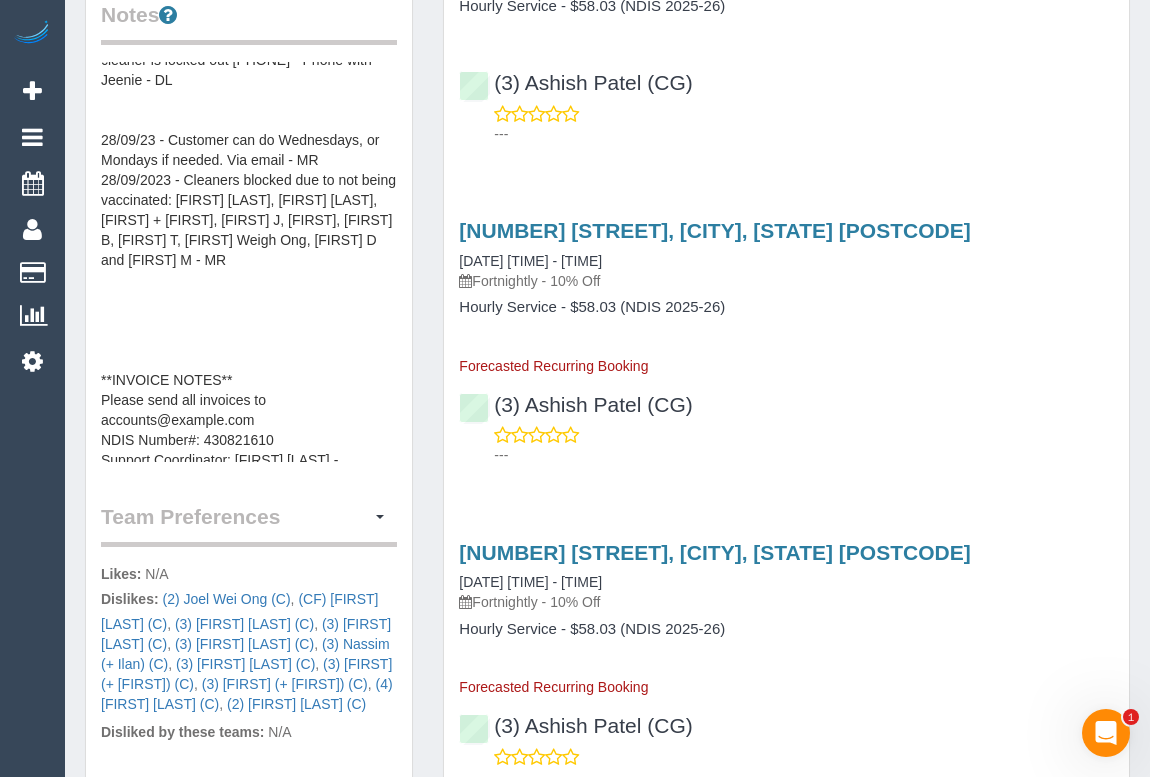 click on "Team Preferences
Manage Preferences" at bounding box center [249, 524] 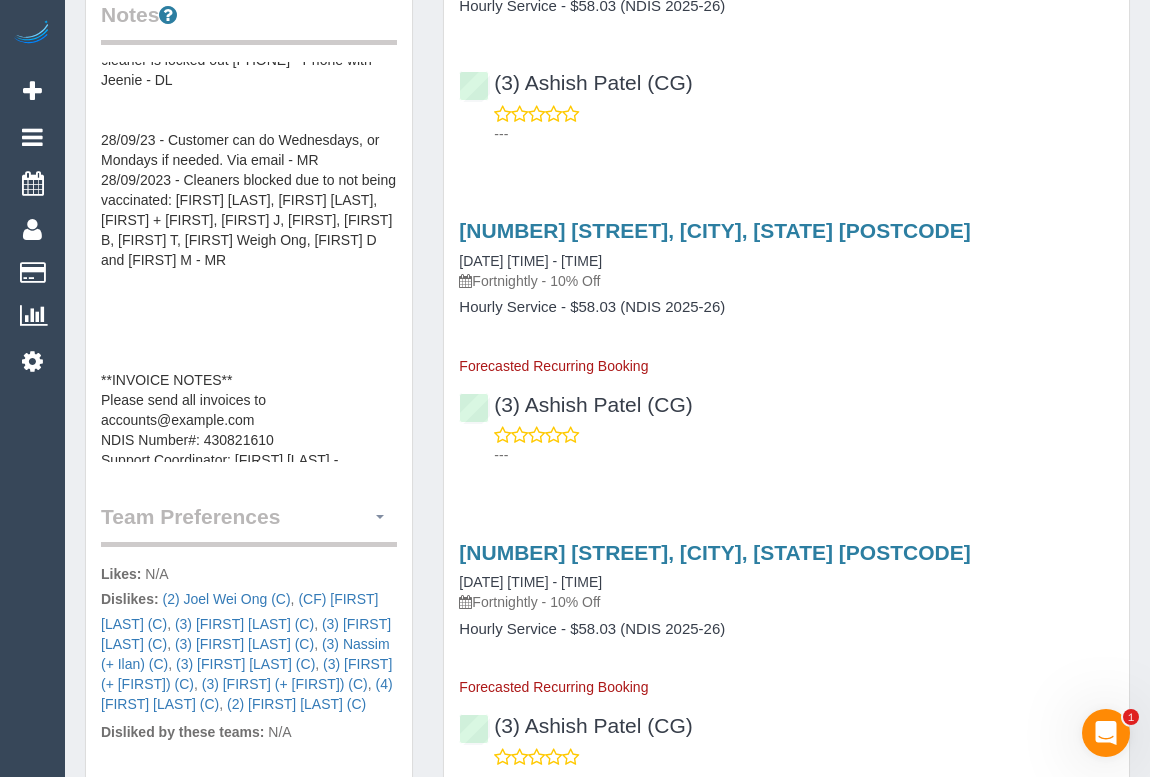 click at bounding box center [380, 517] 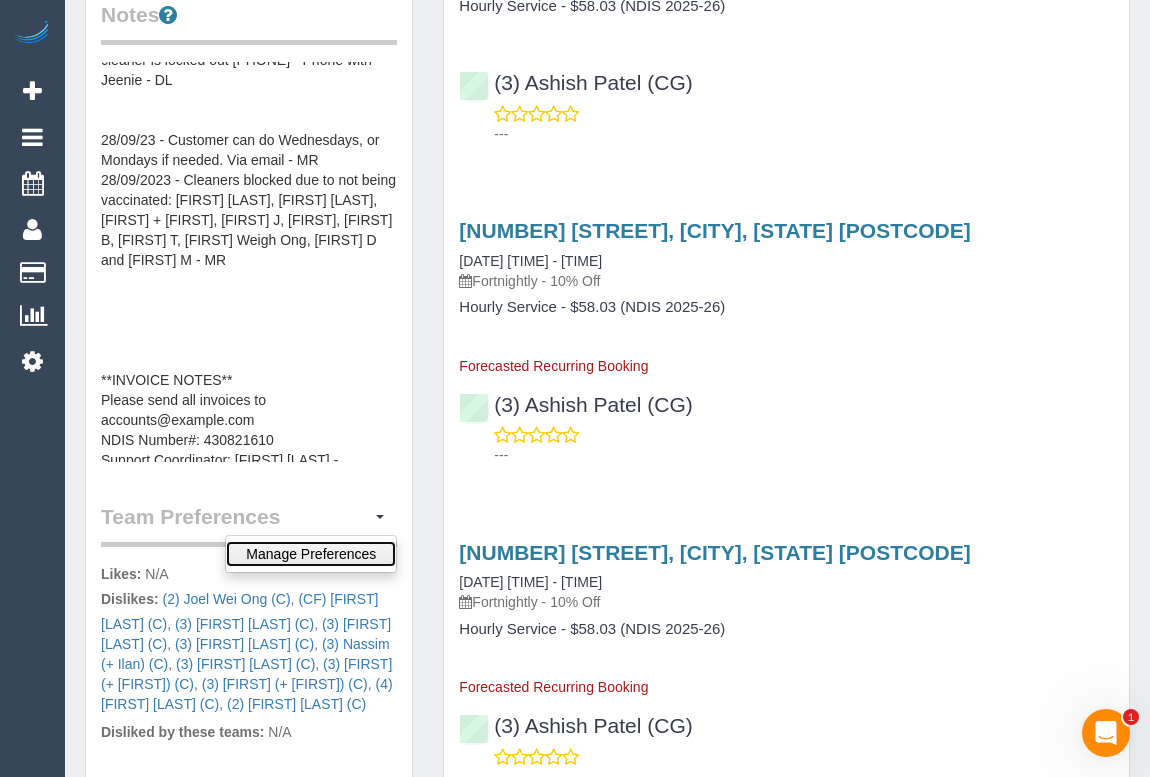 click on "Manage Preferences" at bounding box center [311, 554] 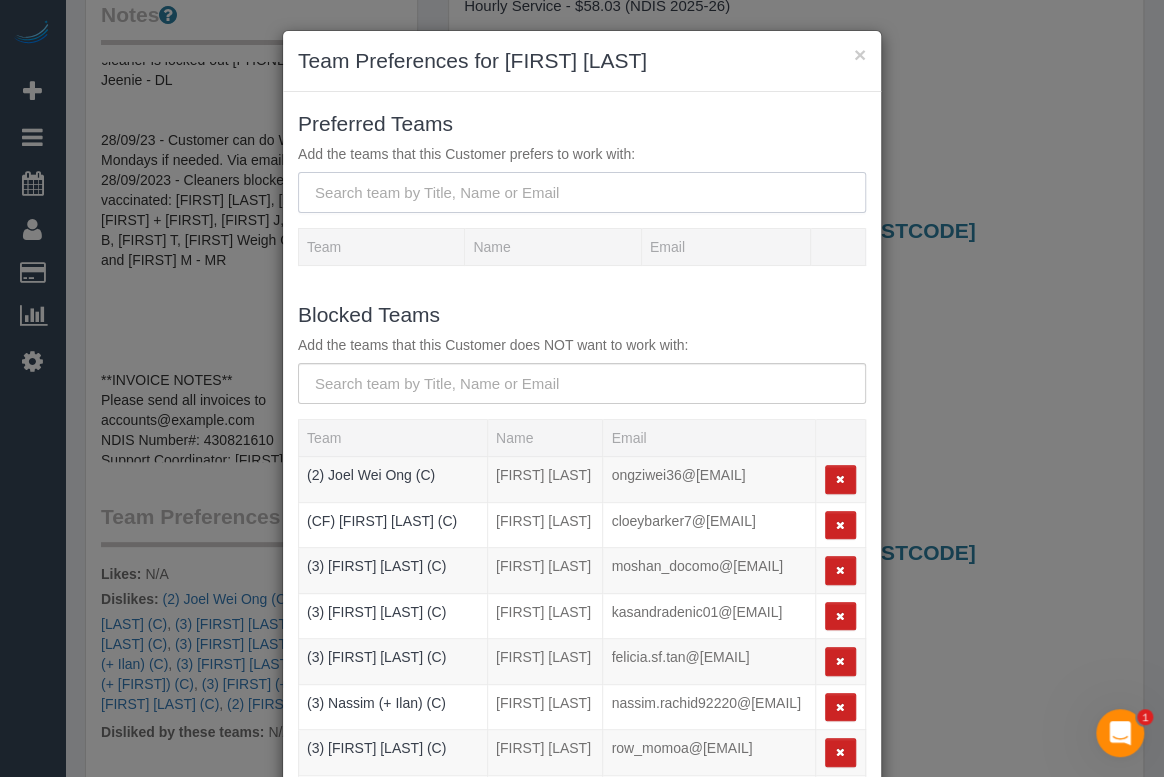click at bounding box center (582, 192) 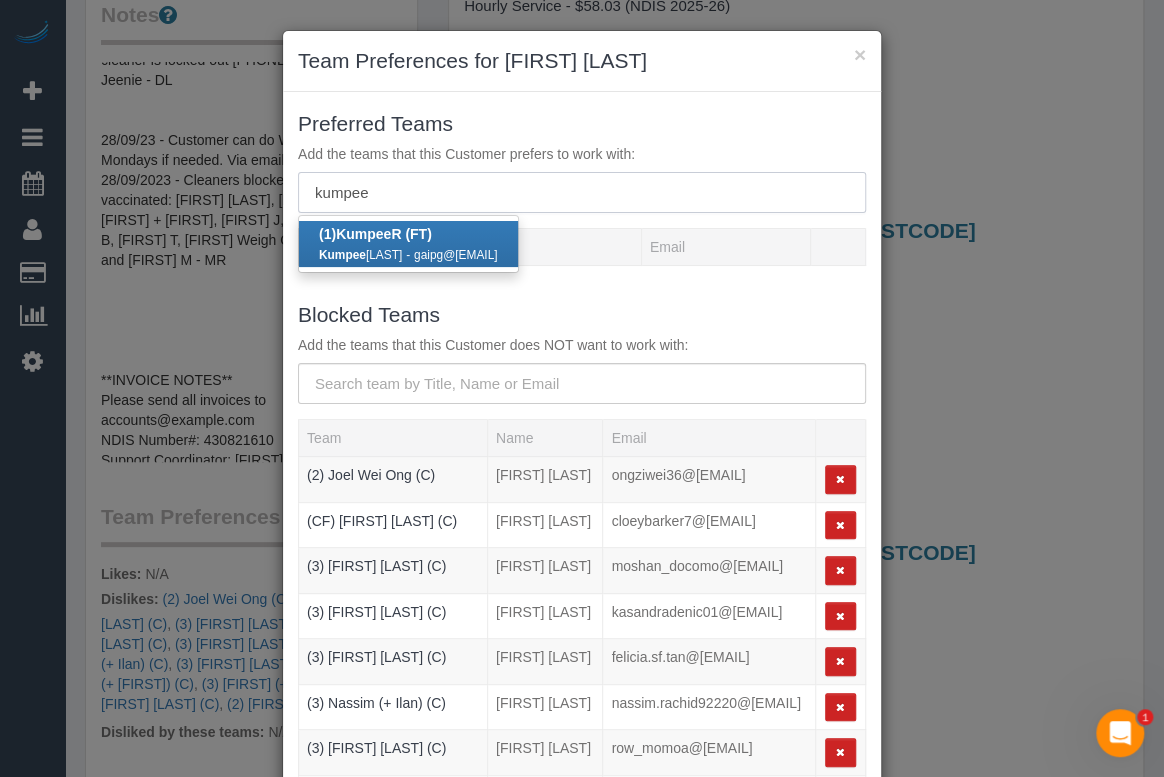 type on "kumpee" 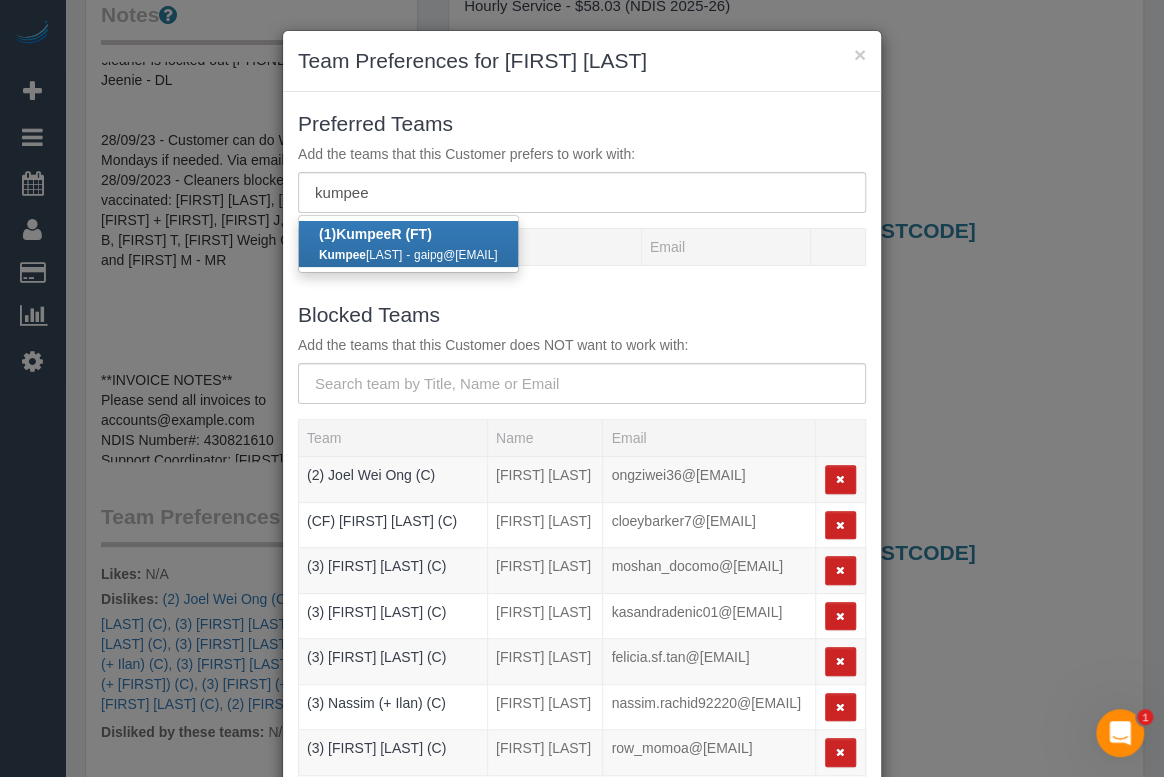 click on "Kumpee" at bounding box center (342, 255) 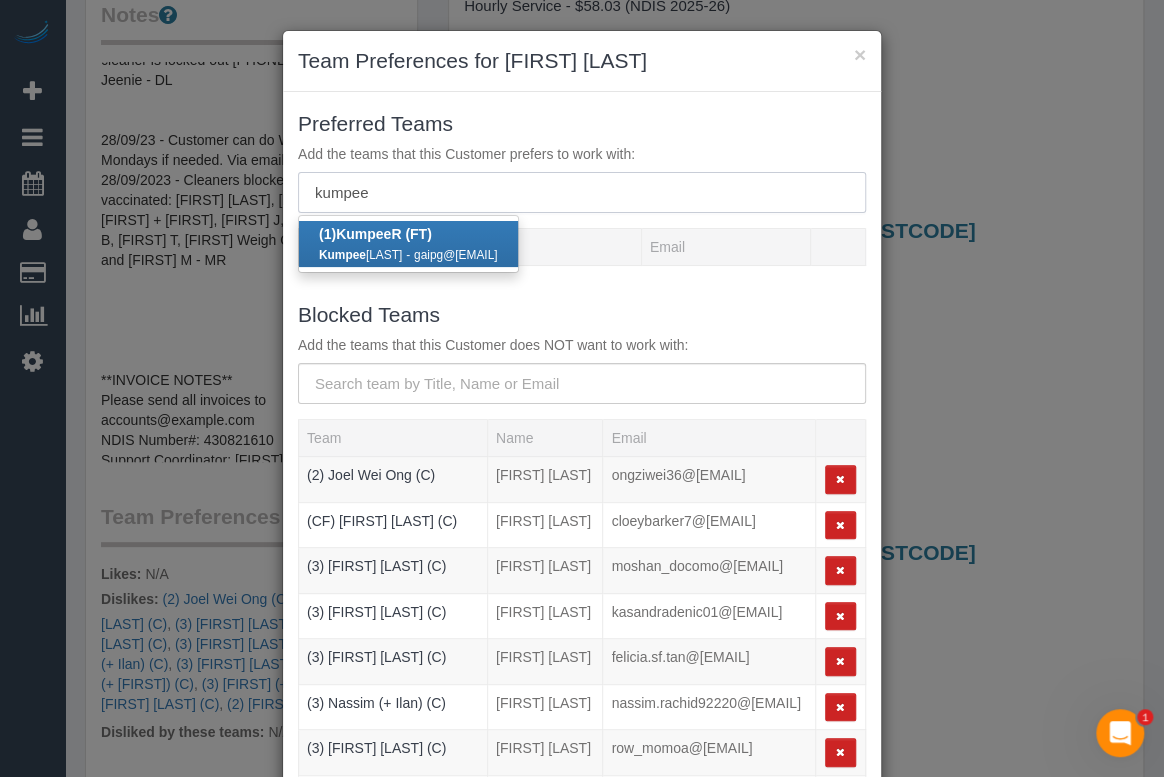 type 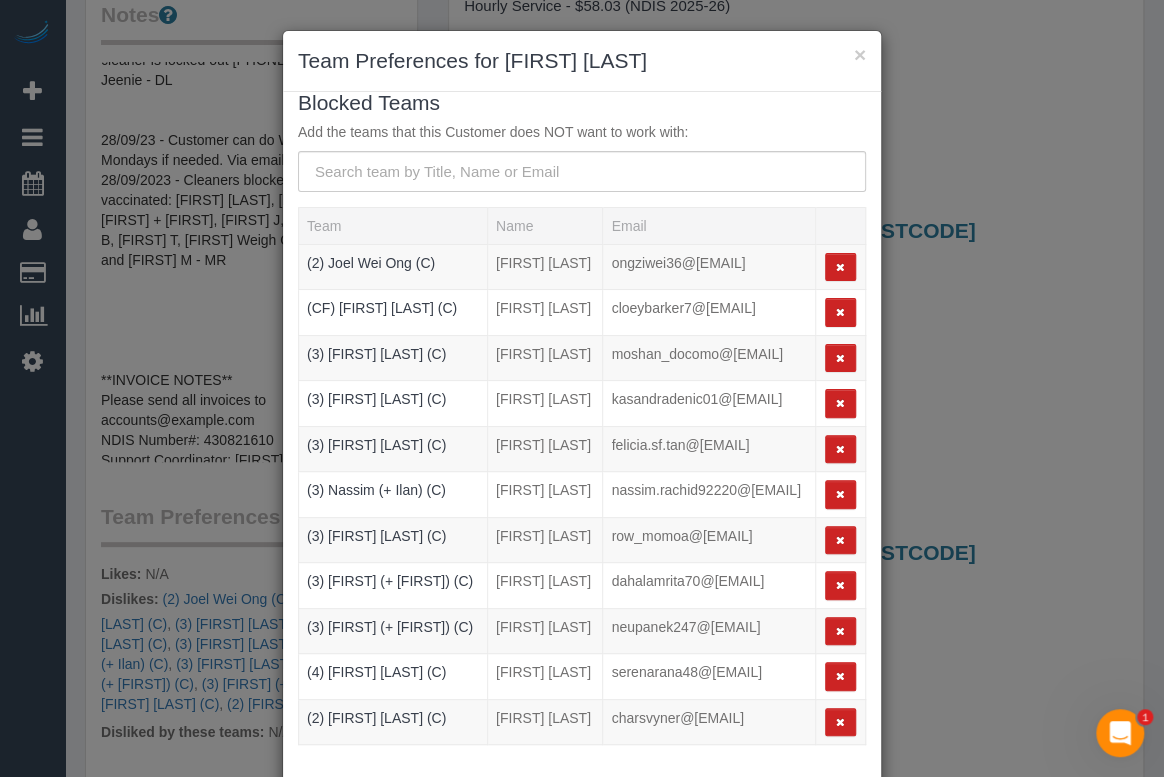 scroll, scrollTop: 348, scrollLeft: 0, axis: vertical 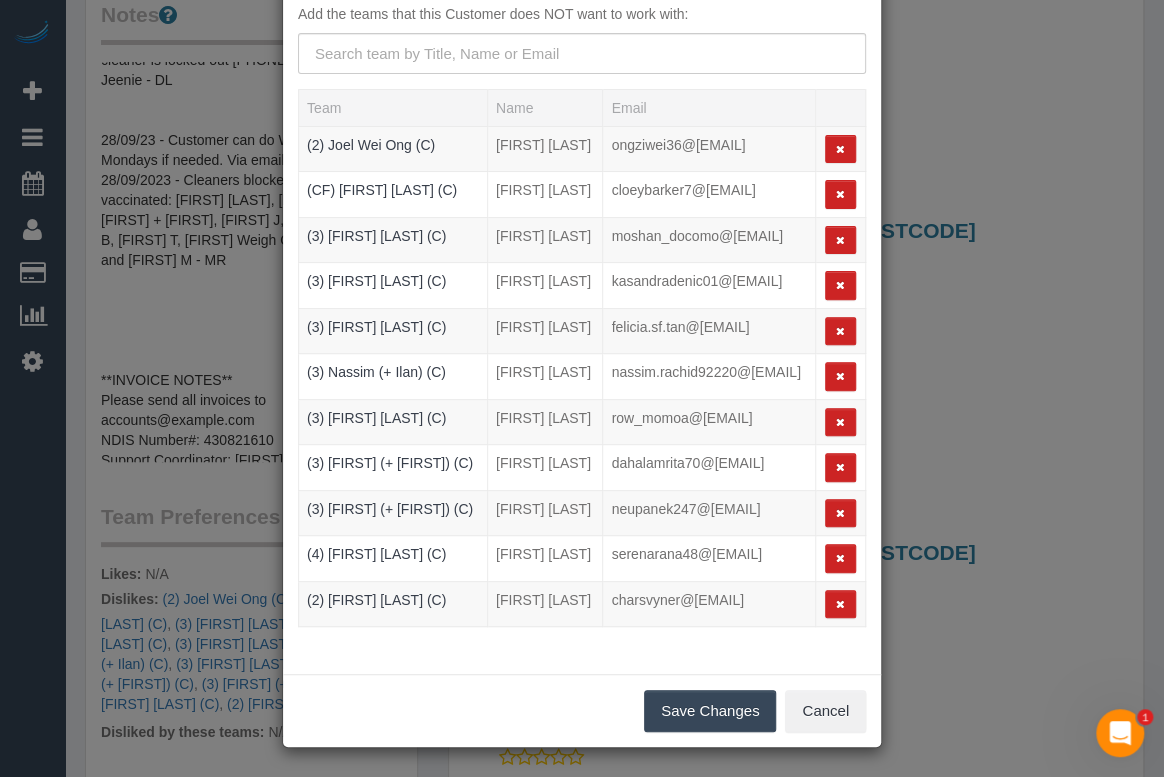 click on "Save Changes" at bounding box center [710, 711] 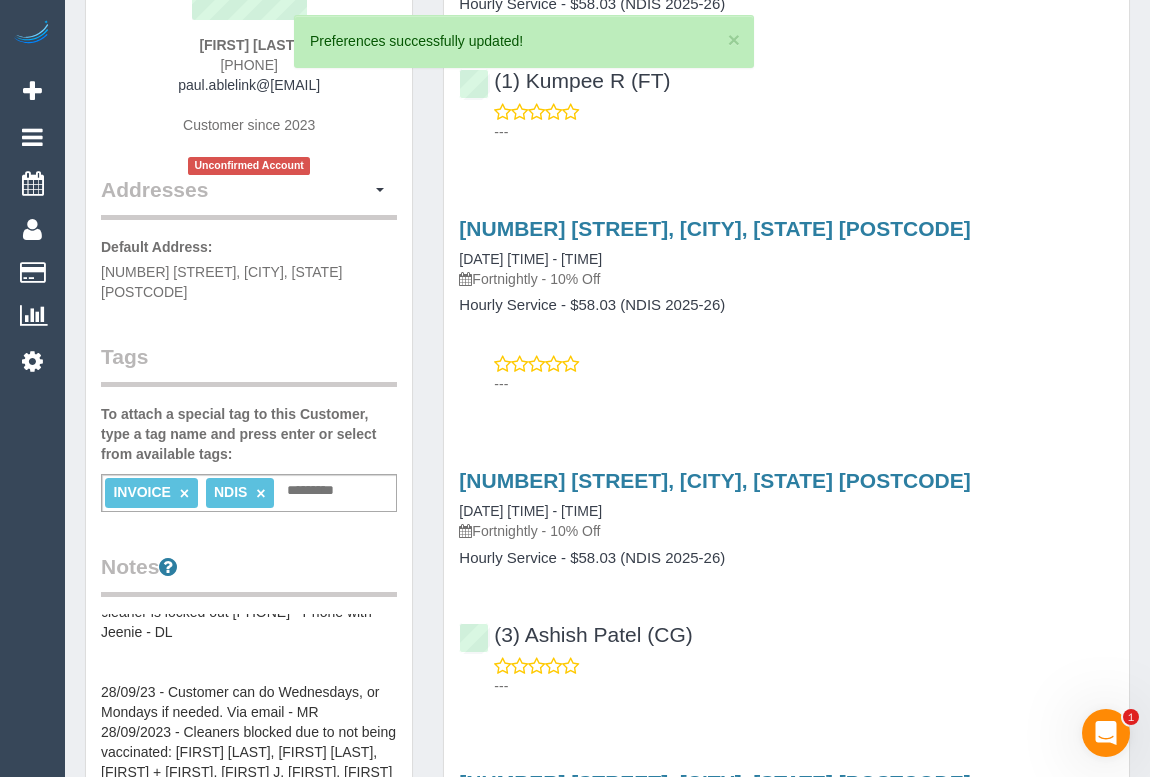 scroll, scrollTop: 0, scrollLeft: 0, axis: both 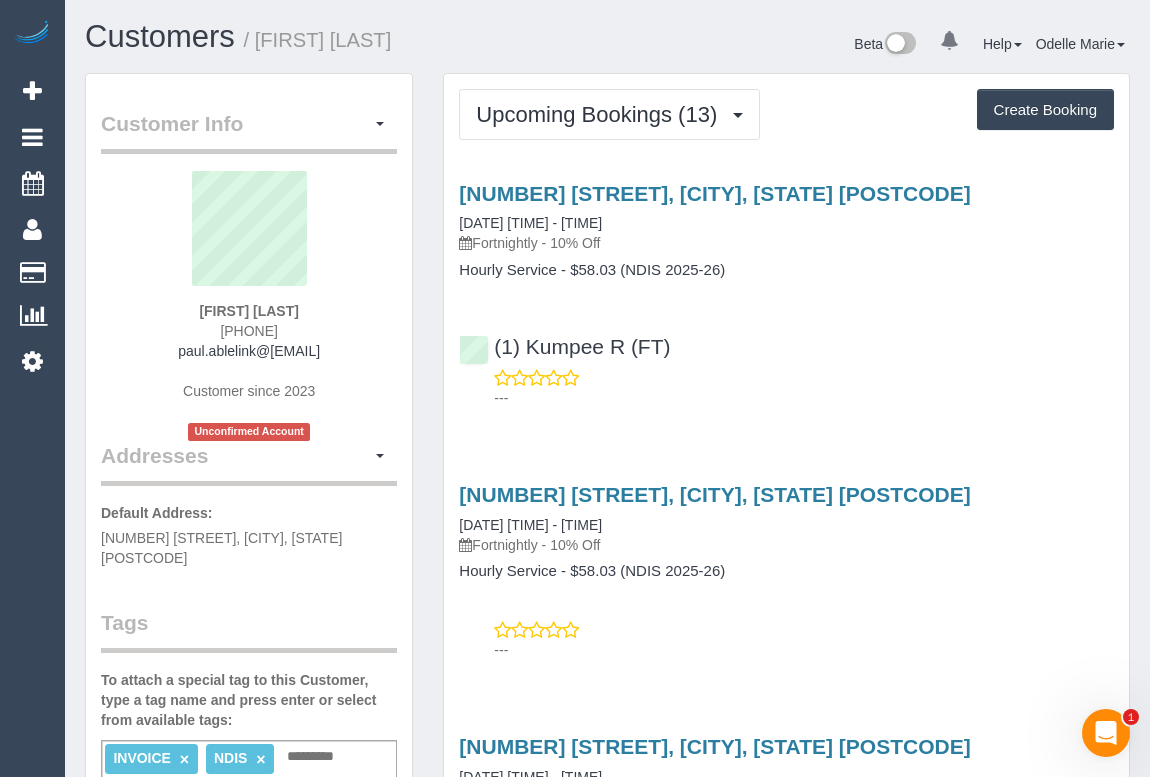 click on "---" at bounding box center [804, 398] 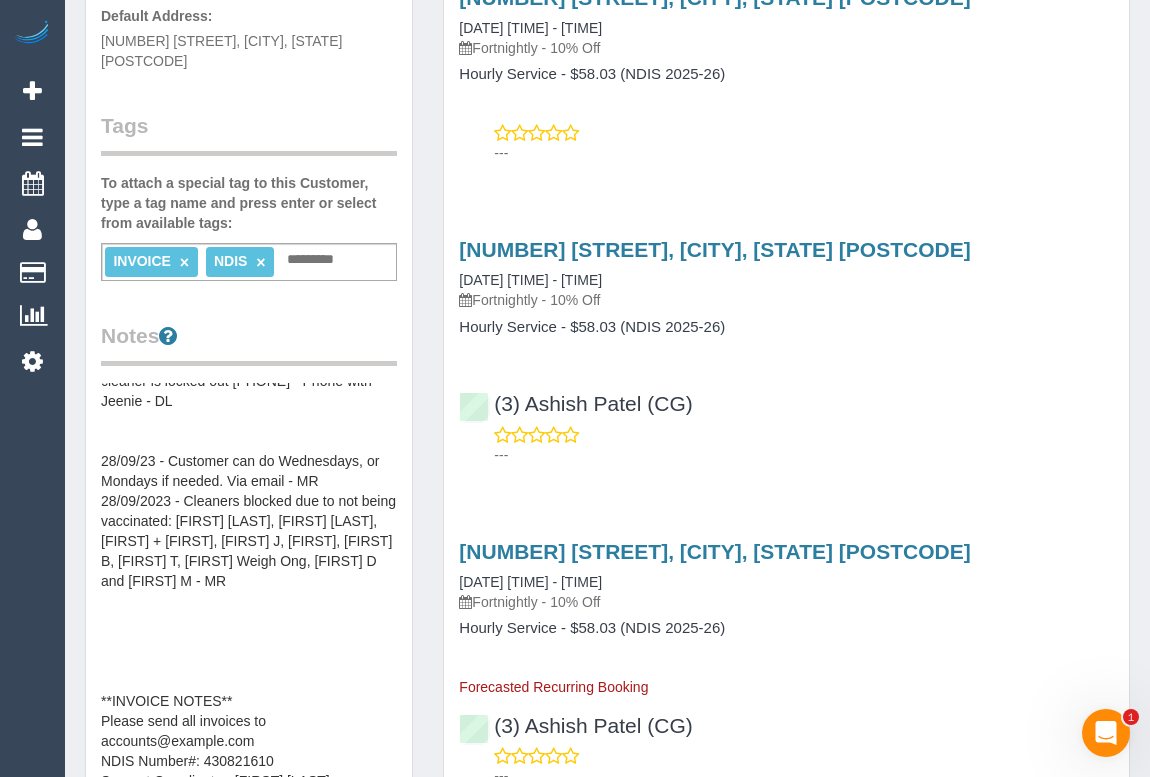 scroll, scrollTop: 545, scrollLeft: 0, axis: vertical 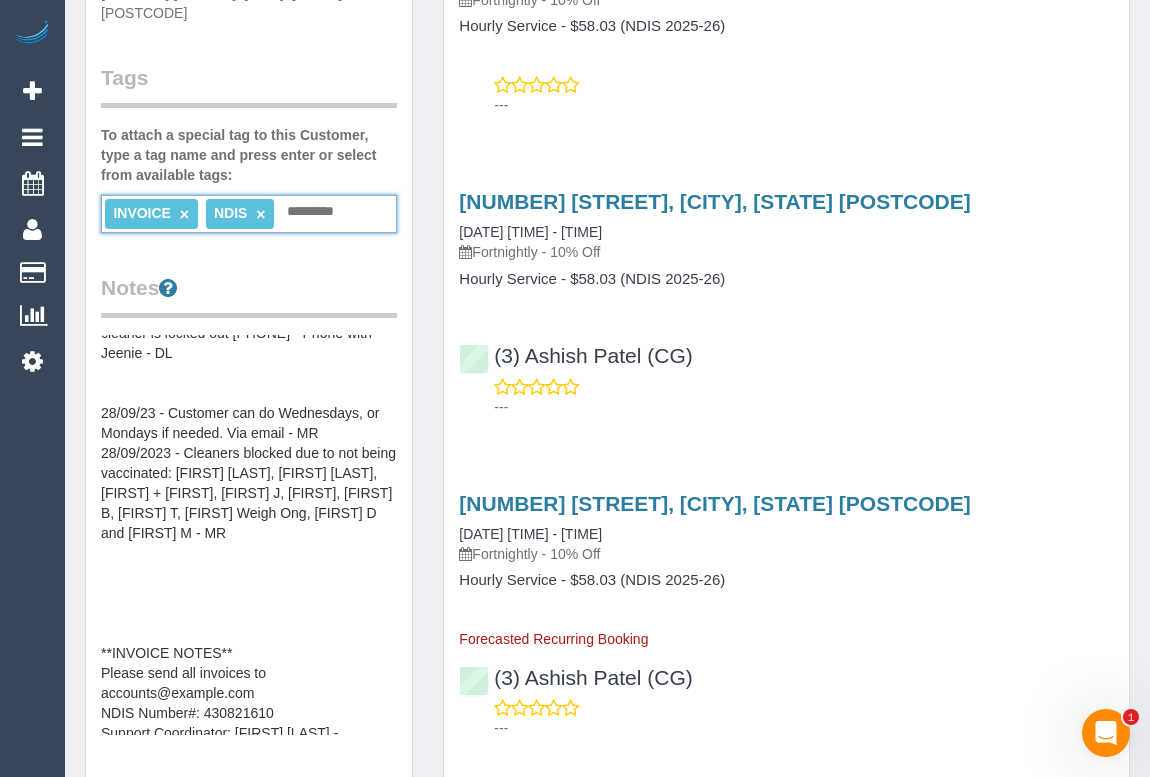 click at bounding box center (316, 212) 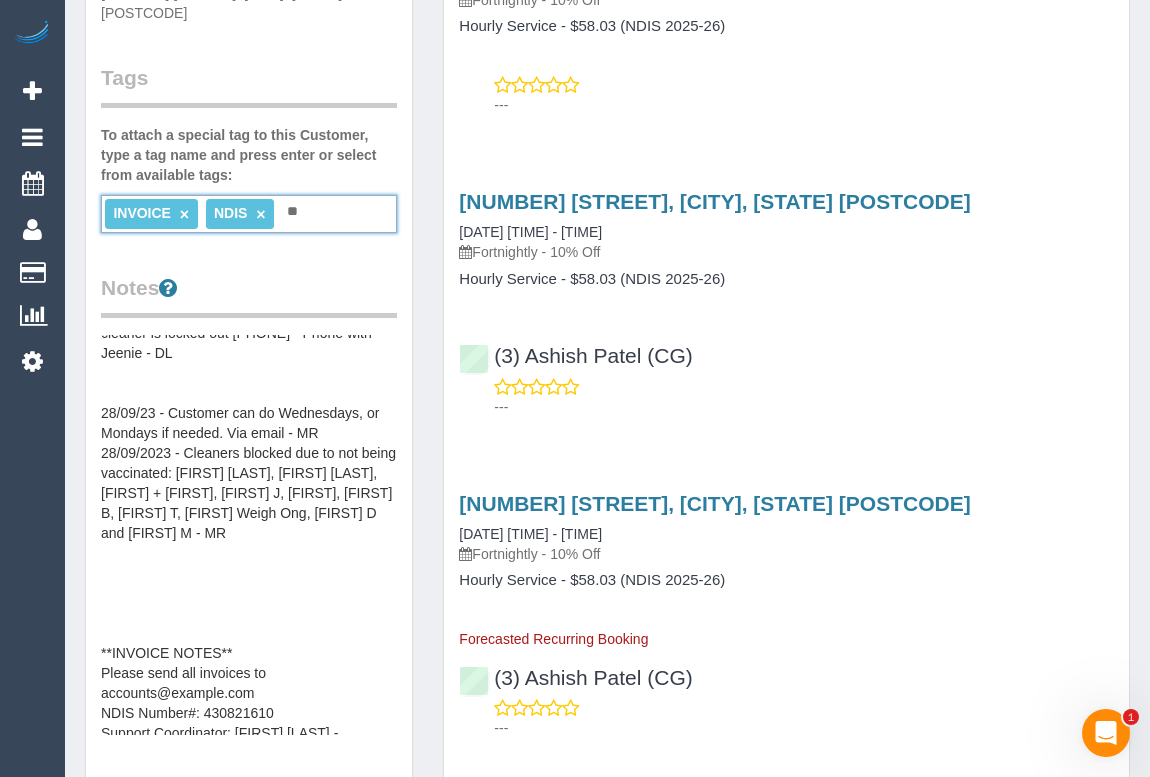 type on "*" 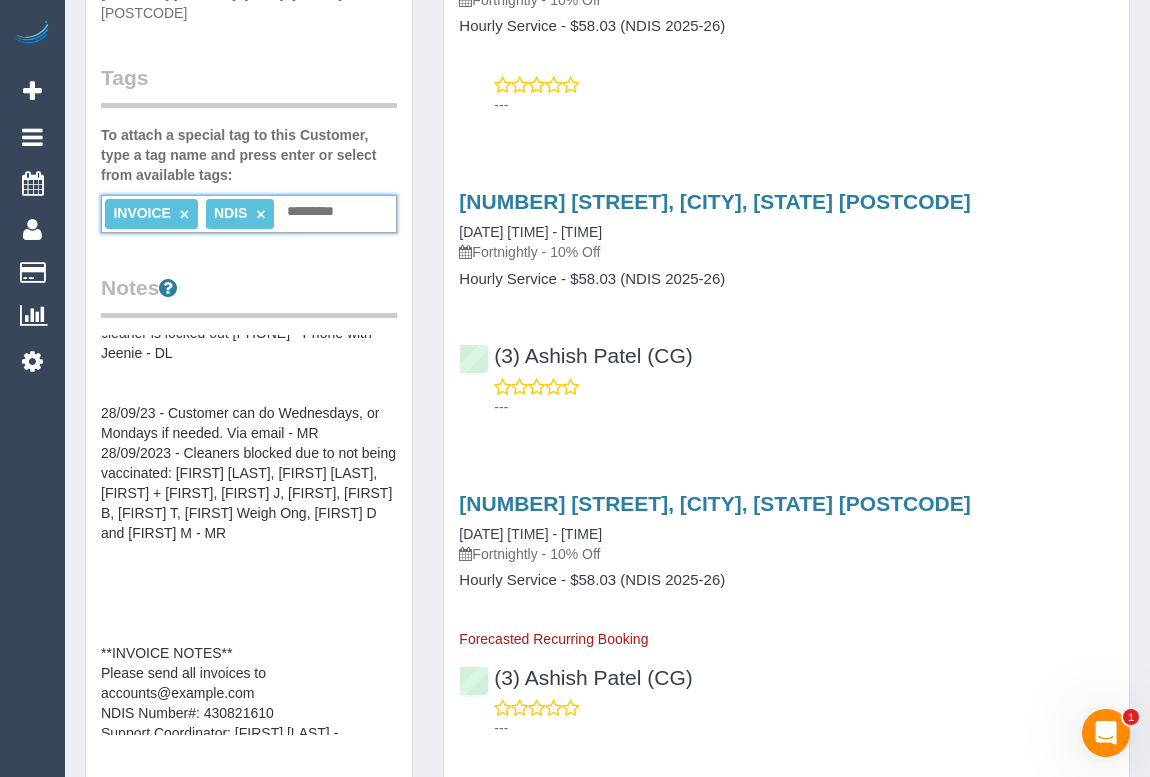 type on "*" 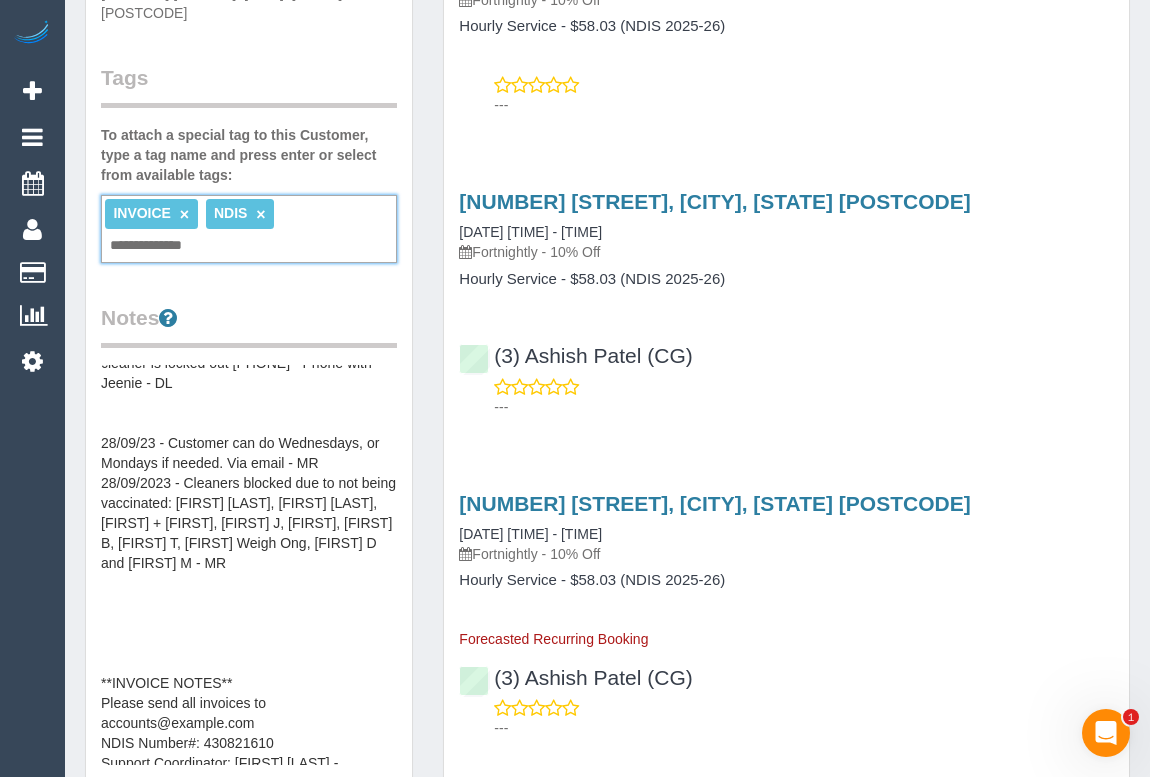 type on "**********" 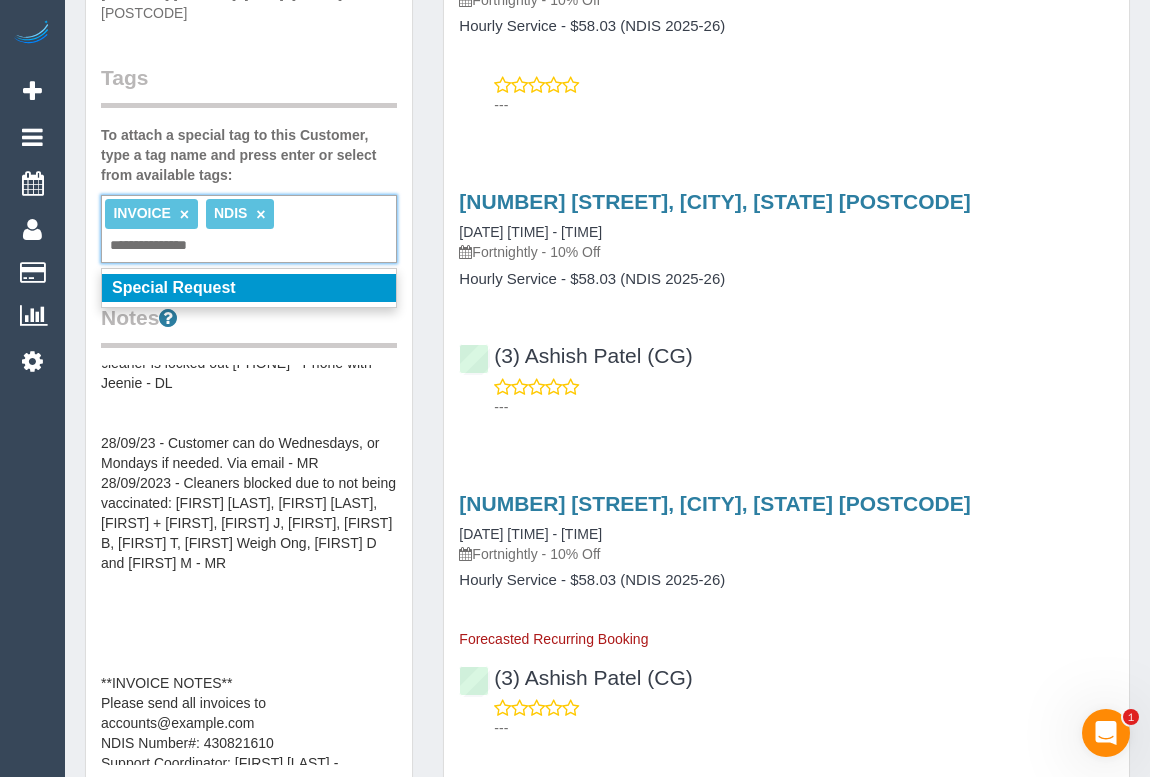 type 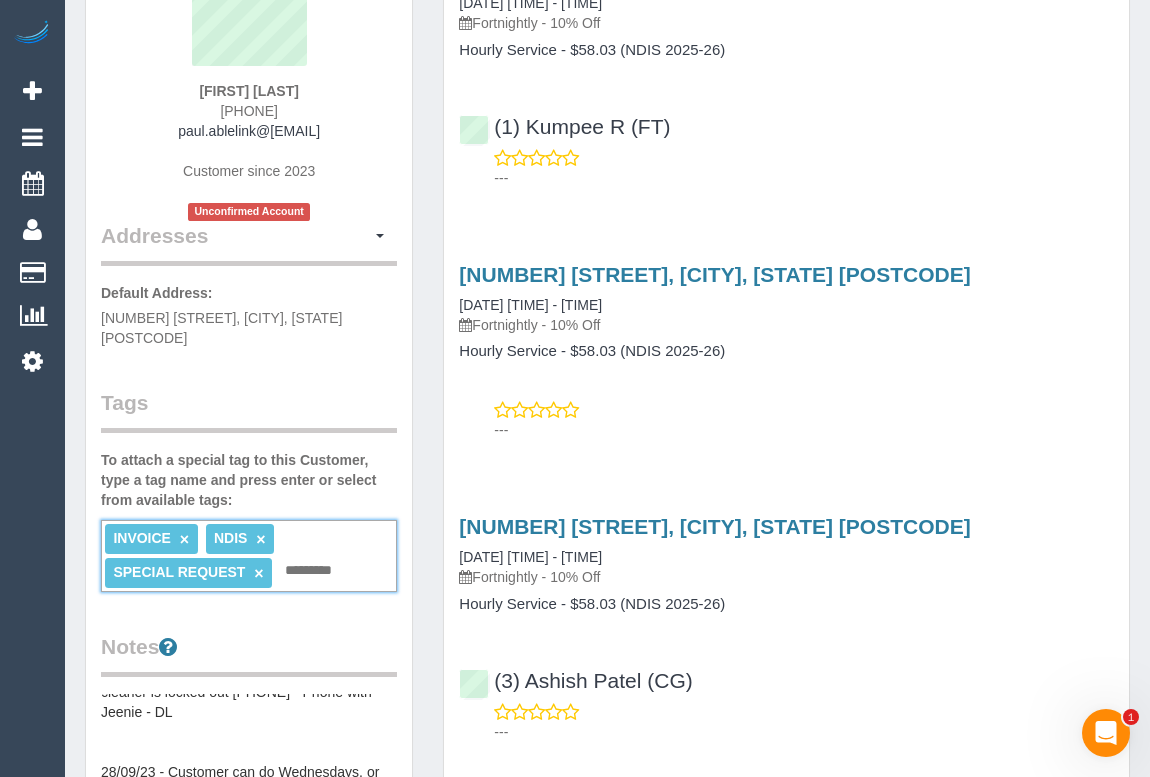 scroll, scrollTop: 0, scrollLeft: 0, axis: both 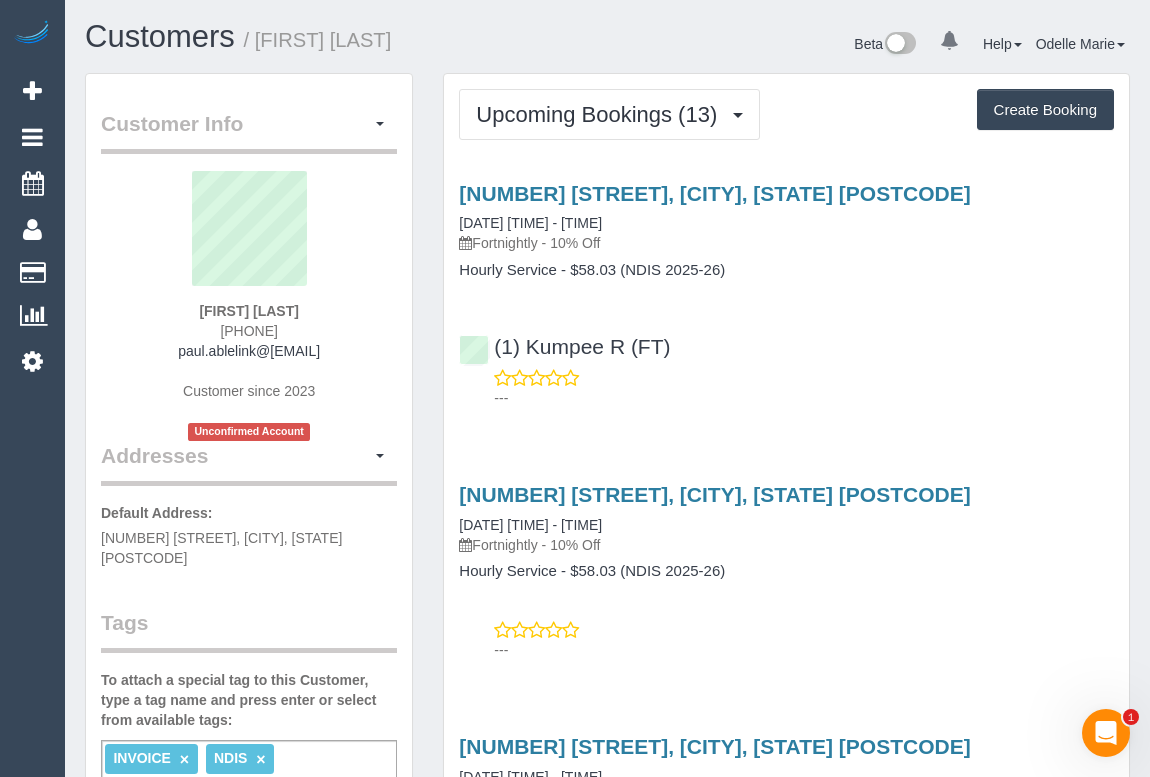 drag, startPoint x: 181, startPoint y: 308, endPoint x: 346, endPoint y: 304, distance: 165.04848 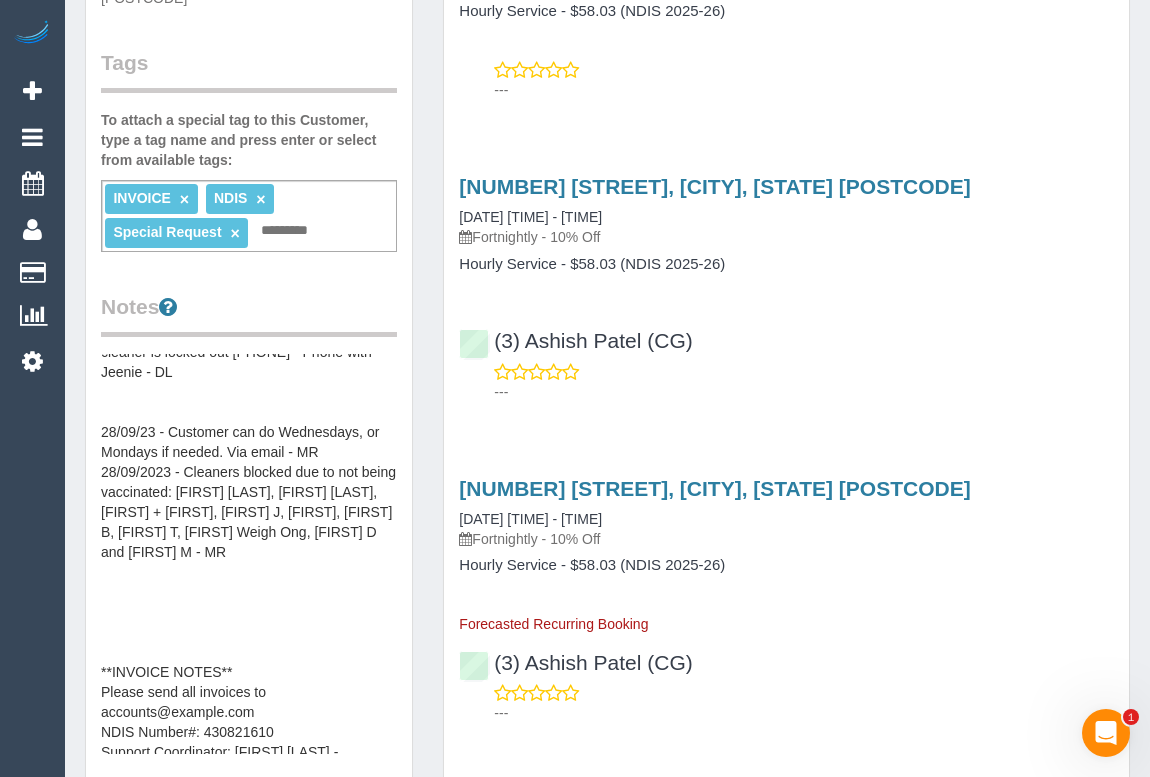 scroll, scrollTop: 545, scrollLeft: 0, axis: vertical 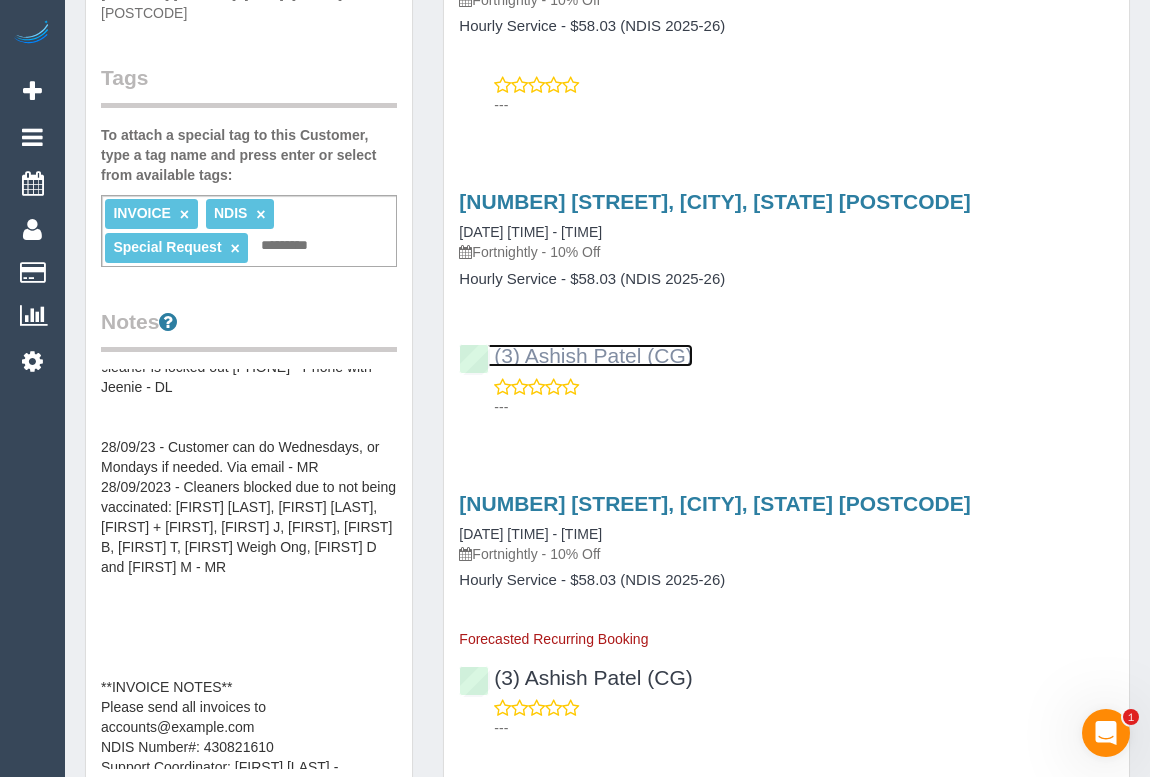 click on "(3) Ashish Patel (CG)" at bounding box center [575, 355] 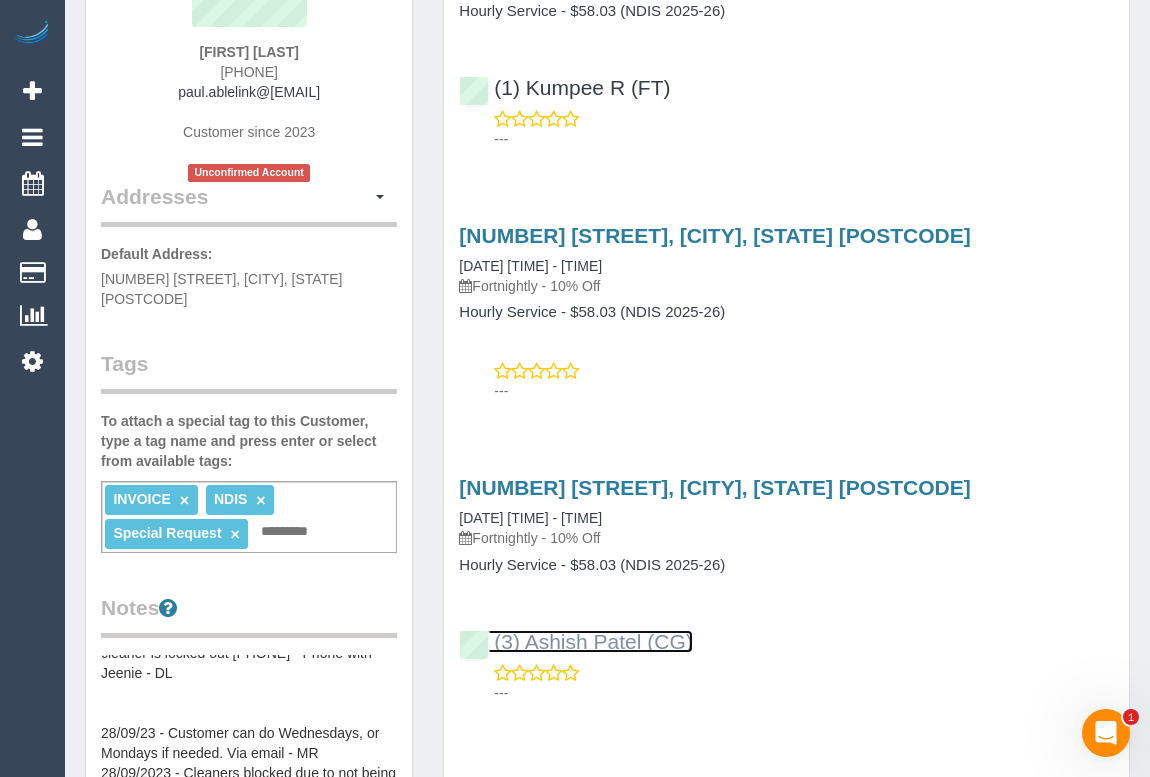 scroll, scrollTop: 272, scrollLeft: 0, axis: vertical 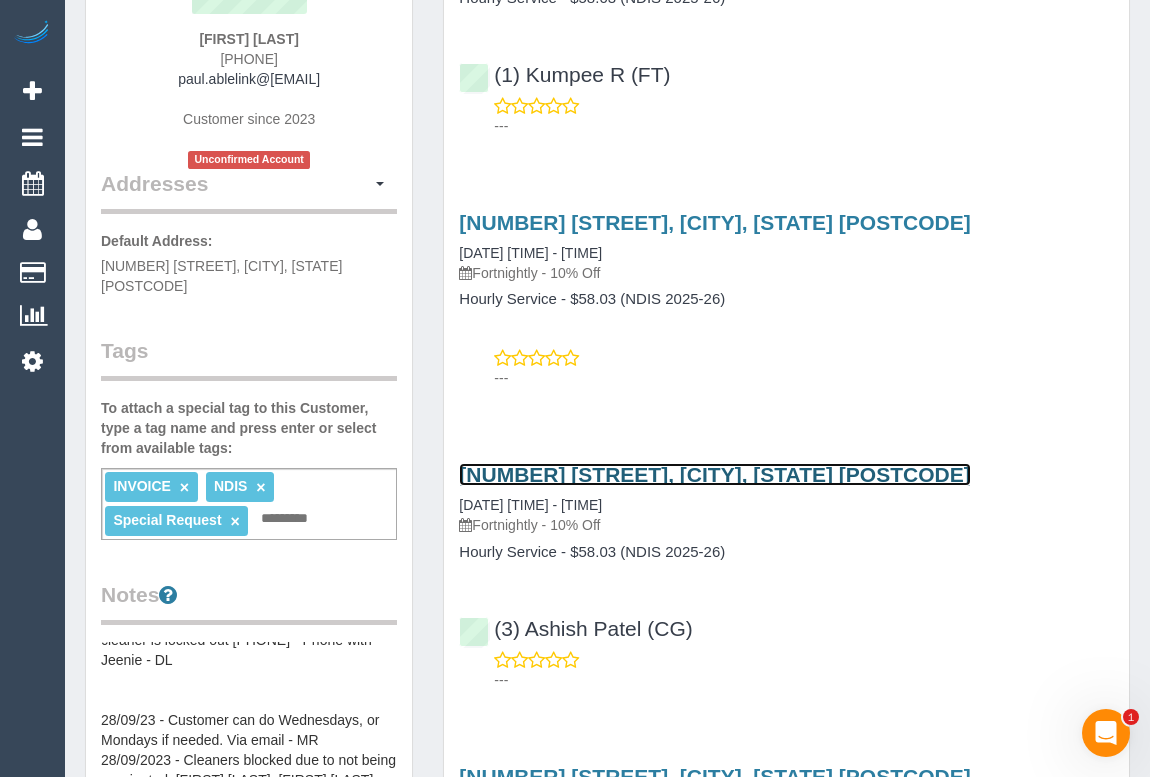 click on "4/4 Eildon Court, St Kilda, VIC 3182" at bounding box center [714, 474] 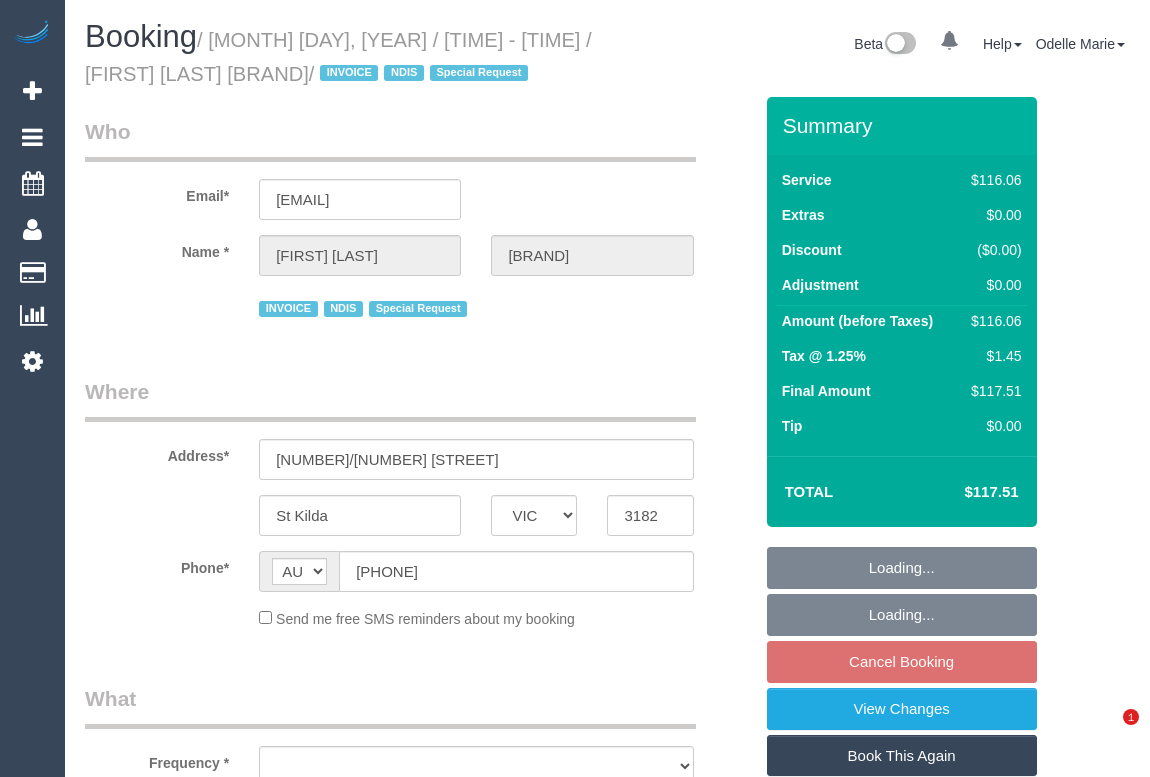 select on "VIC" 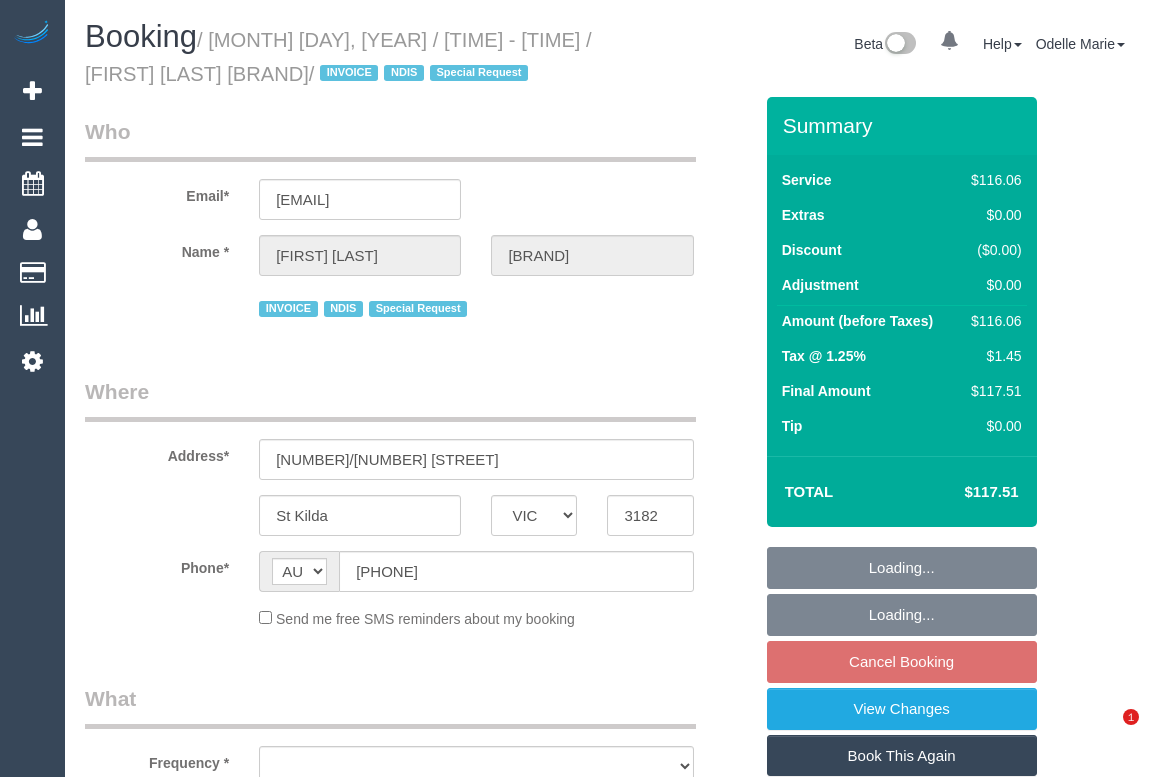 scroll, scrollTop: 0, scrollLeft: 0, axis: both 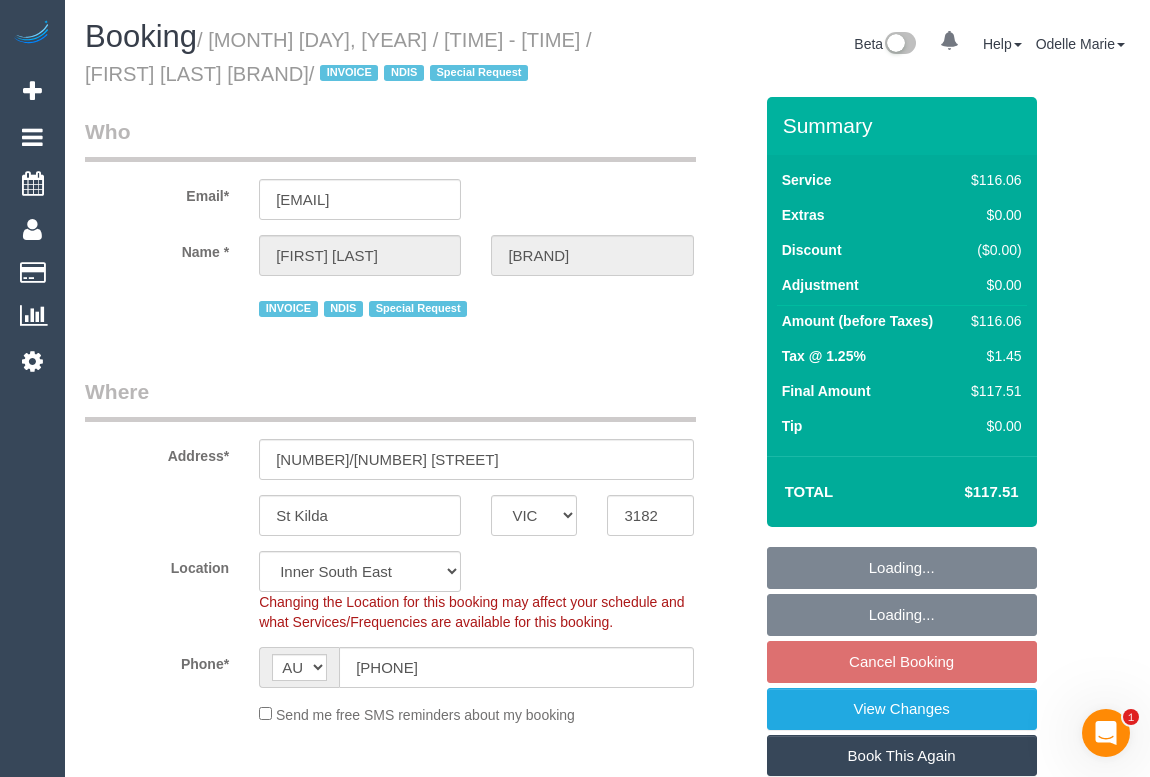 select on "object:741" 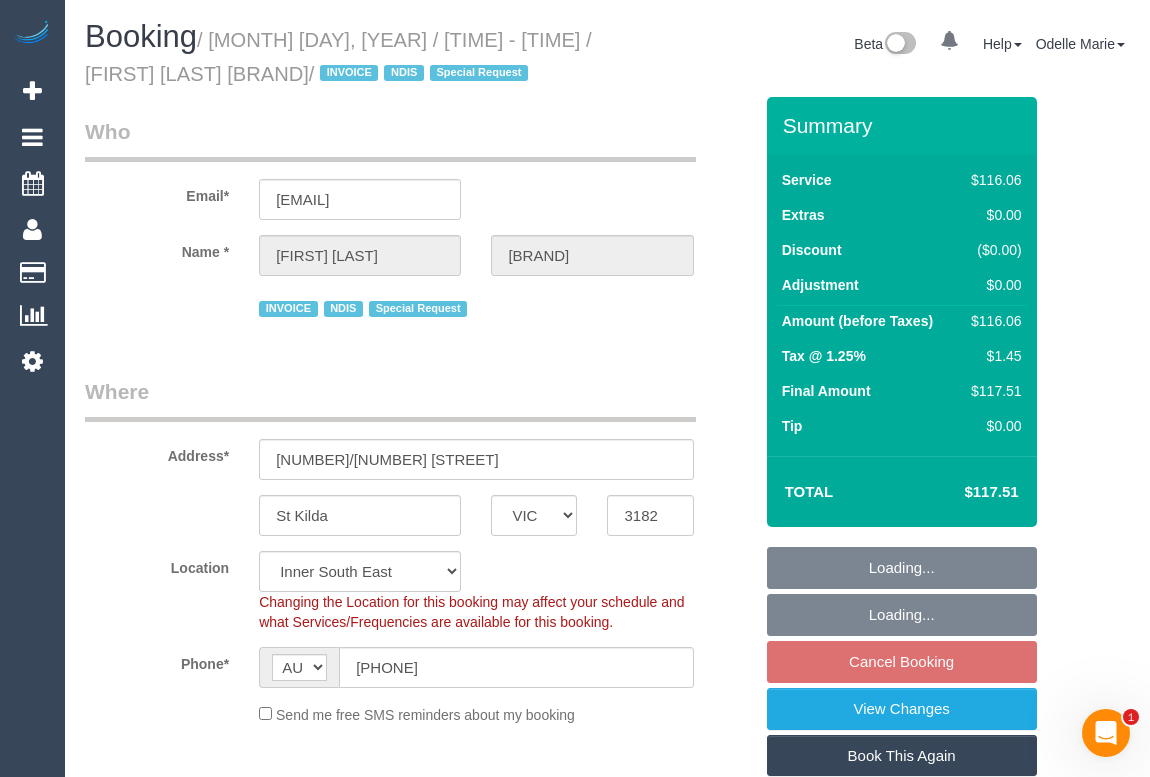 select on "number:28" 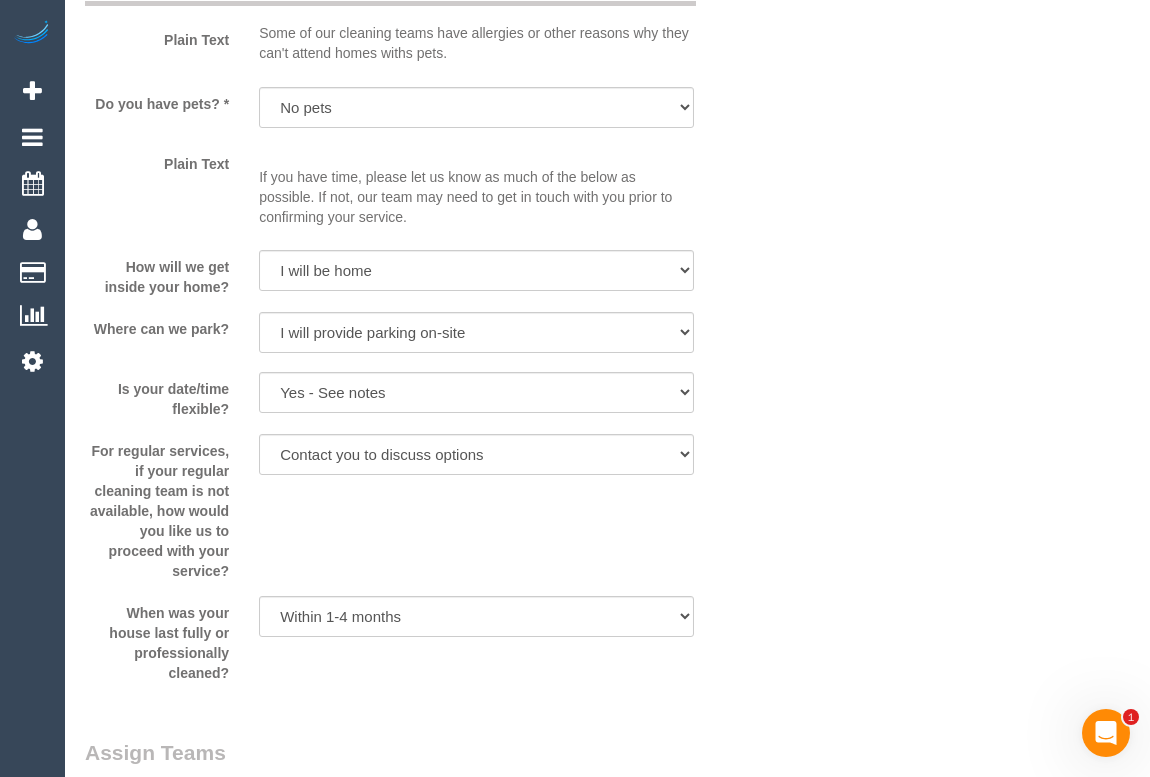 scroll, scrollTop: 2454, scrollLeft: 0, axis: vertical 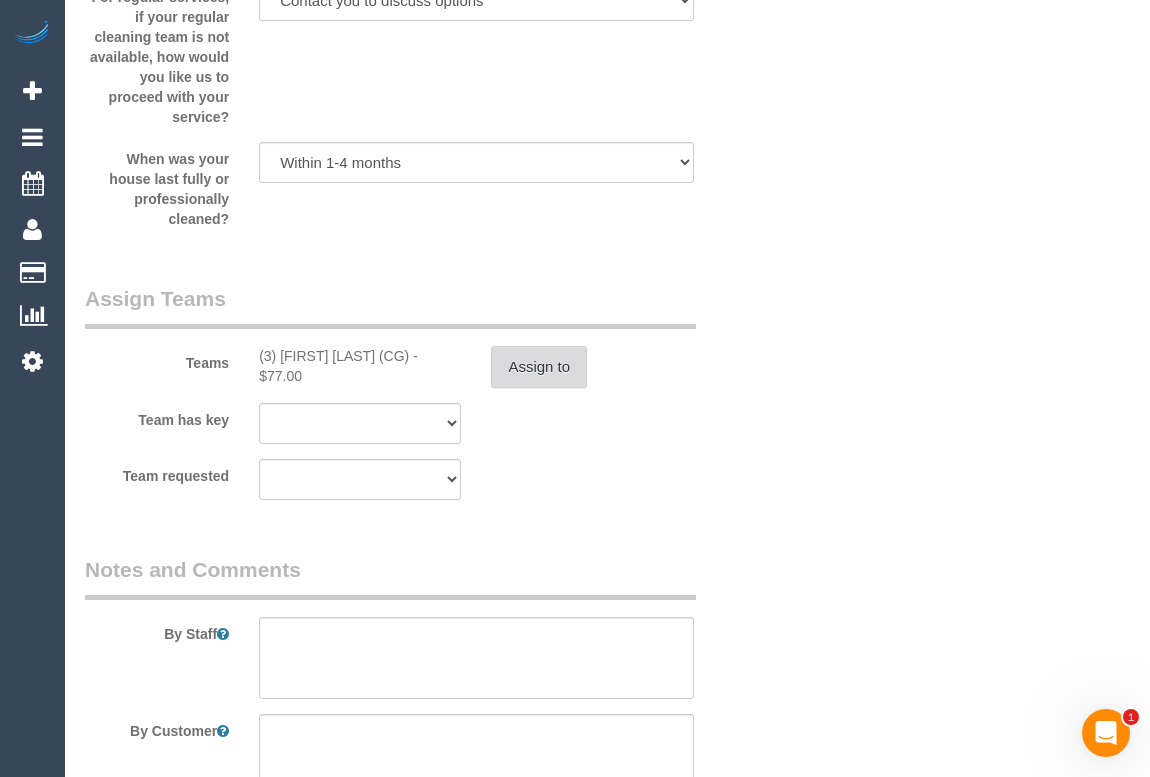 click on "Assign to" at bounding box center [539, 367] 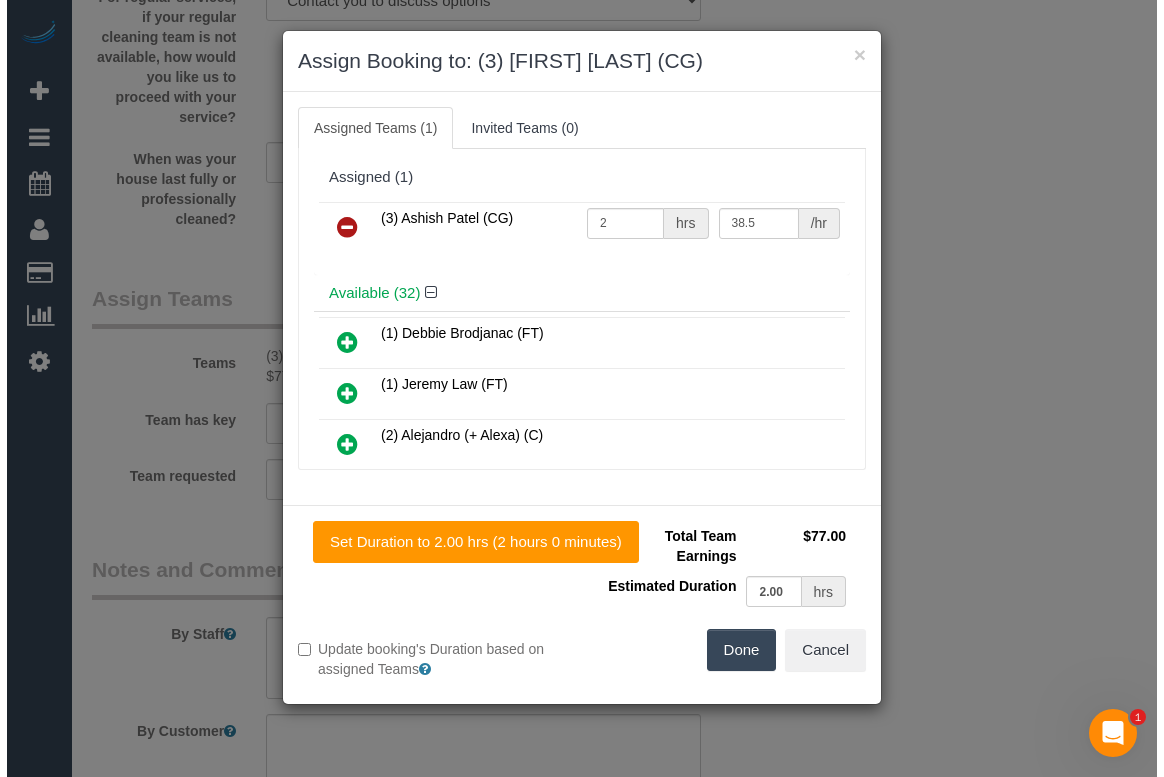 scroll, scrollTop: 2434, scrollLeft: 0, axis: vertical 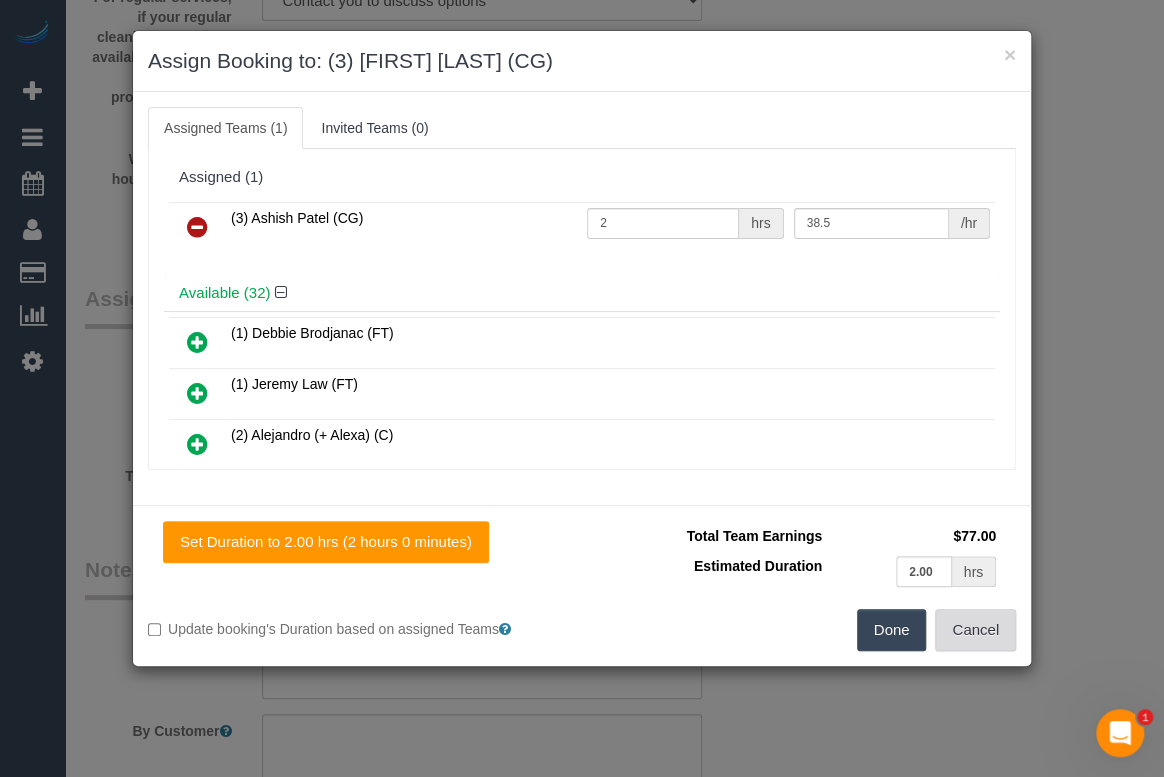 drag, startPoint x: 983, startPoint y: 626, endPoint x: 897, endPoint y: 594, distance: 91.76056 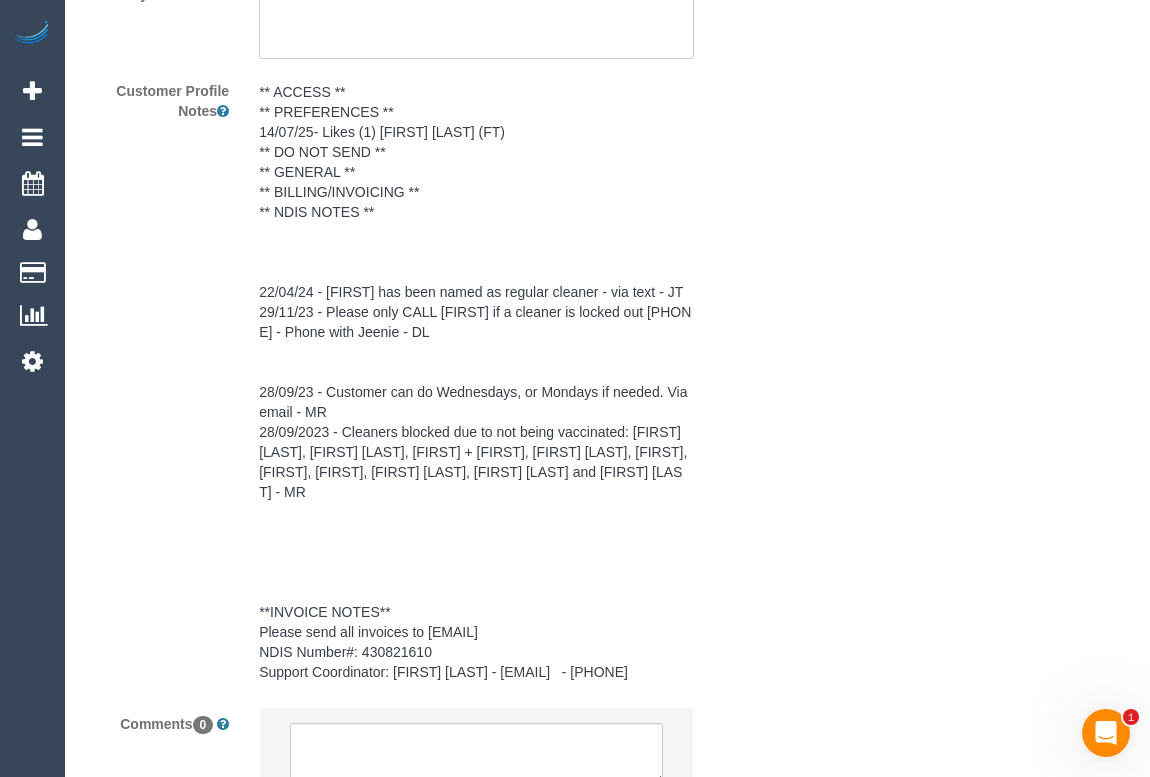 scroll, scrollTop: 3356, scrollLeft: 0, axis: vertical 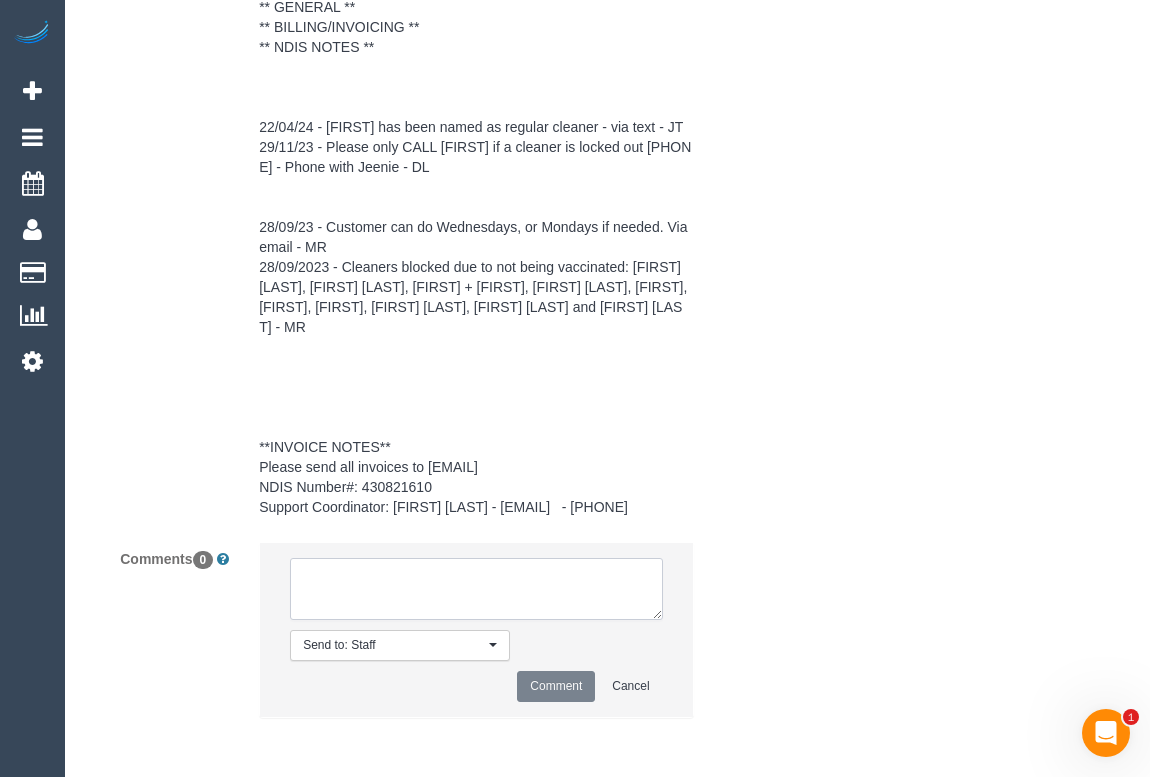 click at bounding box center [476, 589] 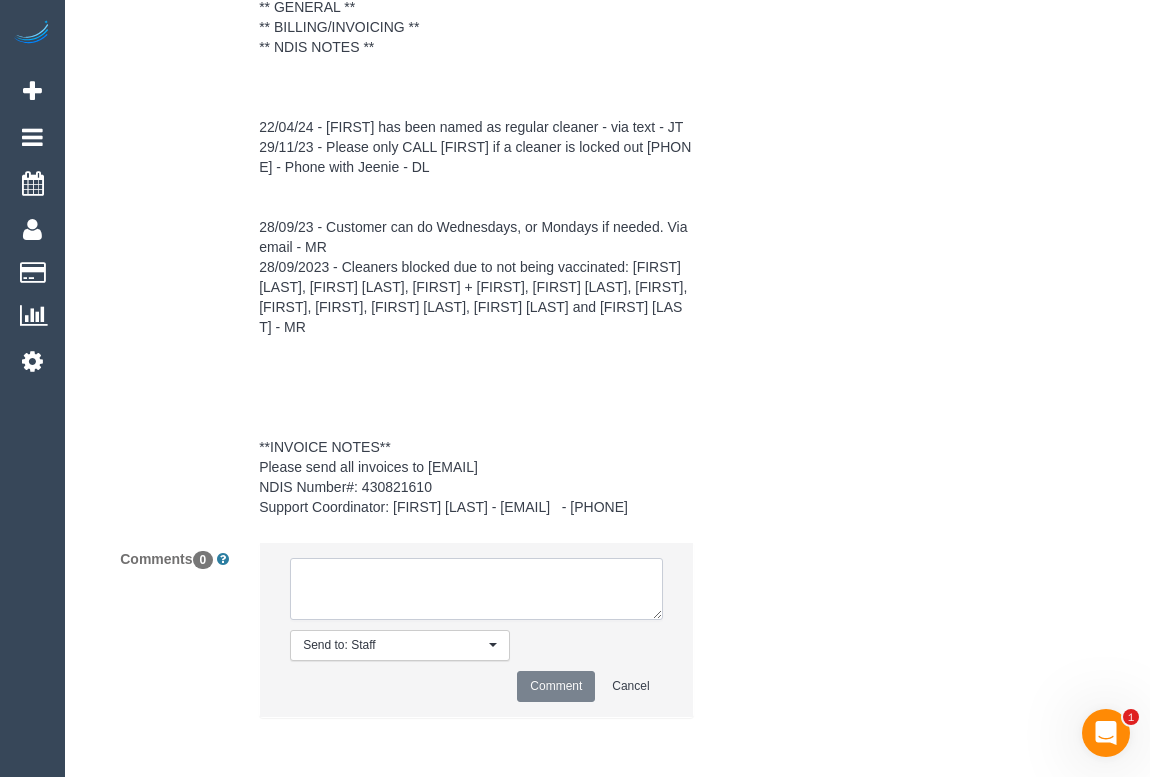paste on "leaner(s) Unassigned:
Reason Unassigned:
One Off/Ongoing:
Flexibility:
Close arrival: Yes/No/NA
Cleaner: same/cover/any
Notes:
Contact via:" 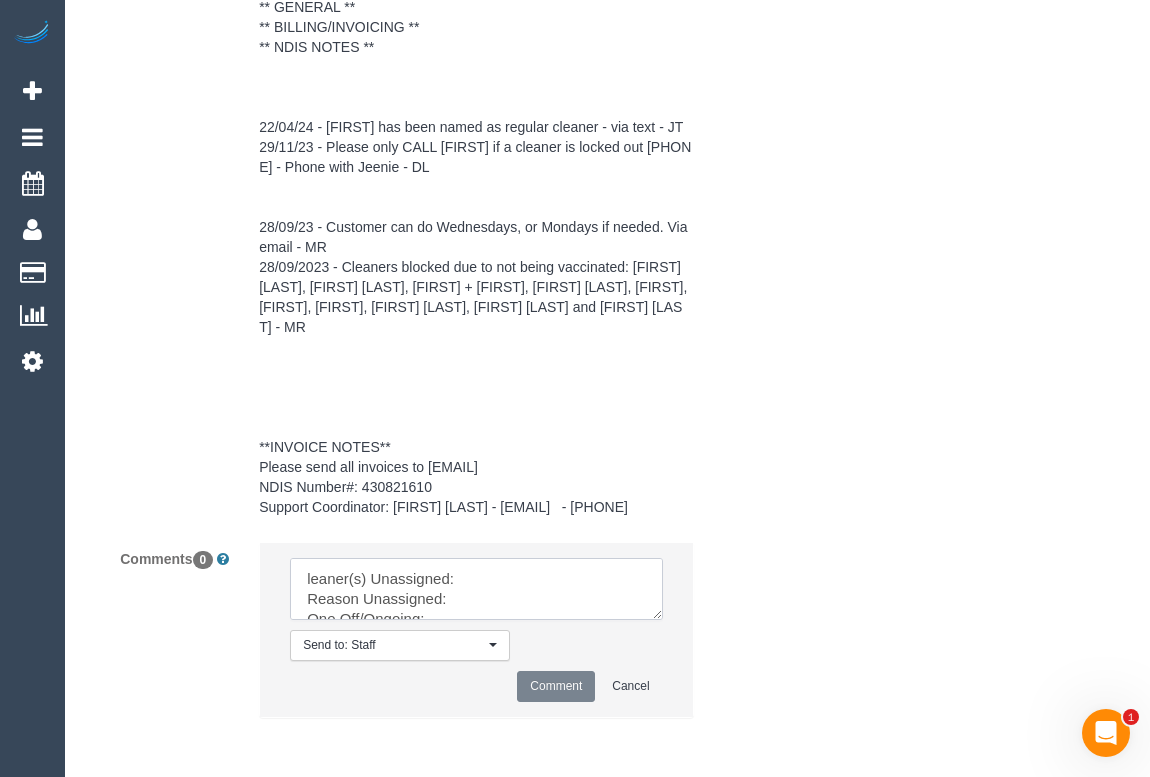 scroll, scrollTop: 108, scrollLeft: 0, axis: vertical 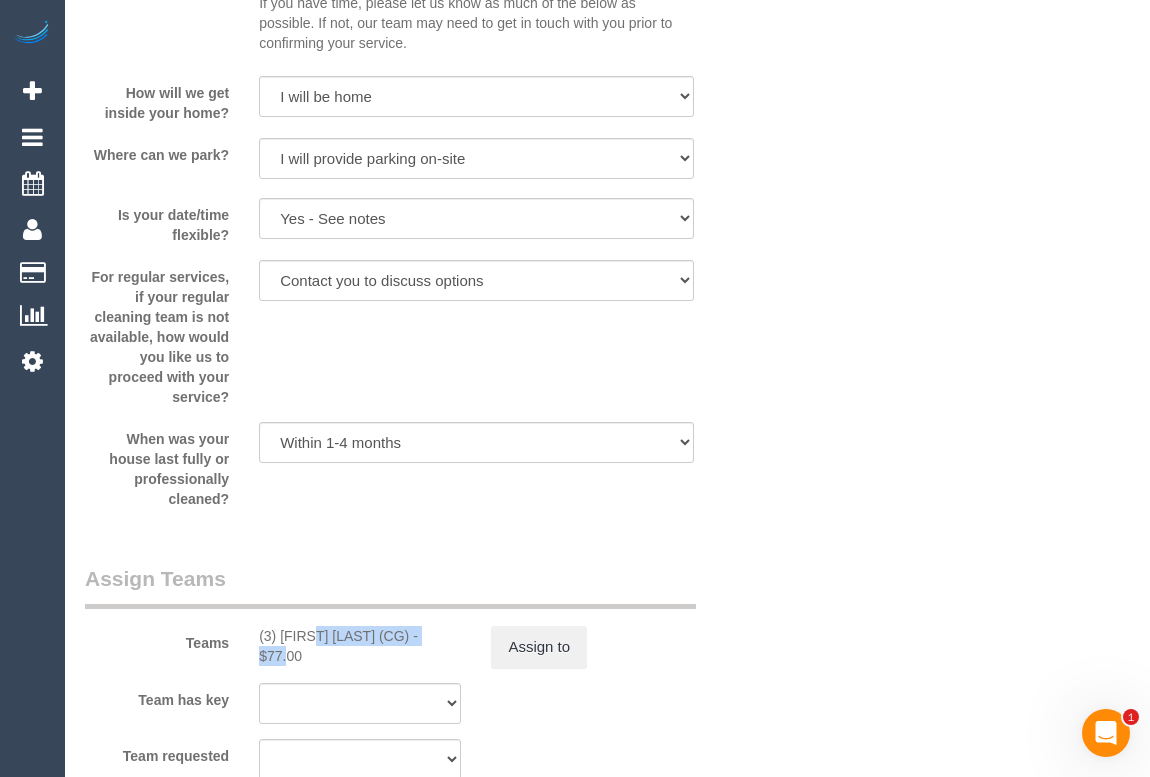 drag, startPoint x: 259, startPoint y: 633, endPoint x: 391, endPoint y: 633, distance: 132 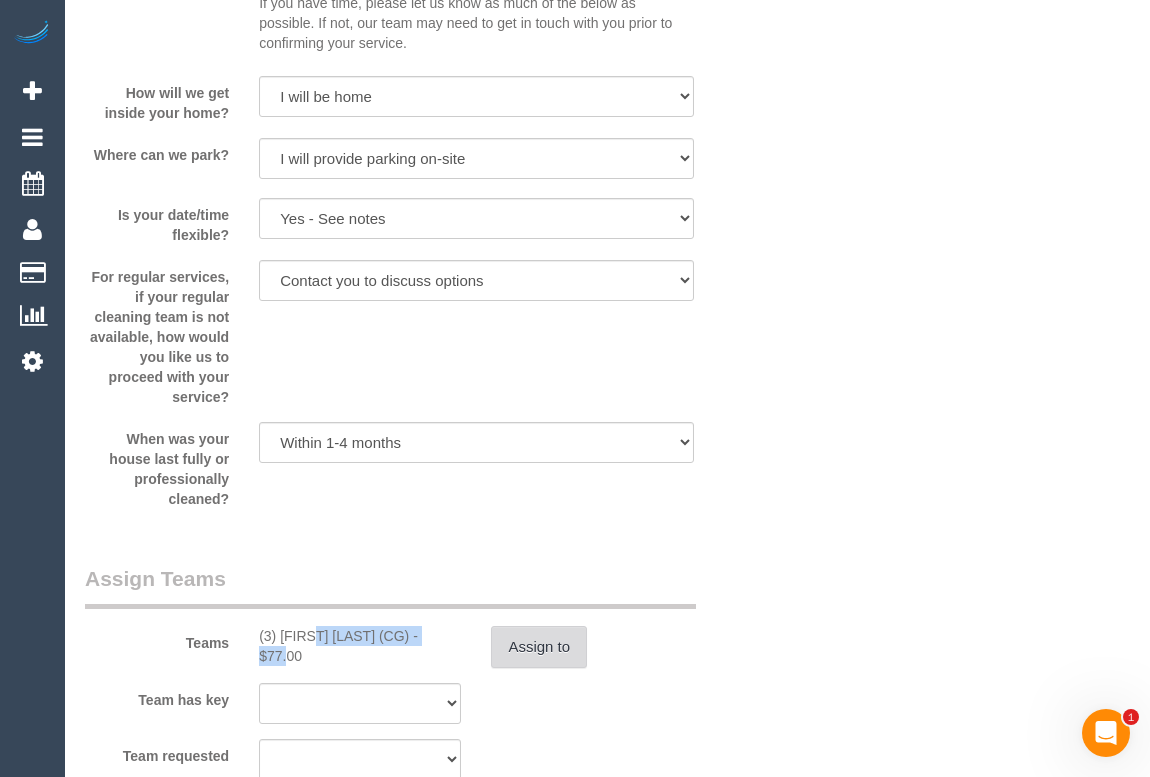 click on "Assign to" at bounding box center (539, 647) 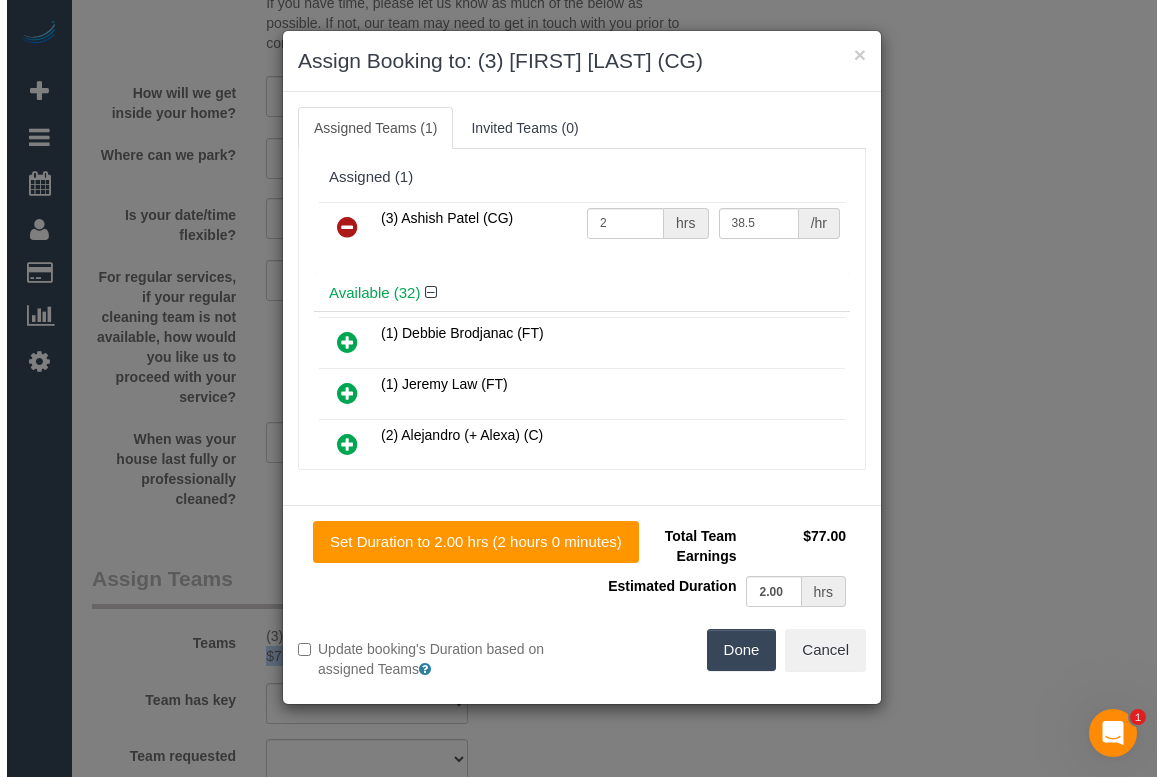 scroll, scrollTop: 2154, scrollLeft: 0, axis: vertical 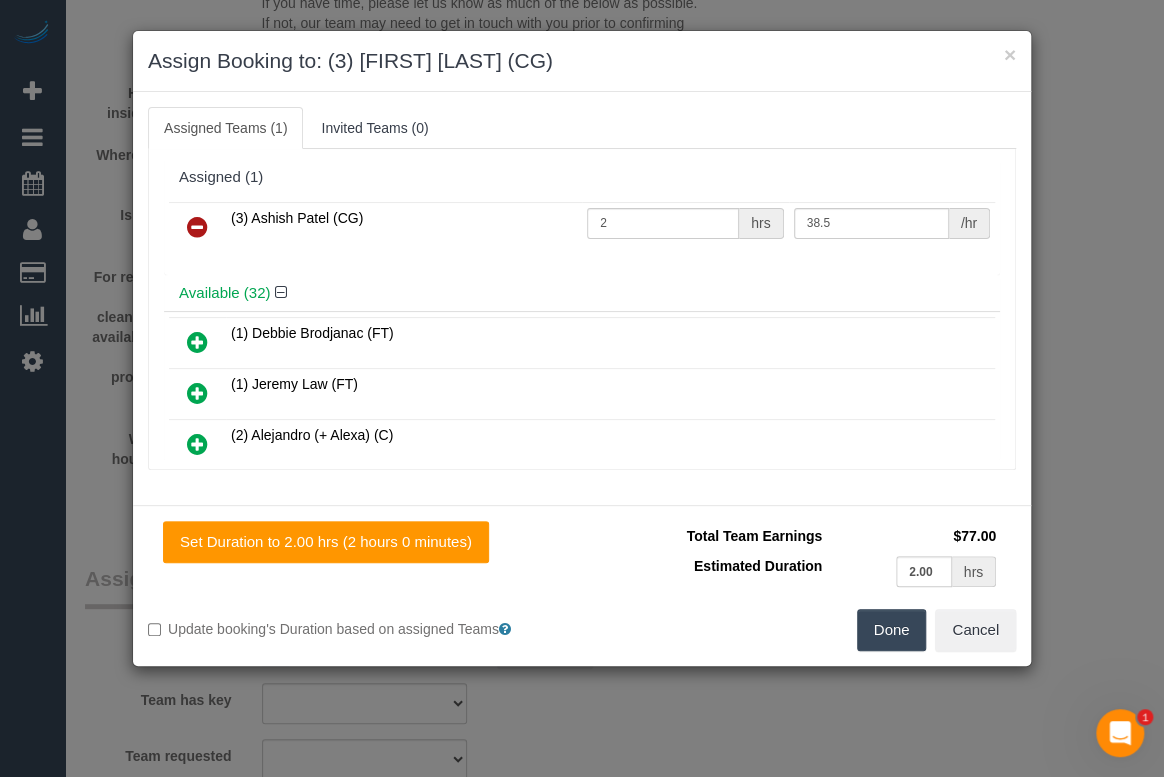 drag, startPoint x: 190, startPoint y: 223, endPoint x: 201, endPoint y: 224, distance: 11.045361 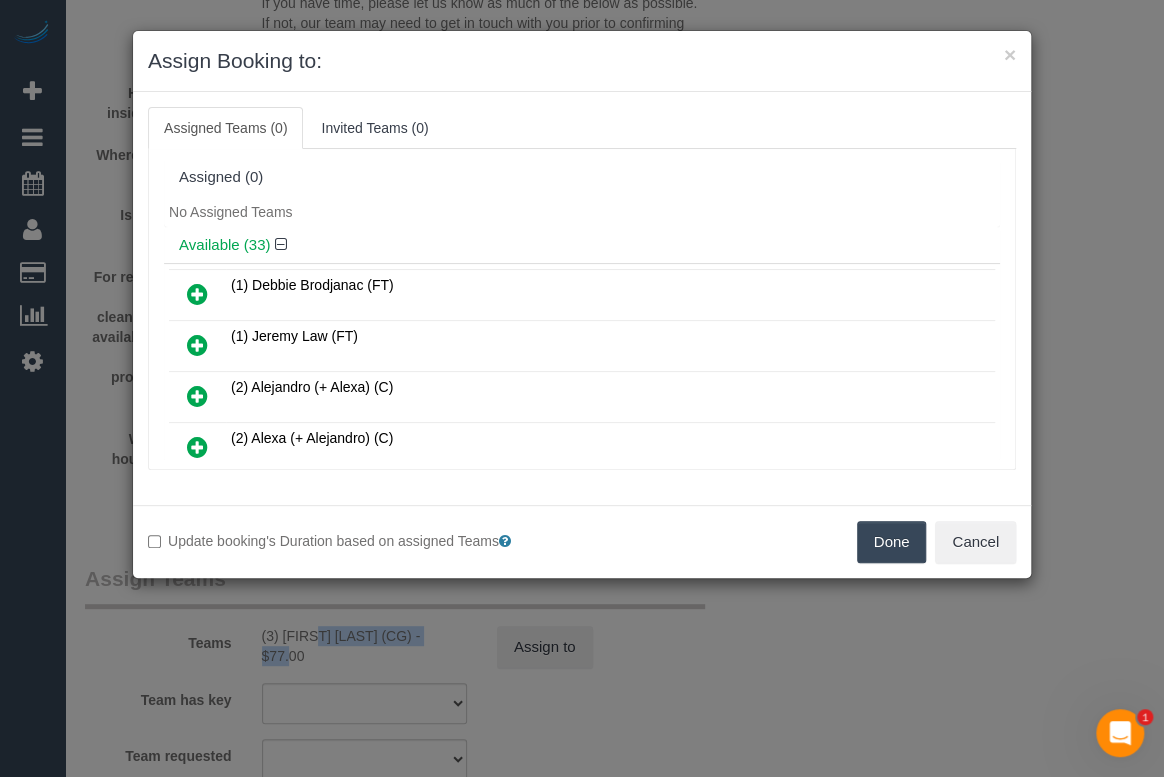 click on "Done" at bounding box center [892, 542] 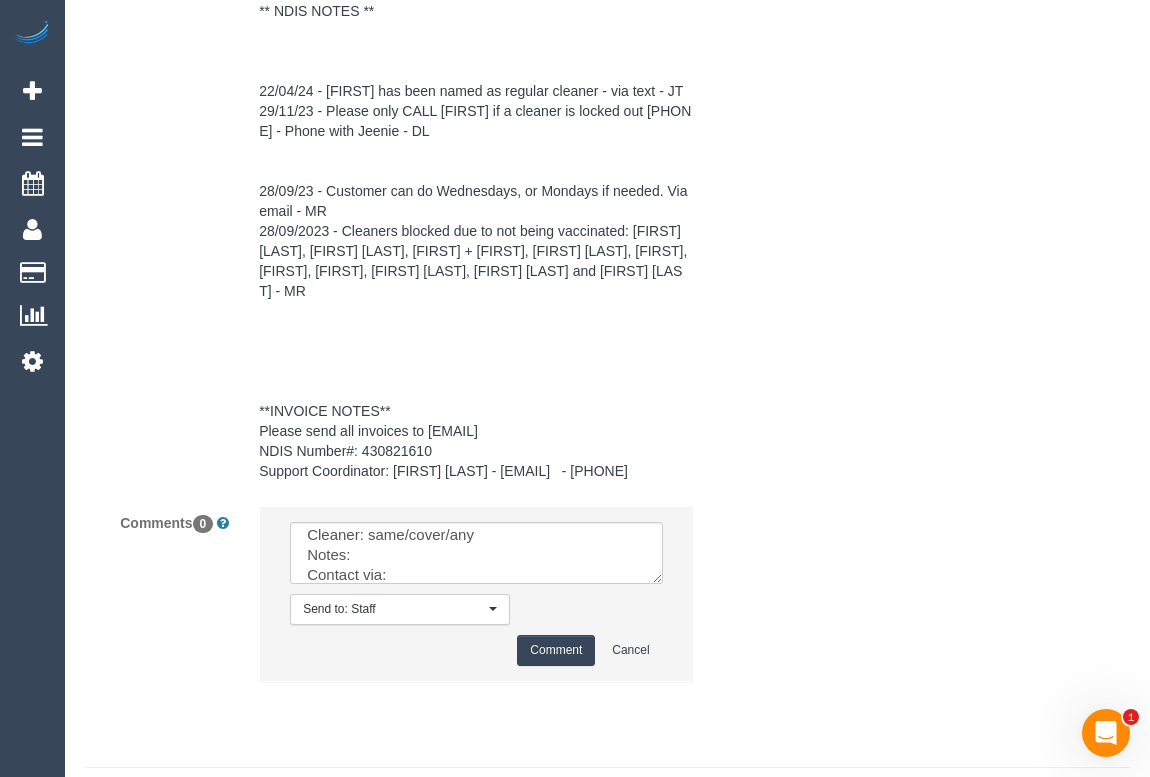 scroll, scrollTop: 3348, scrollLeft: 0, axis: vertical 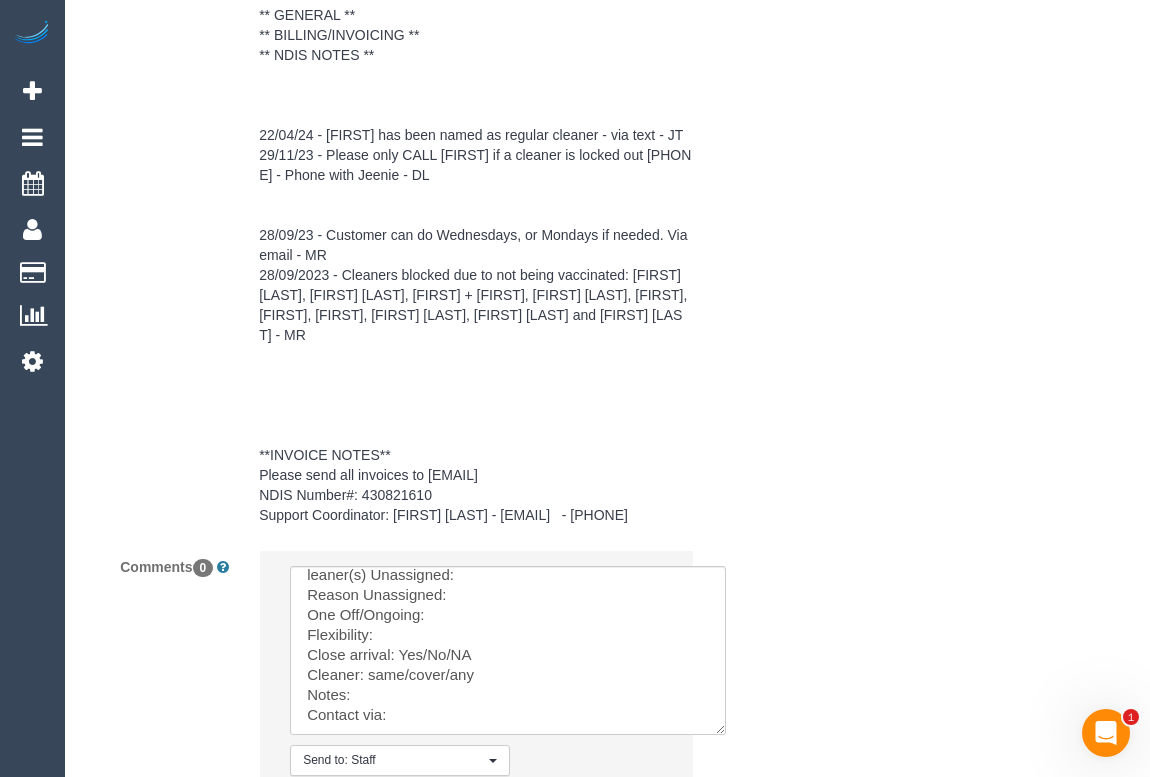 drag, startPoint x: 657, startPoint y: 619, endPoint x: 720, endPoint y: 726, distance: 124.16924 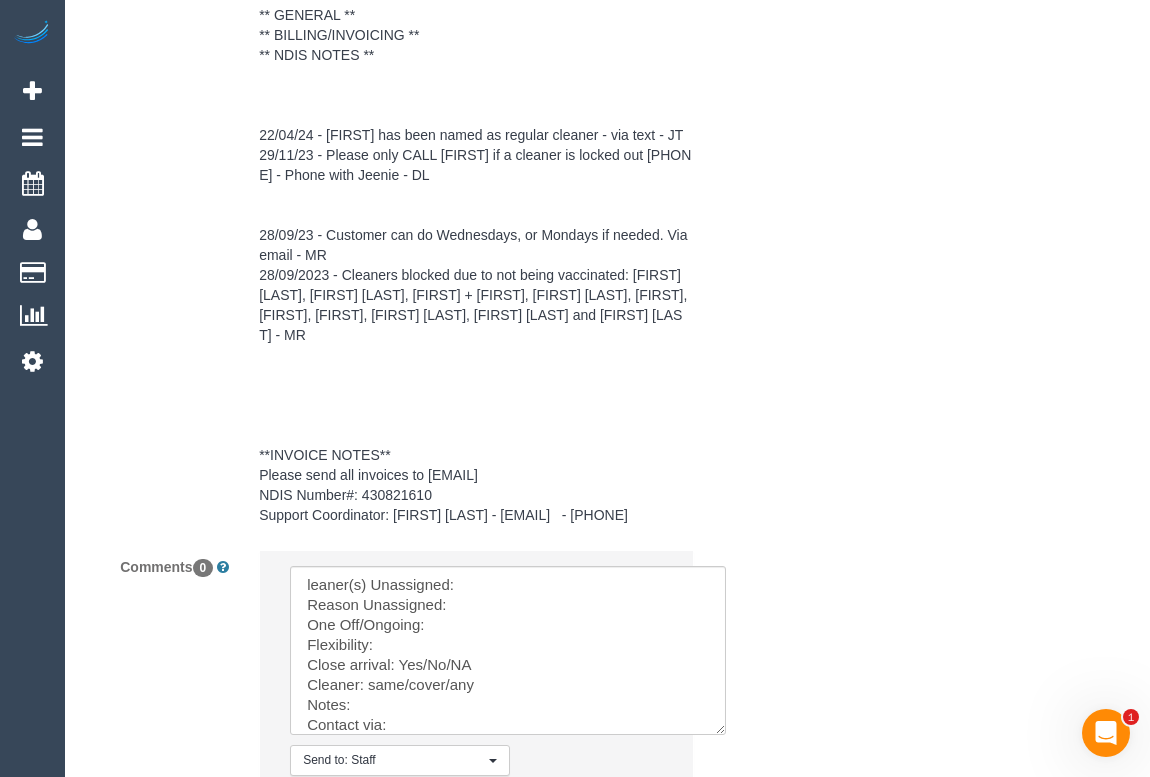 scroll, scrollTop: 0, scrollLeft: 0, axis: both 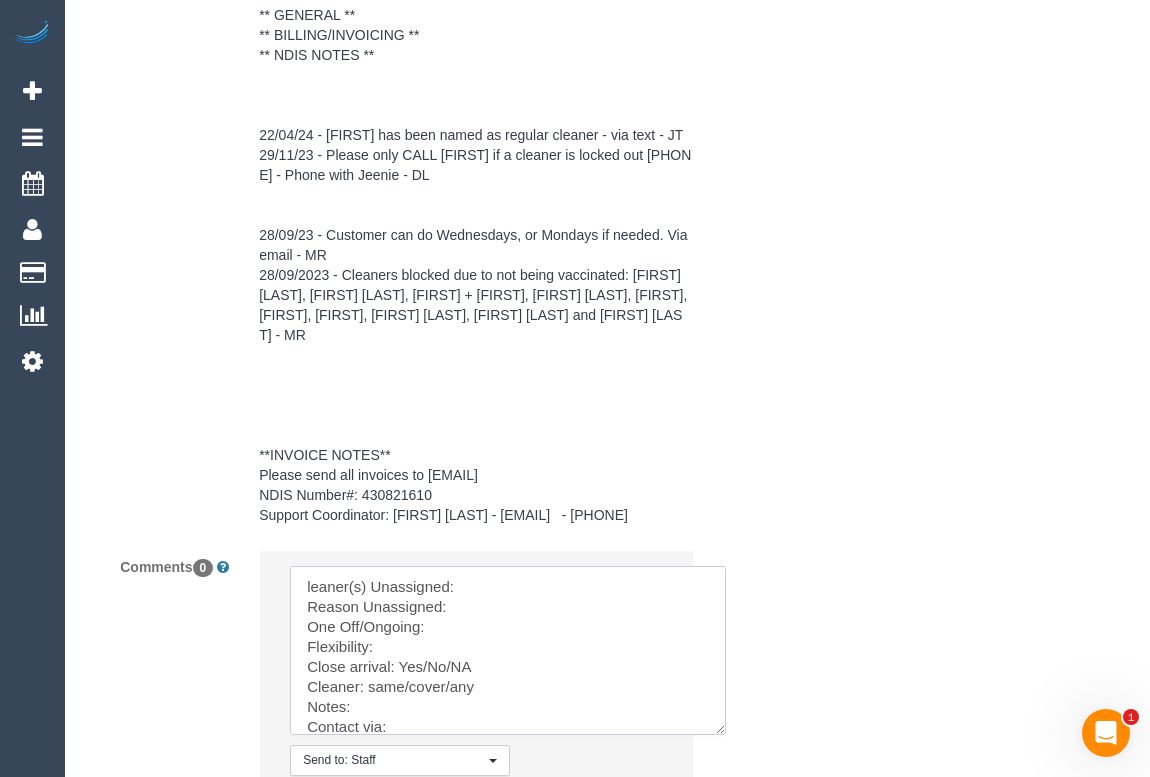 click at bounding box center [508, 650] 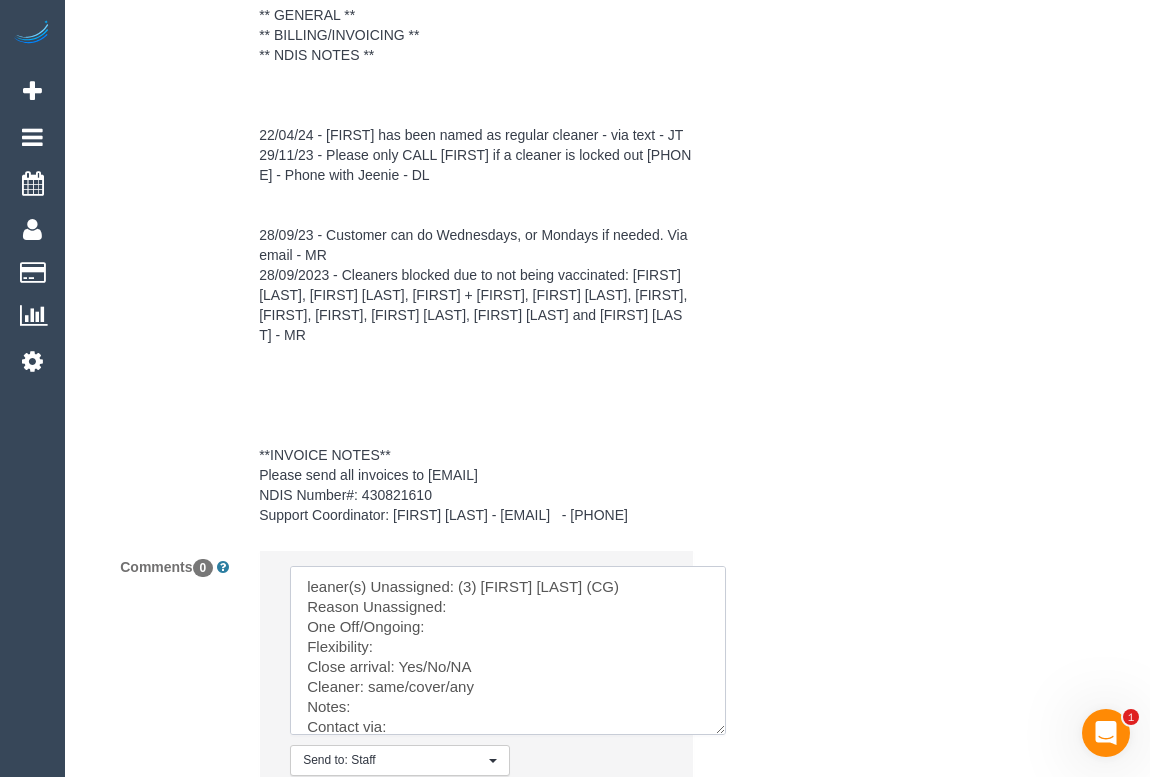 click at bounding box center (508, 650) 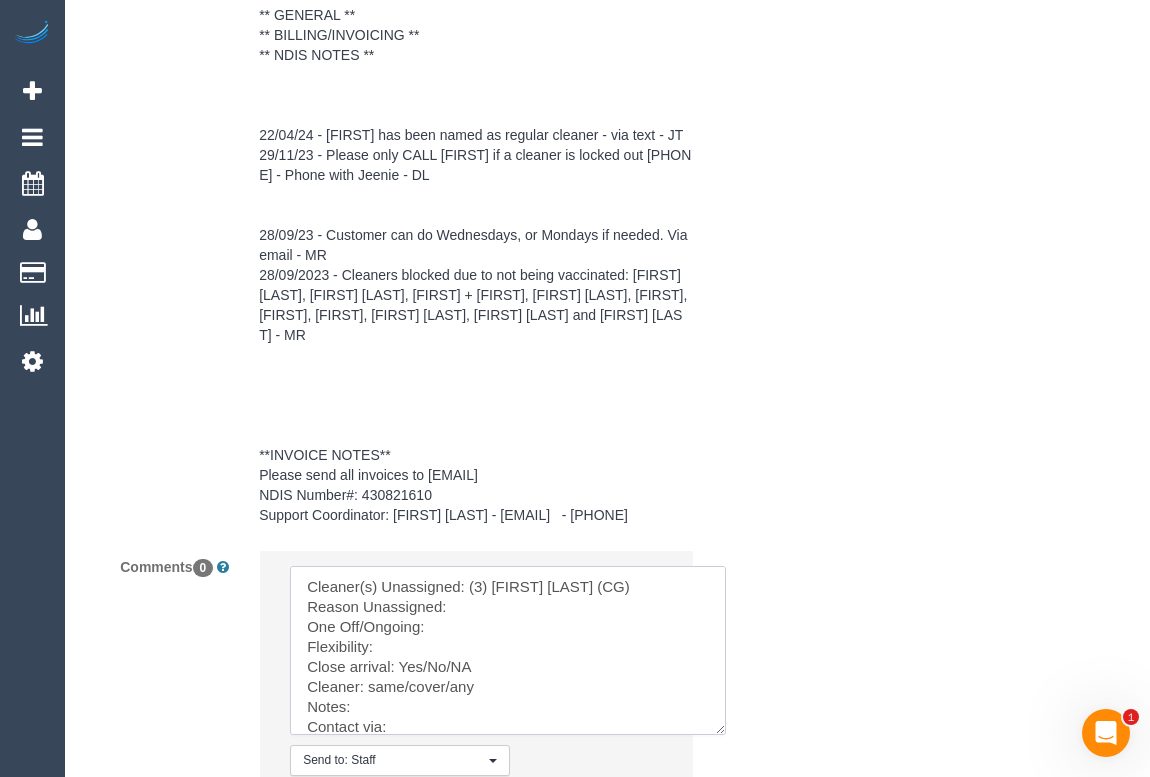 click at bounding box center (508, 650) 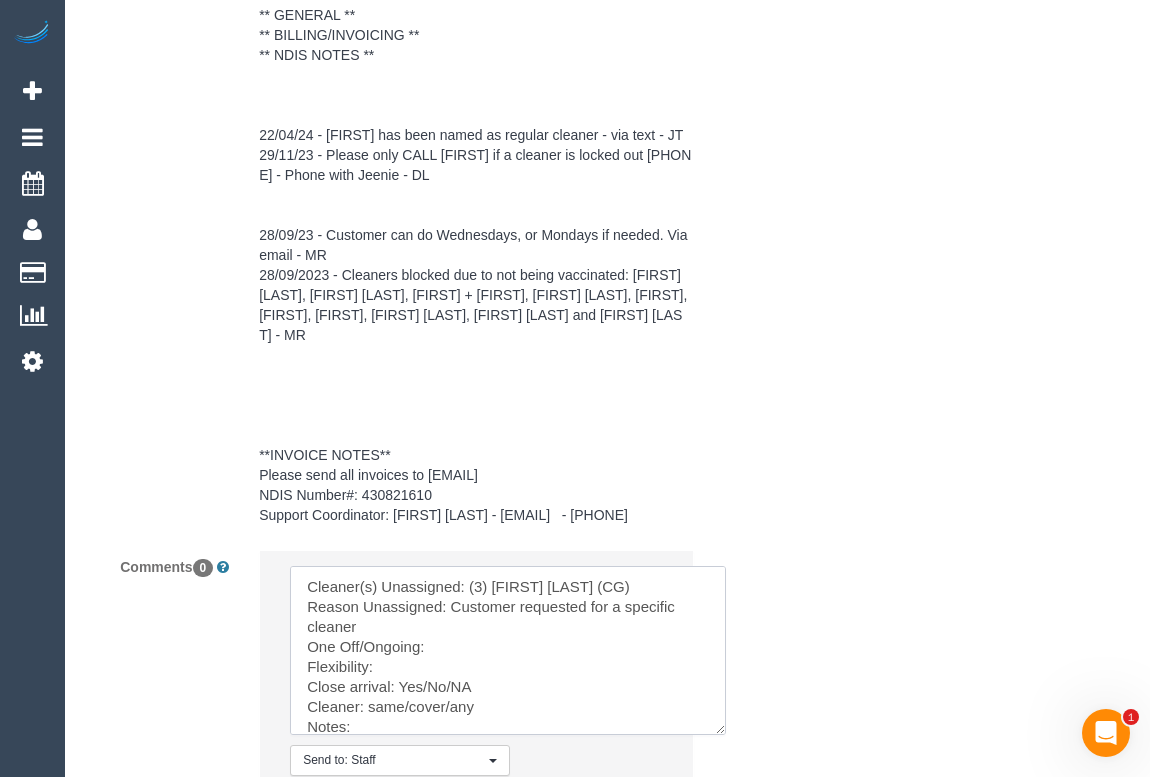 click at bounding box center (508, 650) 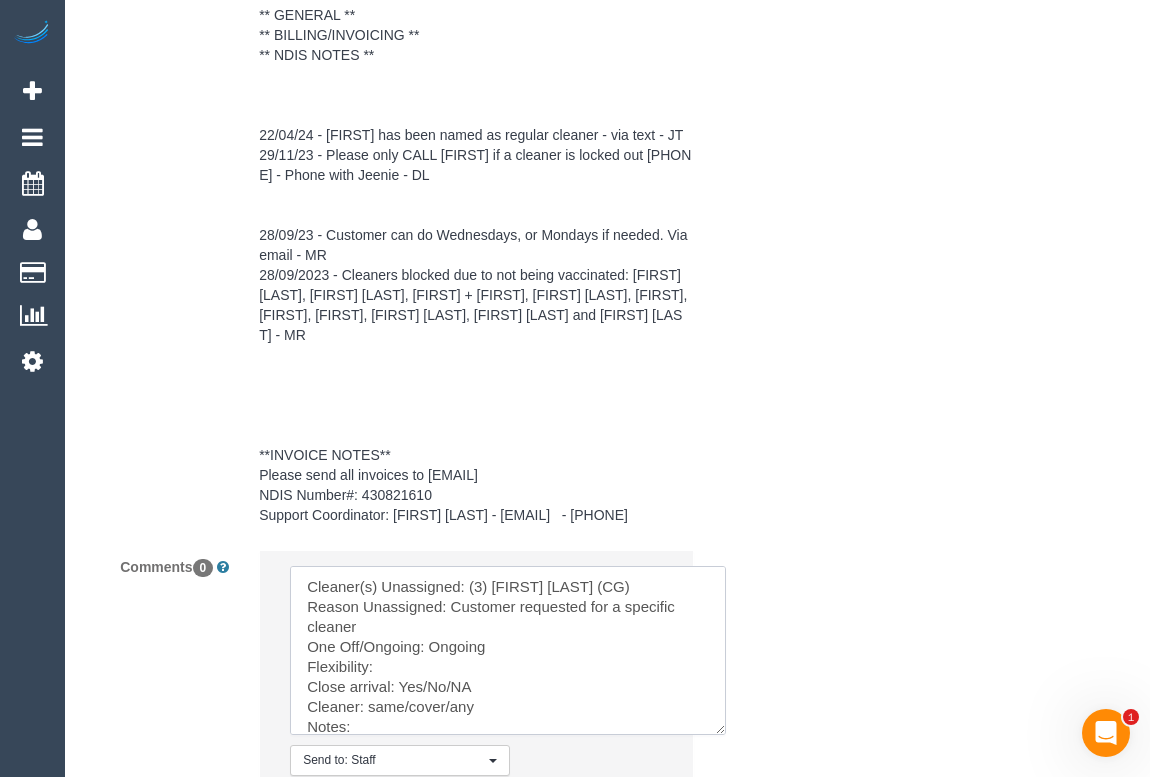 click at bounding box center [508, 650] 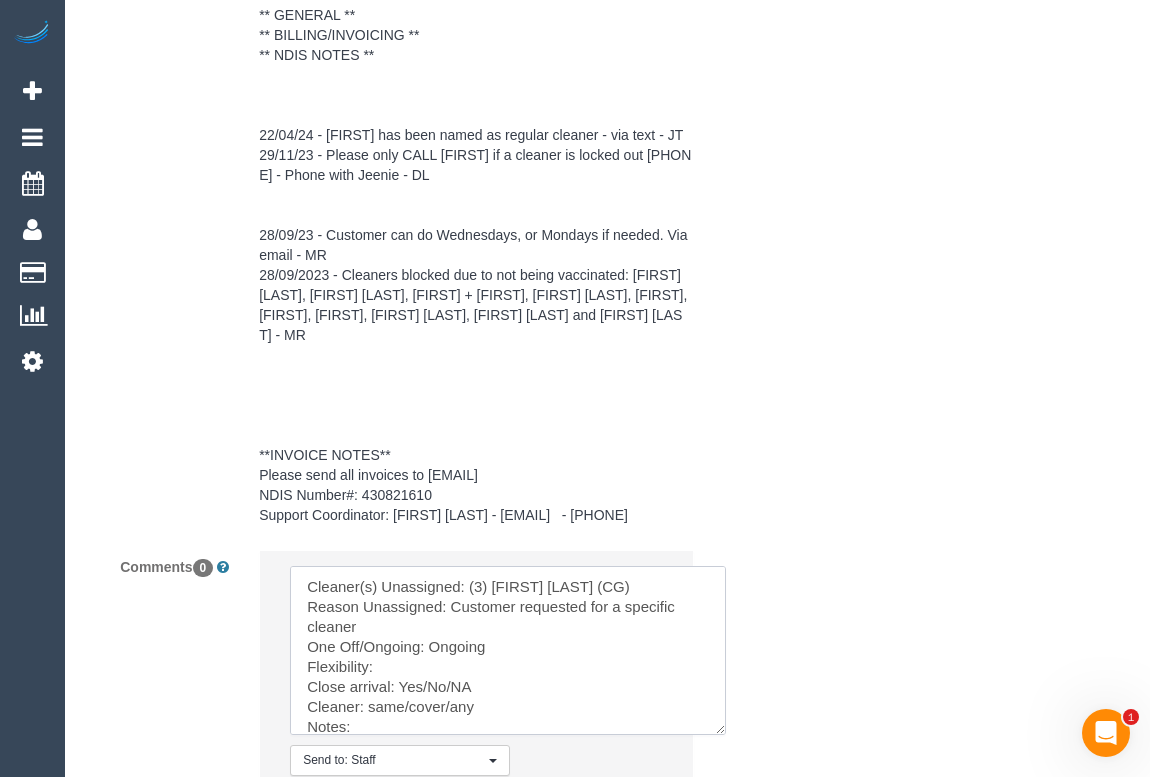click at bounding box center [508, 650] 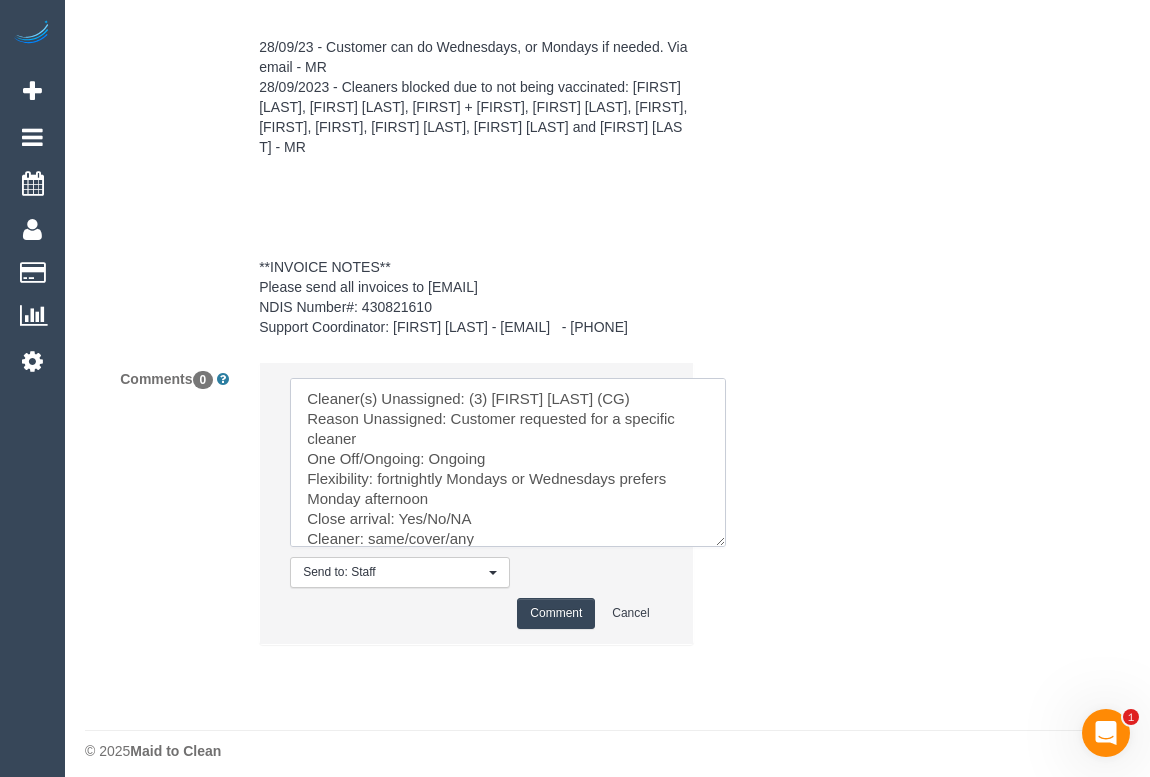 scroll, scrollTop: 3546, scrollLeft: 0, axis: vertical 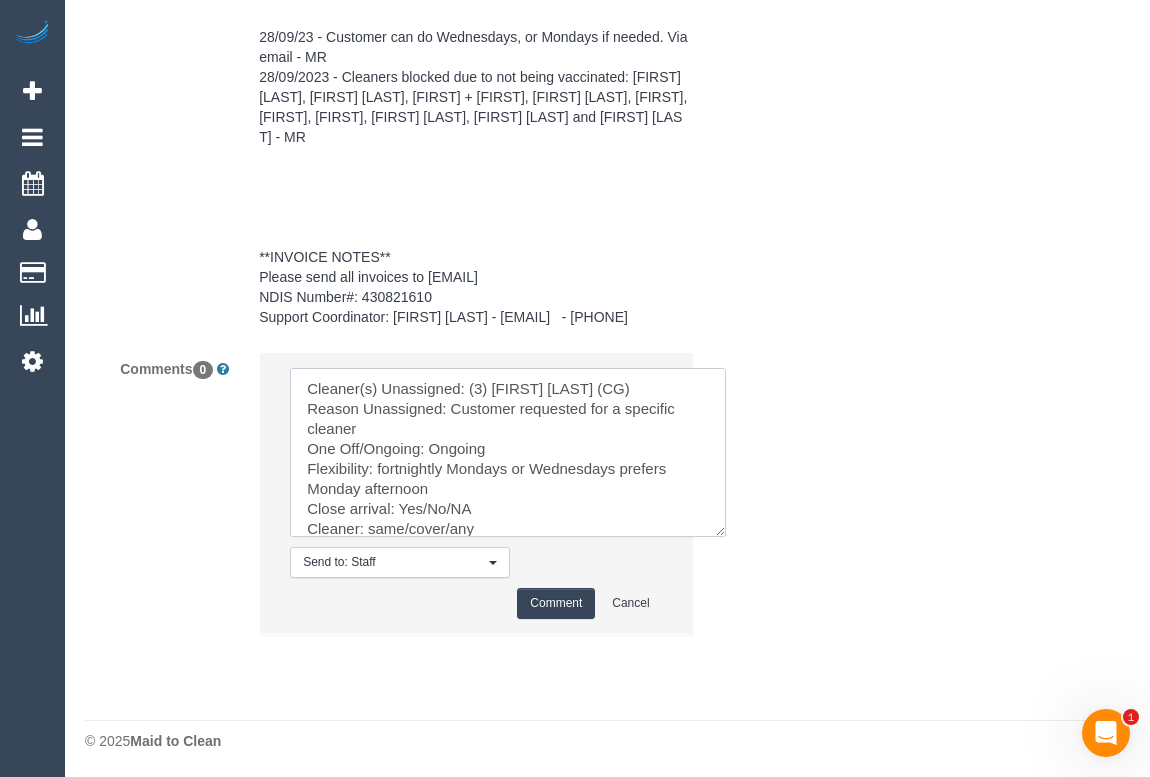 drag, startPoint x: 422, startPoint y: 499, endPoint x: 484, endPoint y: 499, distance: 62 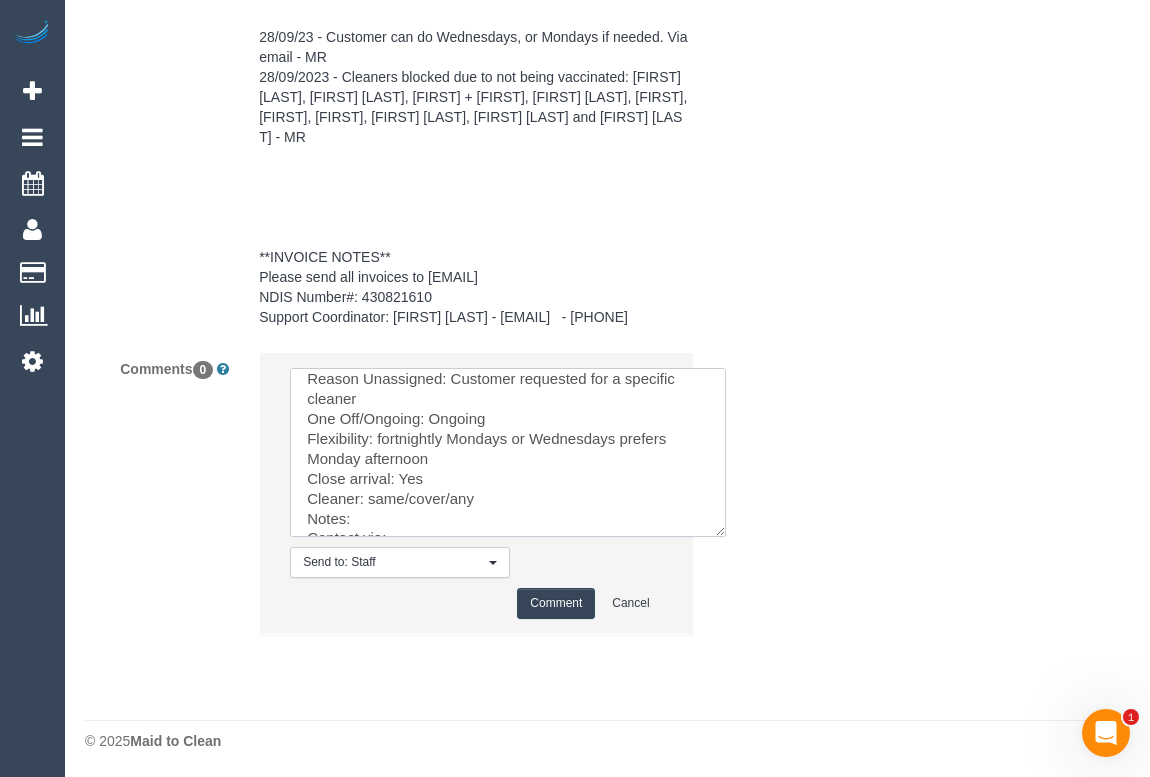 scroll, scrollTop: 51, scrollLeft: 0, axis: vertical 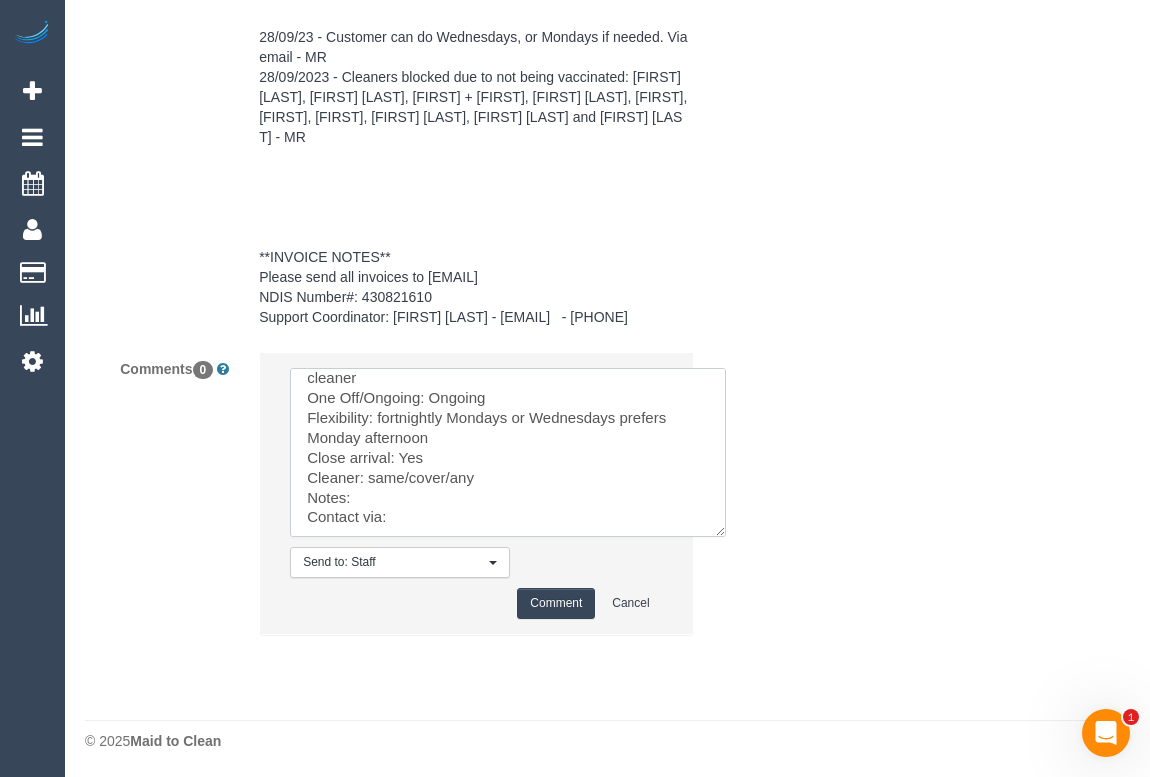 click at bounding box center (508, 452) 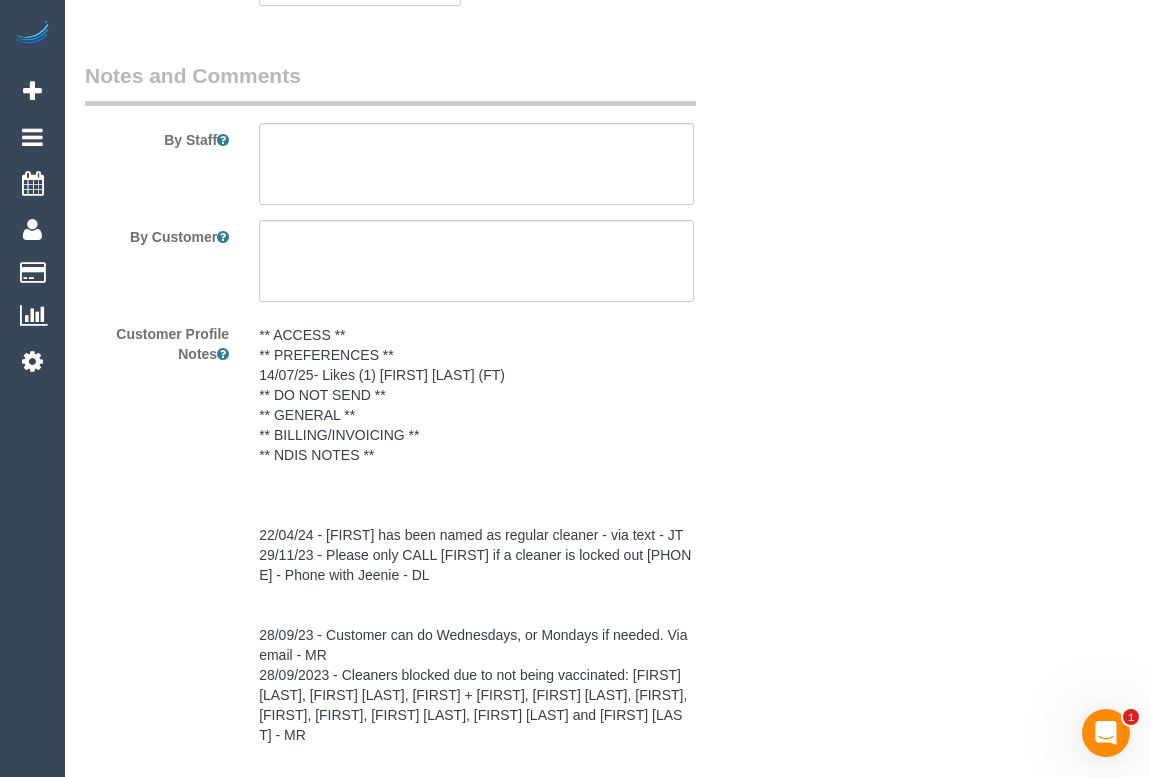 scroll, scrollTop: 3000, scrollLeft: 0, axis: vertical 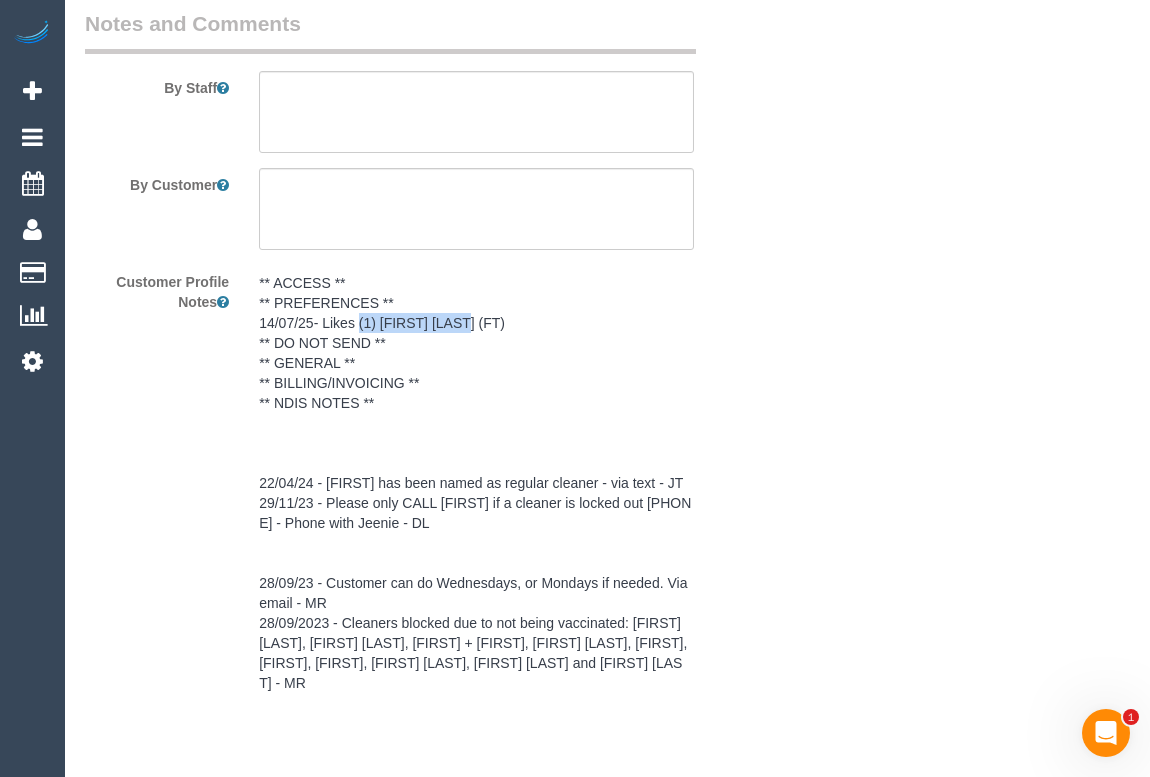 drag, startPoint x: 489, startPoint y: 317, endPoint x: 359, endPoint y: 316, distance: 130.00385 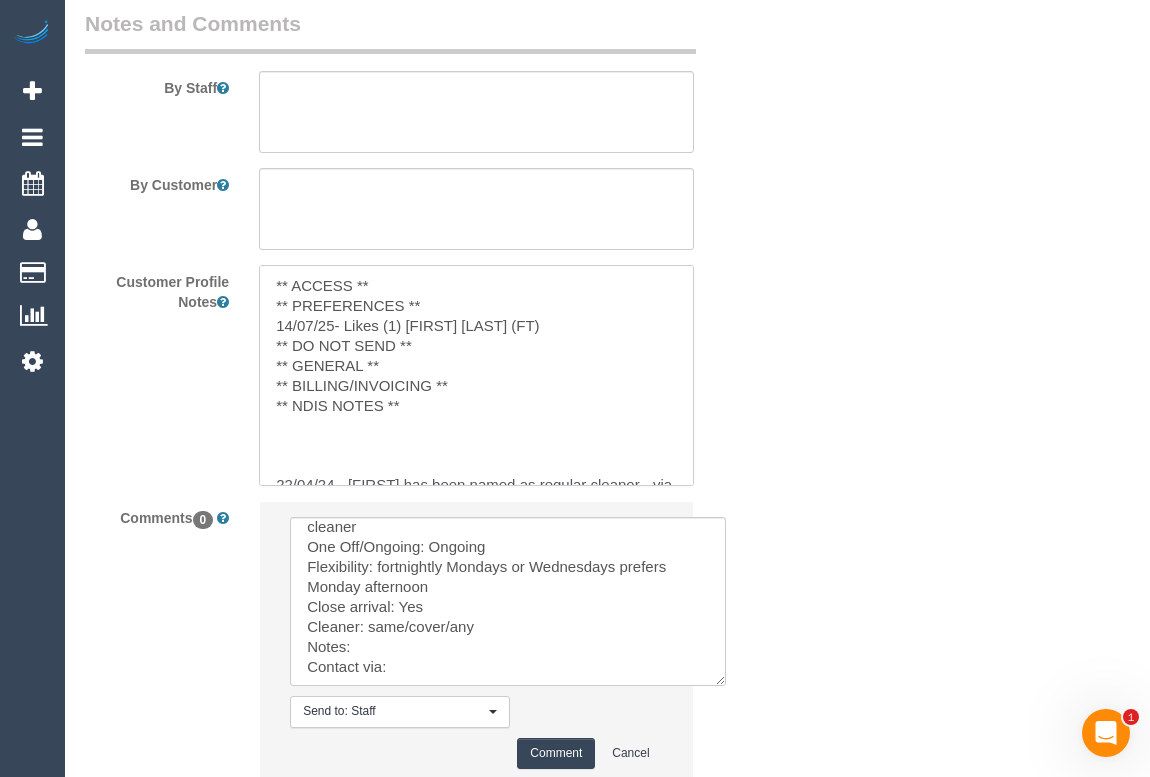 drag, startPoint x: 512, startPoint y: 314, endPoint x: 378, endPoint y: 314, distance: 134 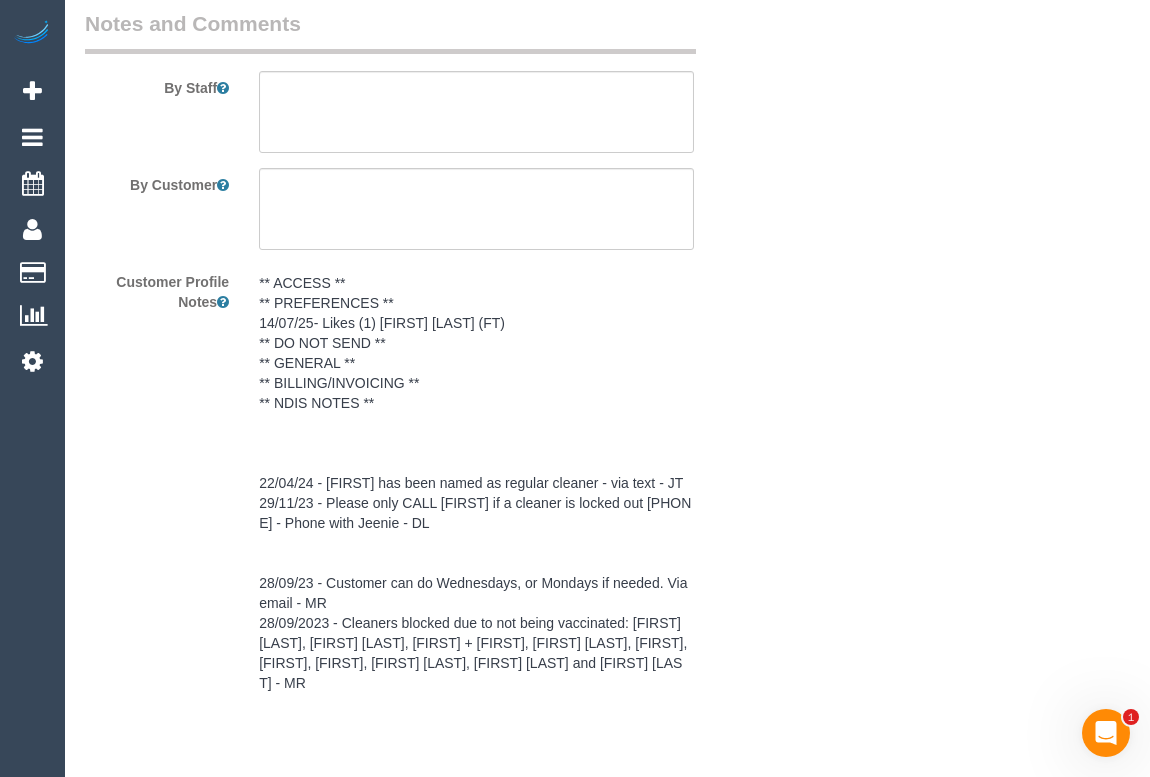 click on "Who
Email*
paul.ablelink@fake.com
Name *
Paul Quinn
Ablelink
INVOICE
NDIS
Special Request
Where
Address*
4/4 Eildon Court
St Kilda
ACT
NSW
NT
QLD
SA
TAS
VIC
WA
3182
Location
Office City East (North) East (South) Inner East Inner North (East) Inner North (West) Inner South East Inner West North (East) North (West) Outer East Outer North (East) Outer North (West) Outer South East Outer West South East (East) South East (West) West (North)" at bounding box center (607, -823) 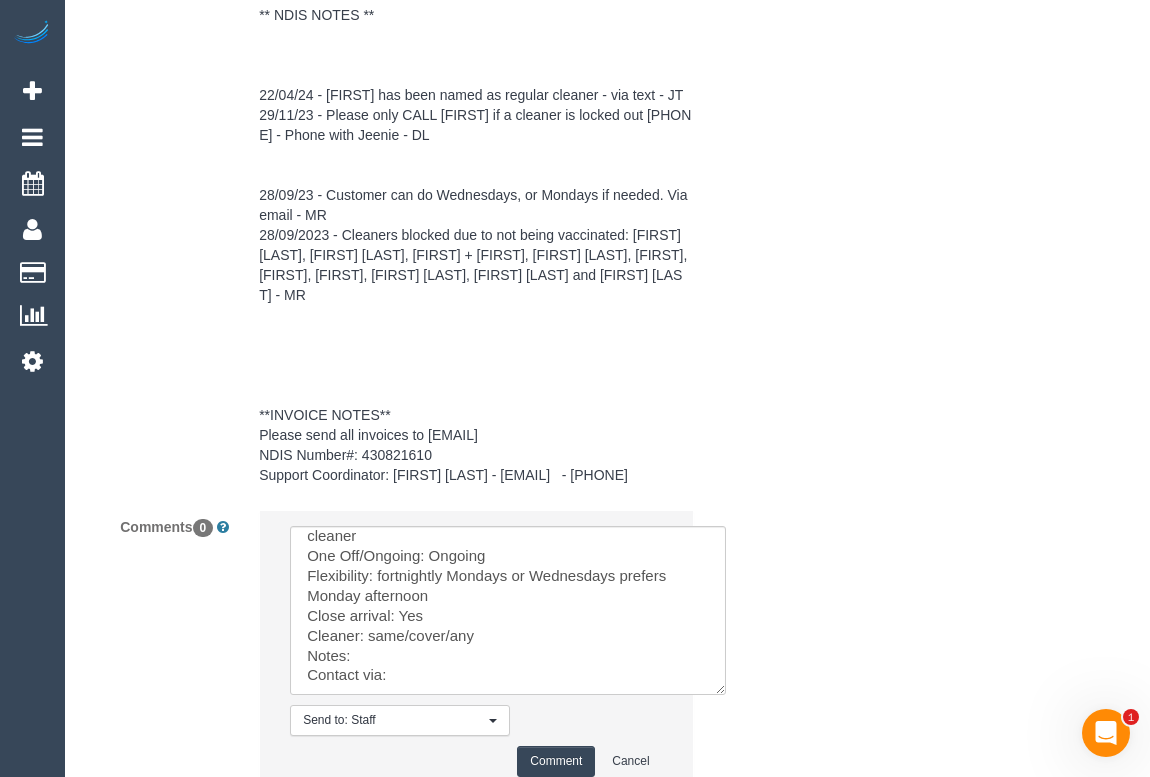 scroll, scrollTop: 3546, scrollLeft: 0, axis: vertical 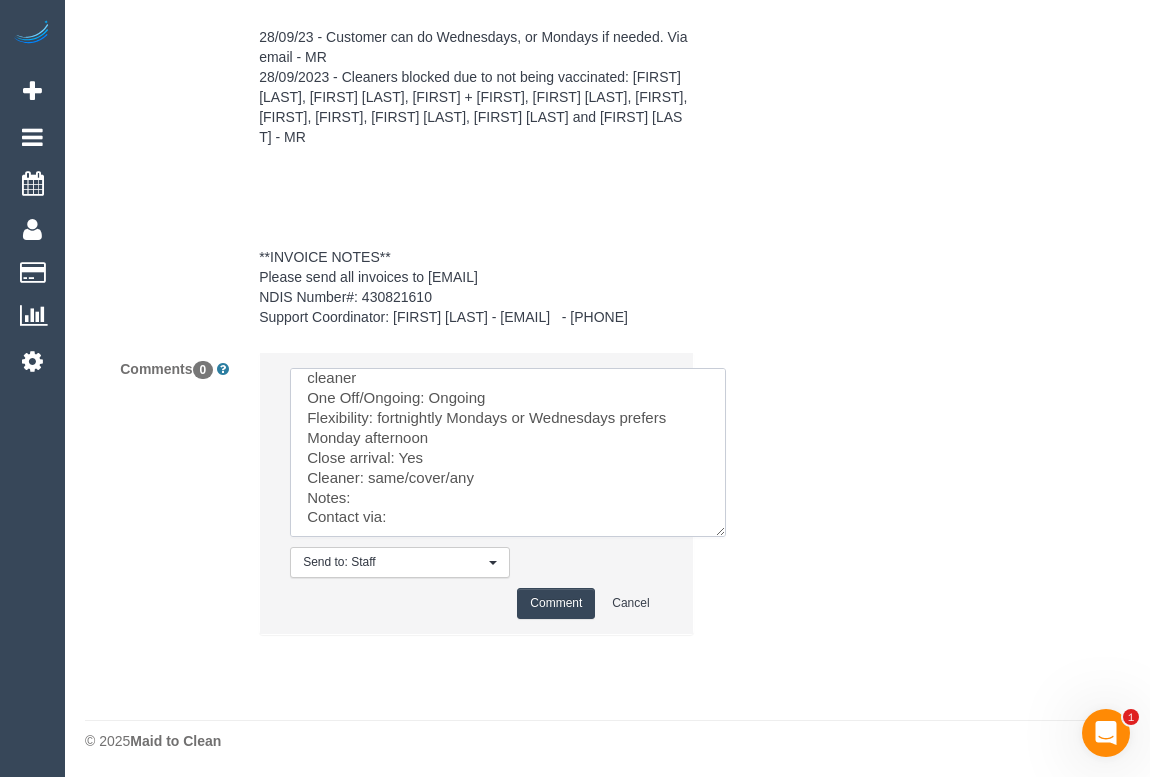 drag, startPoint x: 366, startPoint y: 473, endPoint x: 500, endPoint y: 470, distance: 134.03358 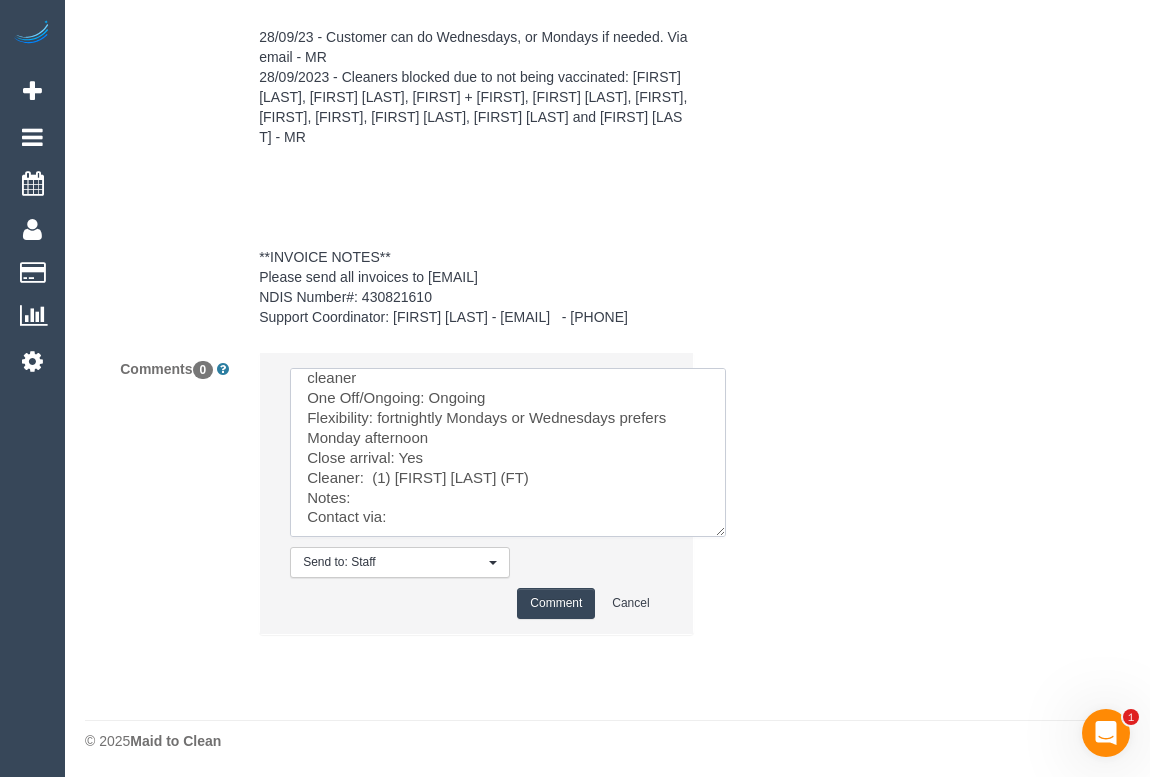 click at bounding box center (508, 452) 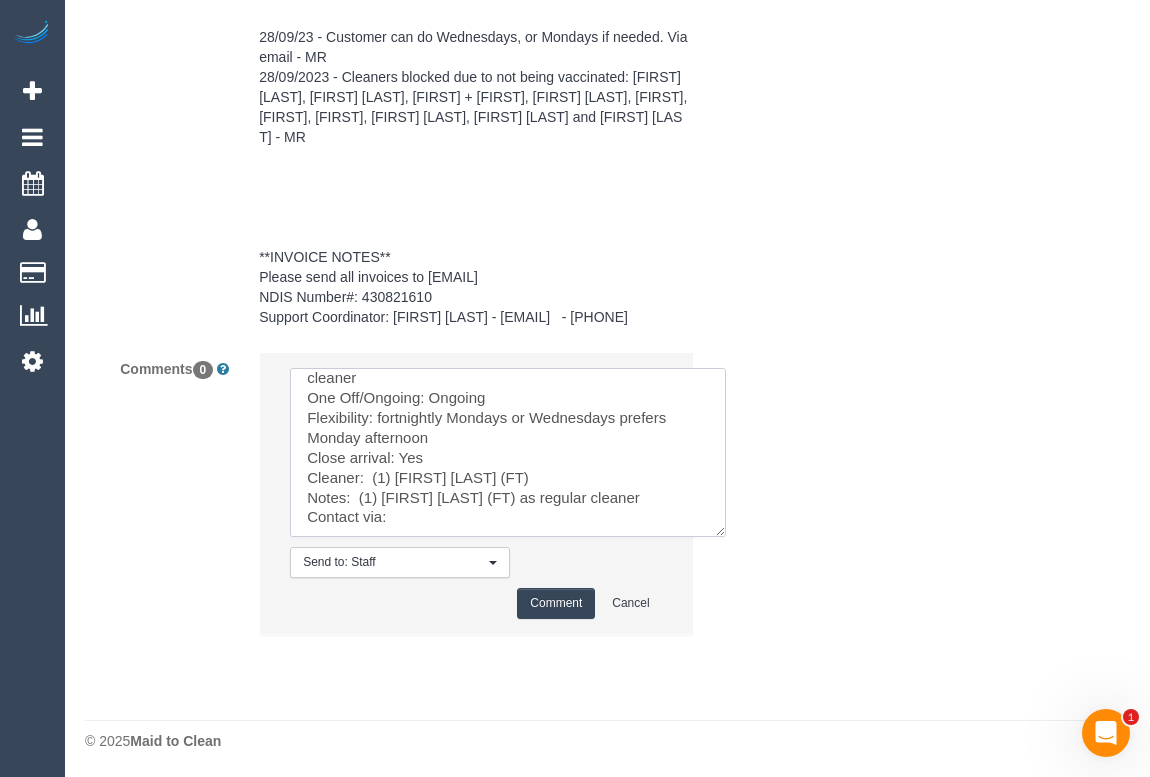 click at bounding box center [508, 452] 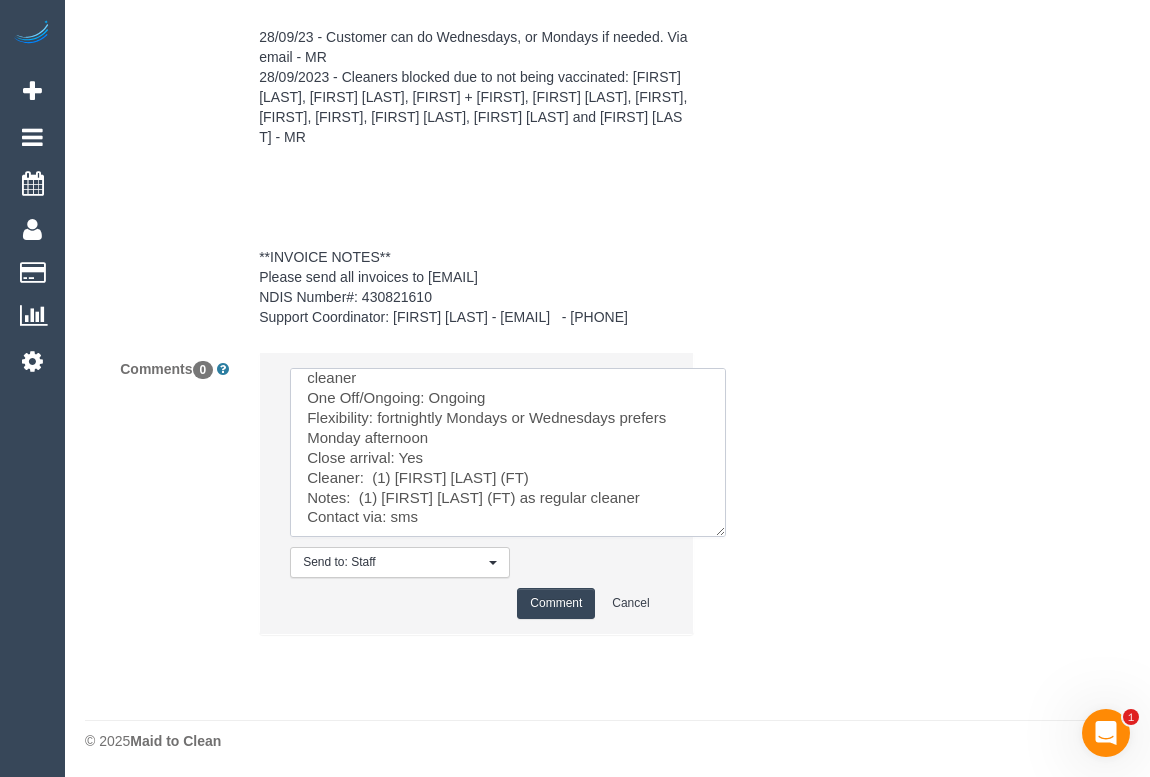 type on "Cleaner(s) Unassigned: (3) Ashish Patel (CG)
Reason Unassigned: Customer requested for a specific cleaner
One Off/Ongoing: Ongoing
Flexibility: fortnightly Mondays or Wednesdays prefers Monday afternoon
Close arrival: Yes
Cleaner:  (1) Kumpee R (FT)
Notes:  (1) Kumpee R (FT) as regular cleaner
Contact via: sms" 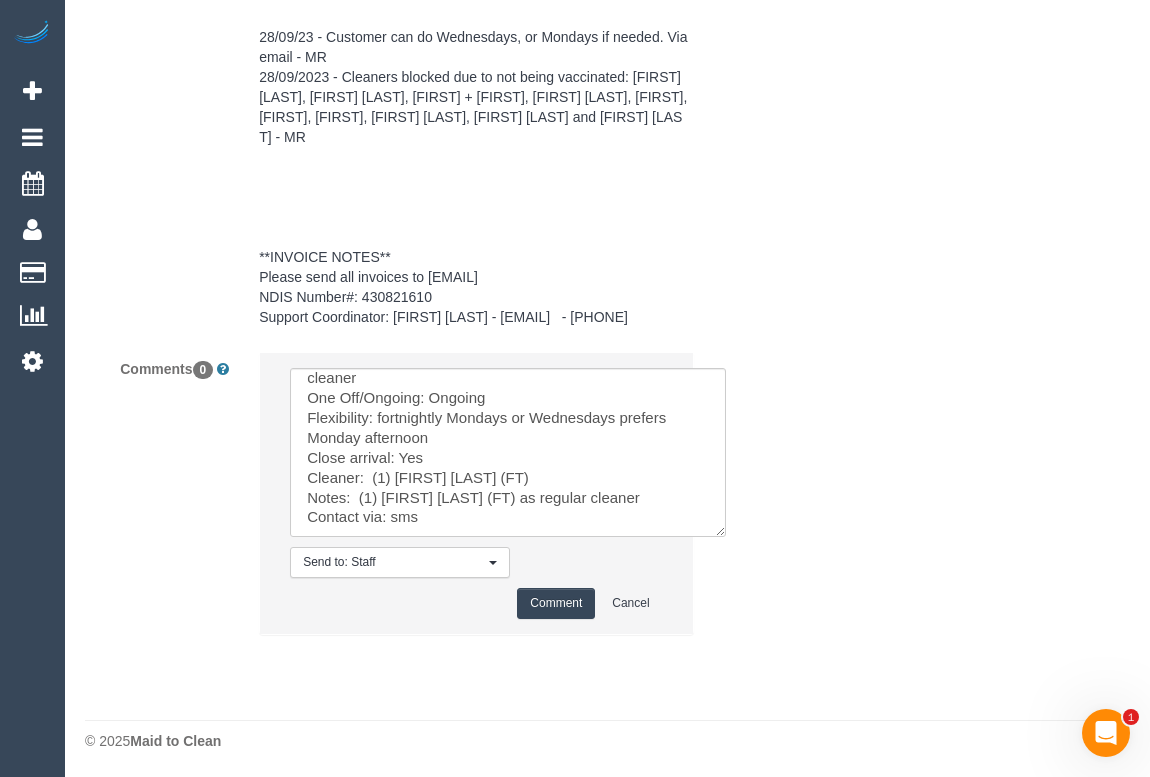 click on "Comment" at bounding box center (556, 603) 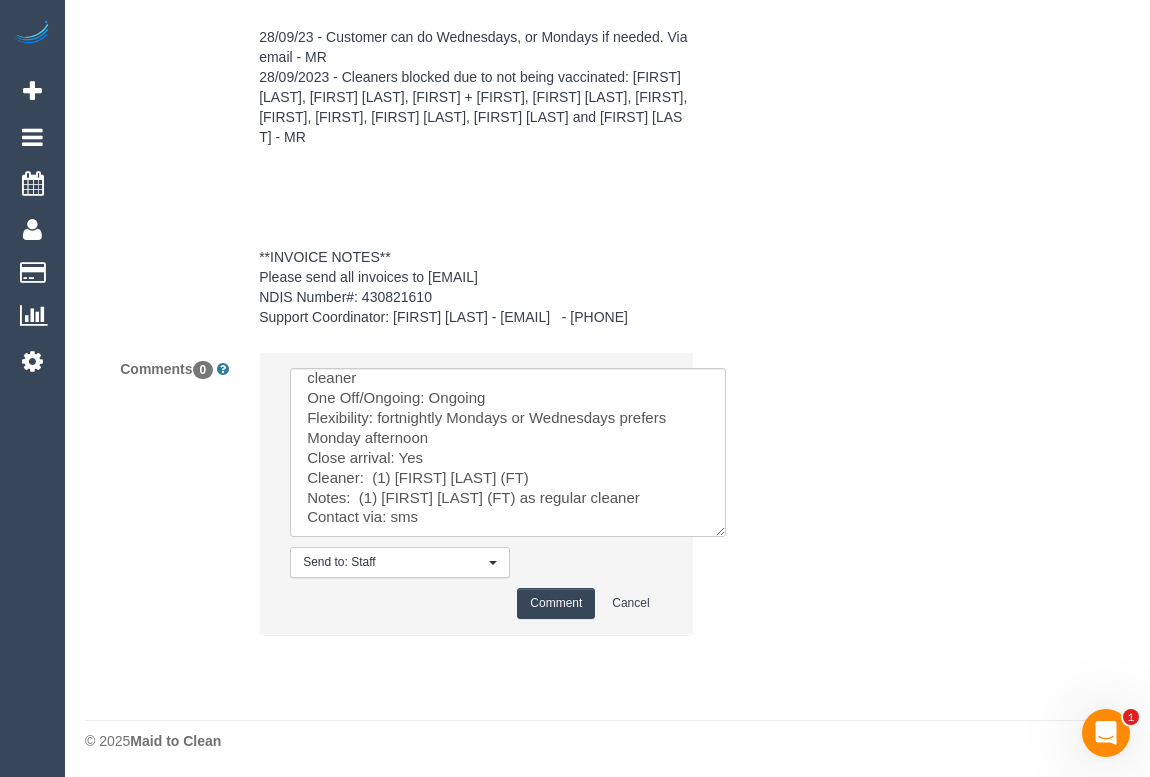click on "Comment" at bounding box center (556, 603) 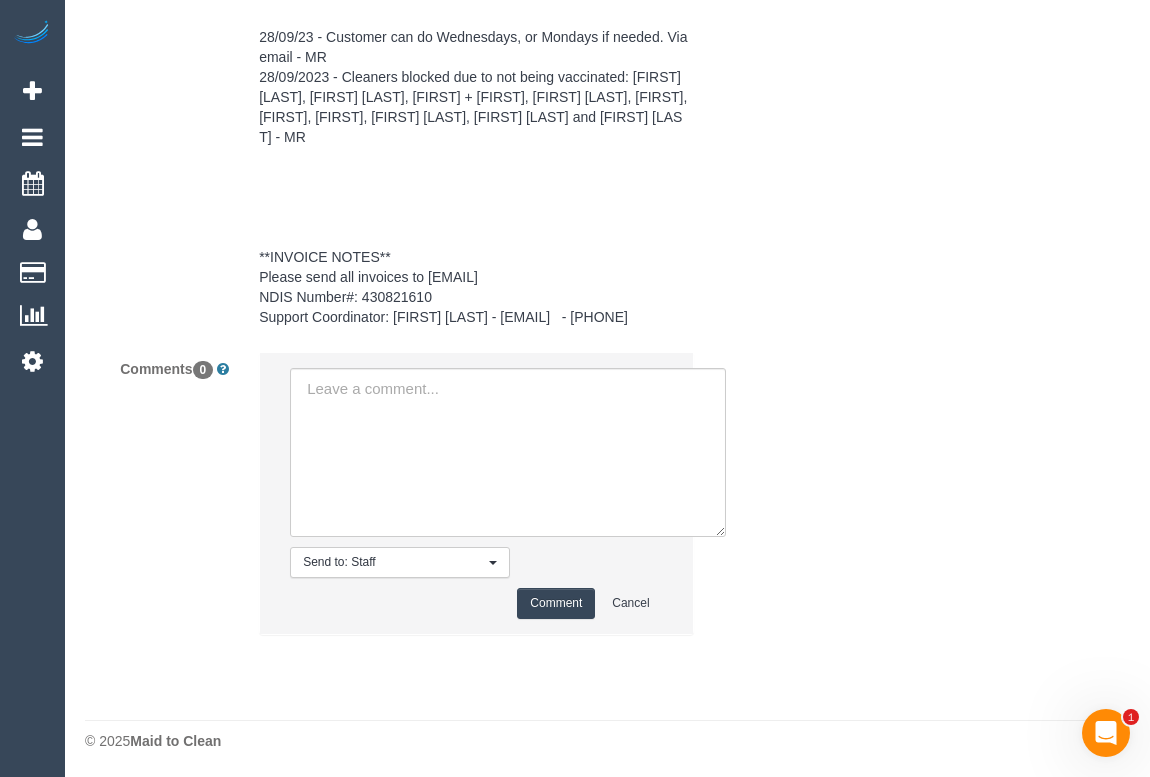 scroll, scrollTop: 0, scrollLeft: 0, axis: both 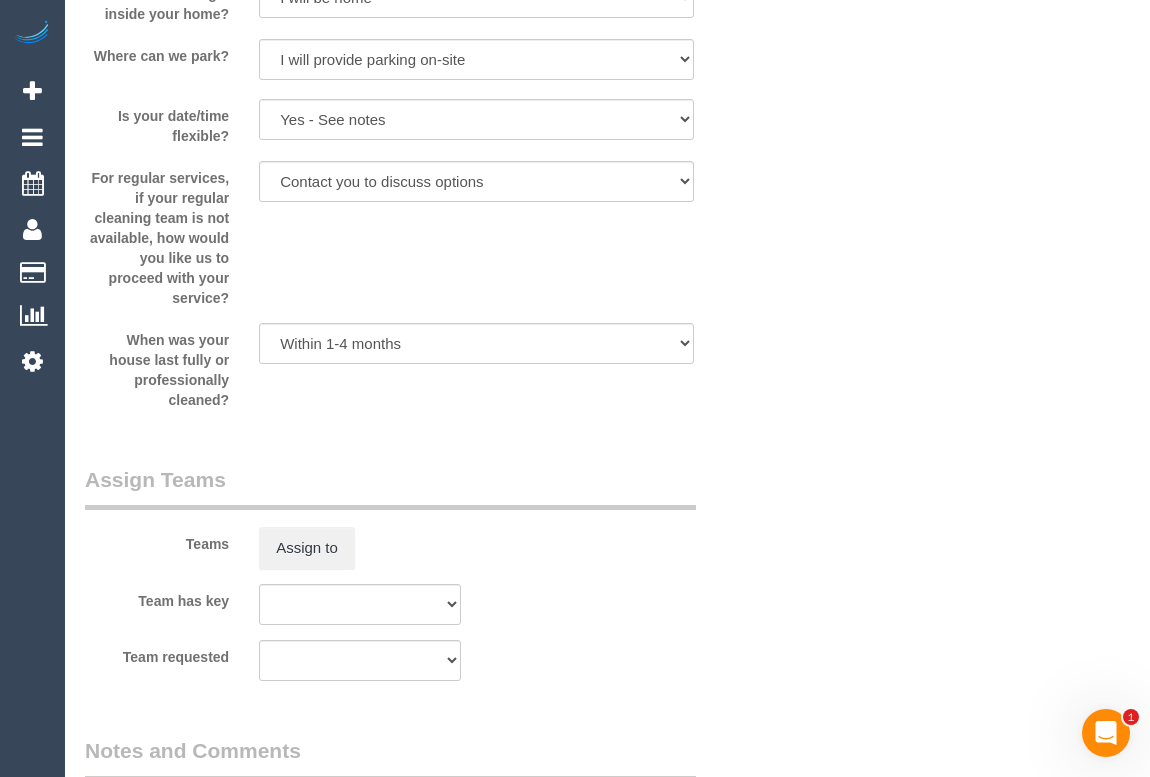 drag, startPoint x: 902, startPoint y: 306, endPoint x: 890, endPoint y: 315, distance: 15 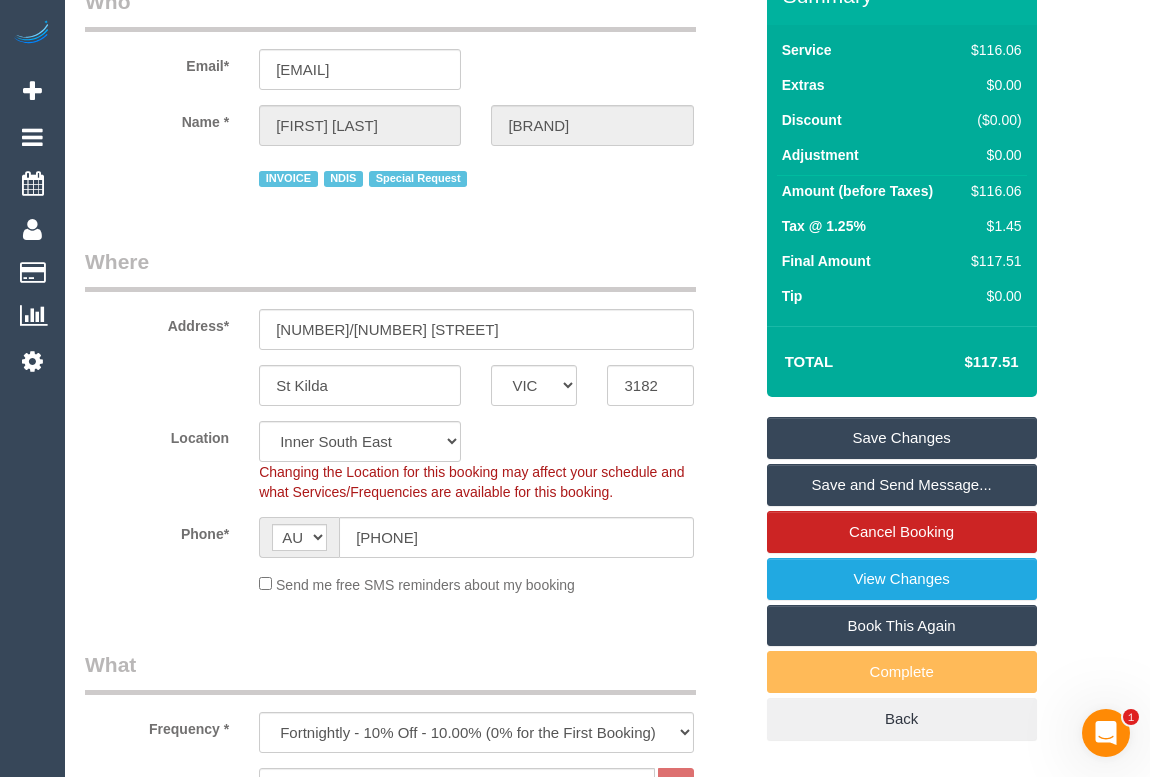 scroll, scrollTop: 0, scrollLeft: 0, axis: both 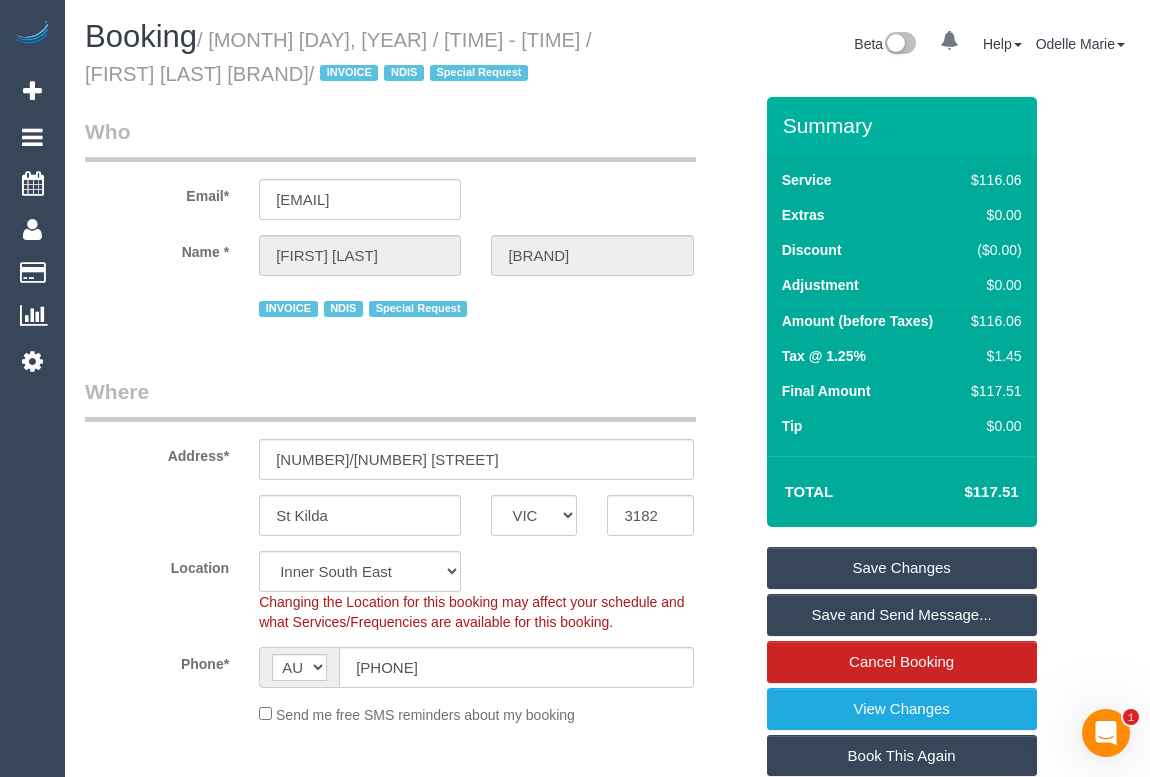 click on "Save Changes" at bounding box center (902, 568) 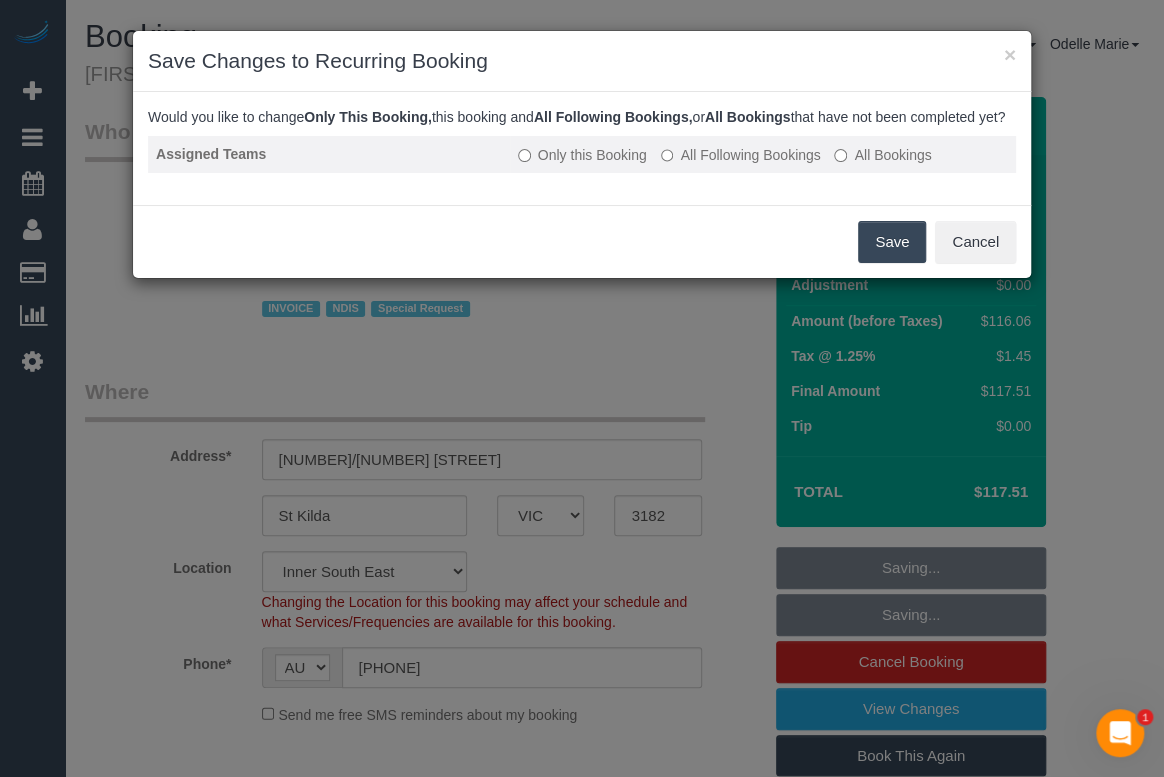 click on "All Following Bookings" at bounding box center (741, 155) 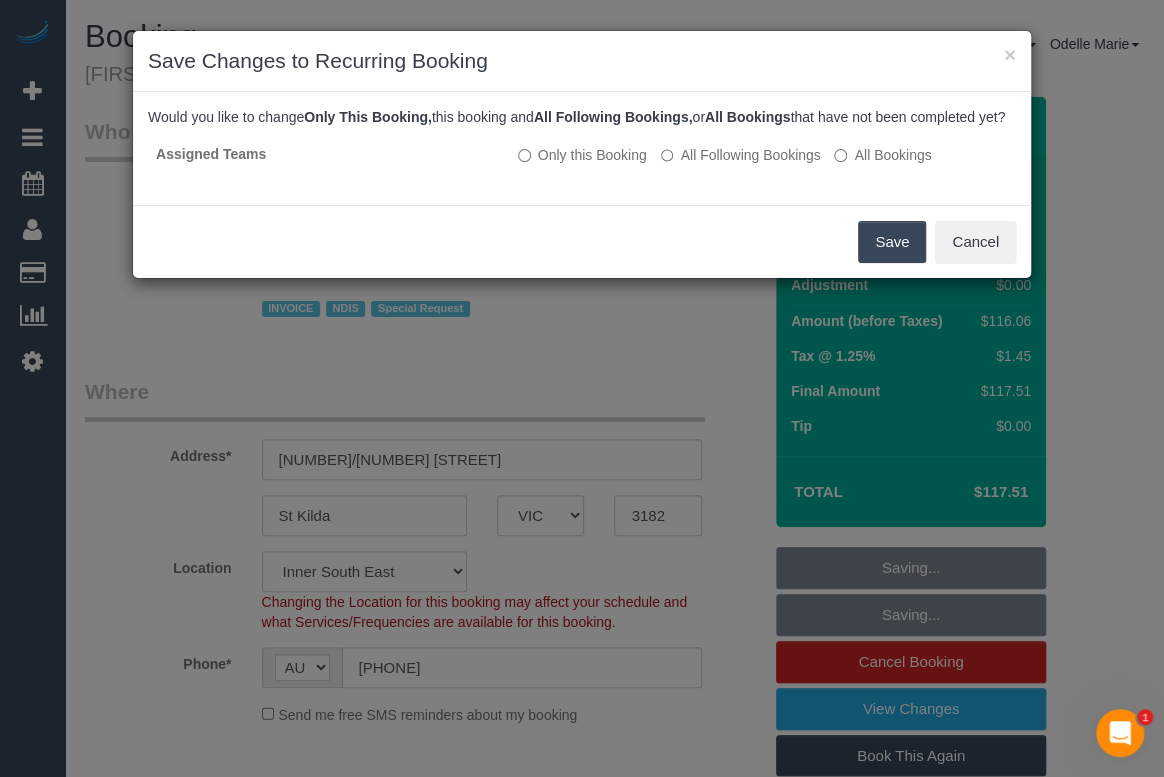 click on "Save" at bounding box center [892, 242] 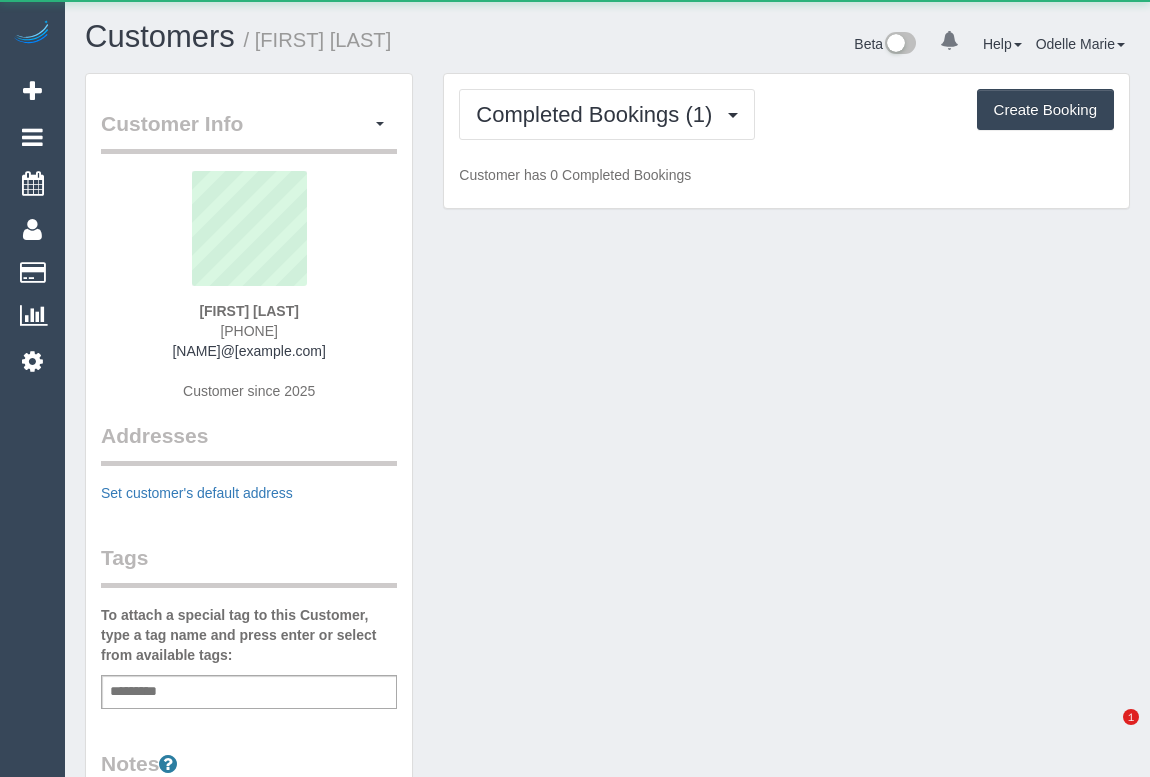 scroll, scrollTop: 0, scrollLeft: 0, axis: both 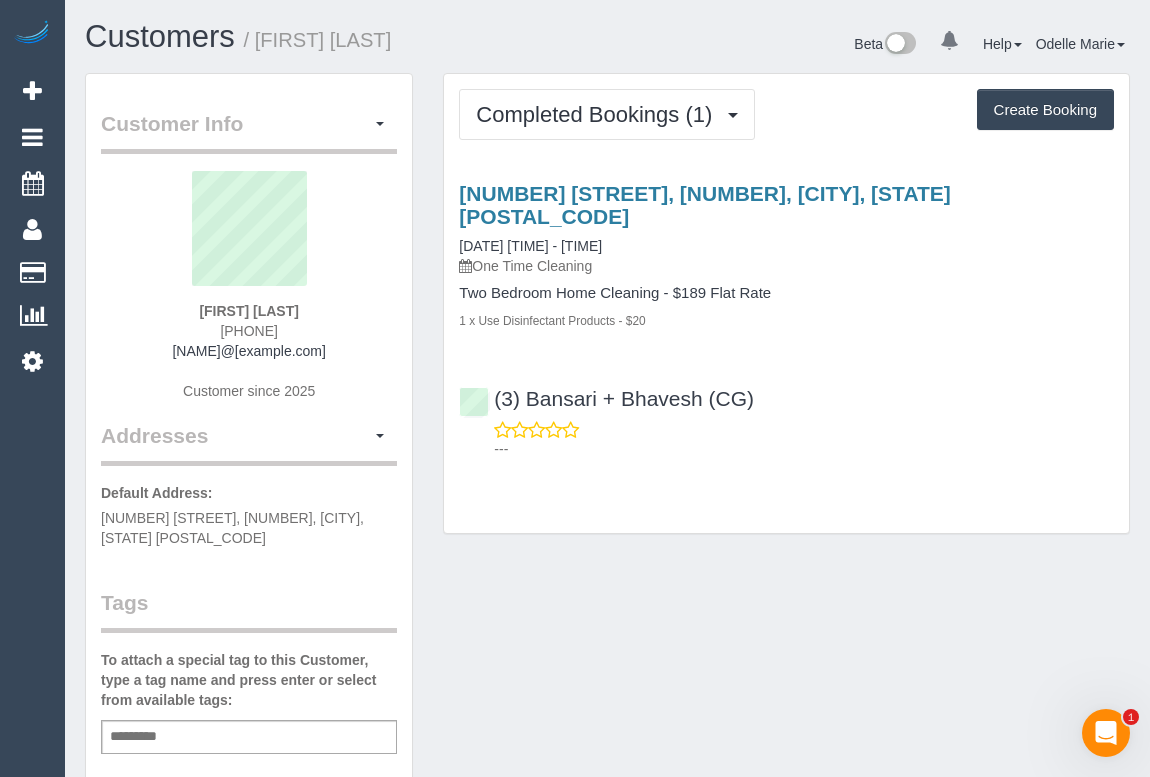 click on "Completed Bookings (1)
Completed Bookings (1)
Upcoming Bookings (0)
Cancelled Bookings (0)
Charges (0)
Feedback (0)
Create Booking
Service
Feedback" at bounding box center [786, 303] 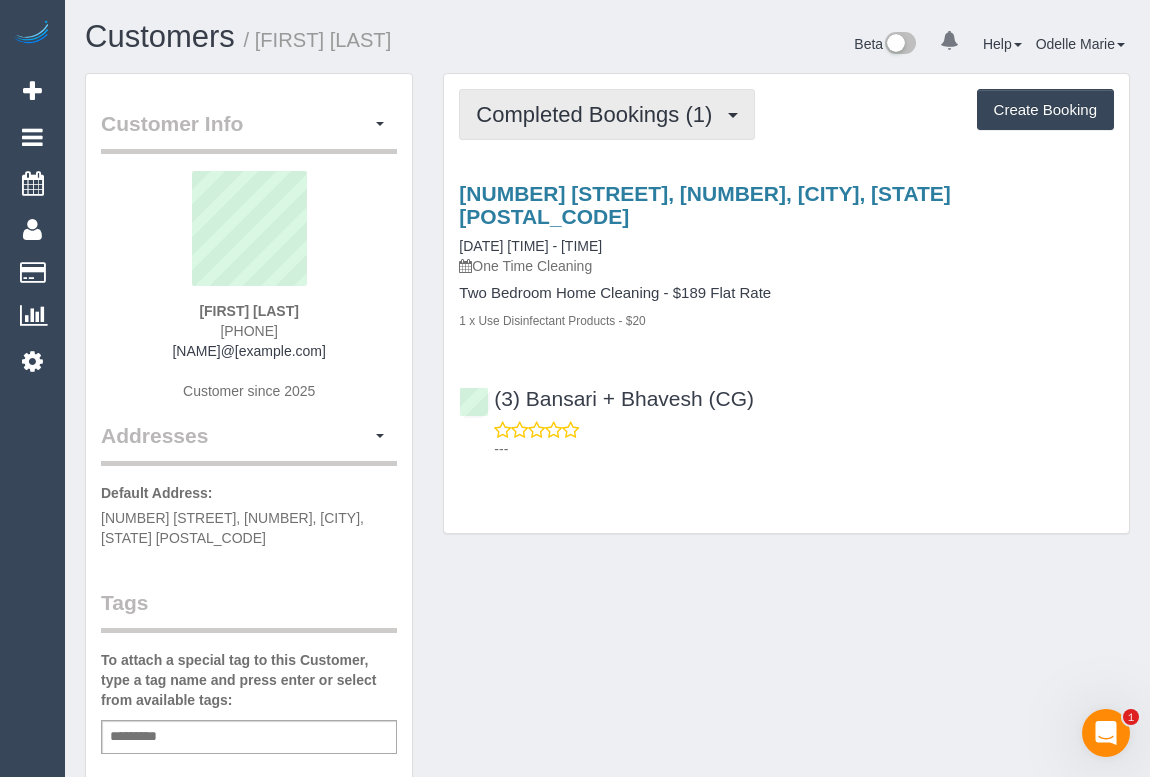 click on "Completed Bookings (1)" at bounding box center [599, 114] 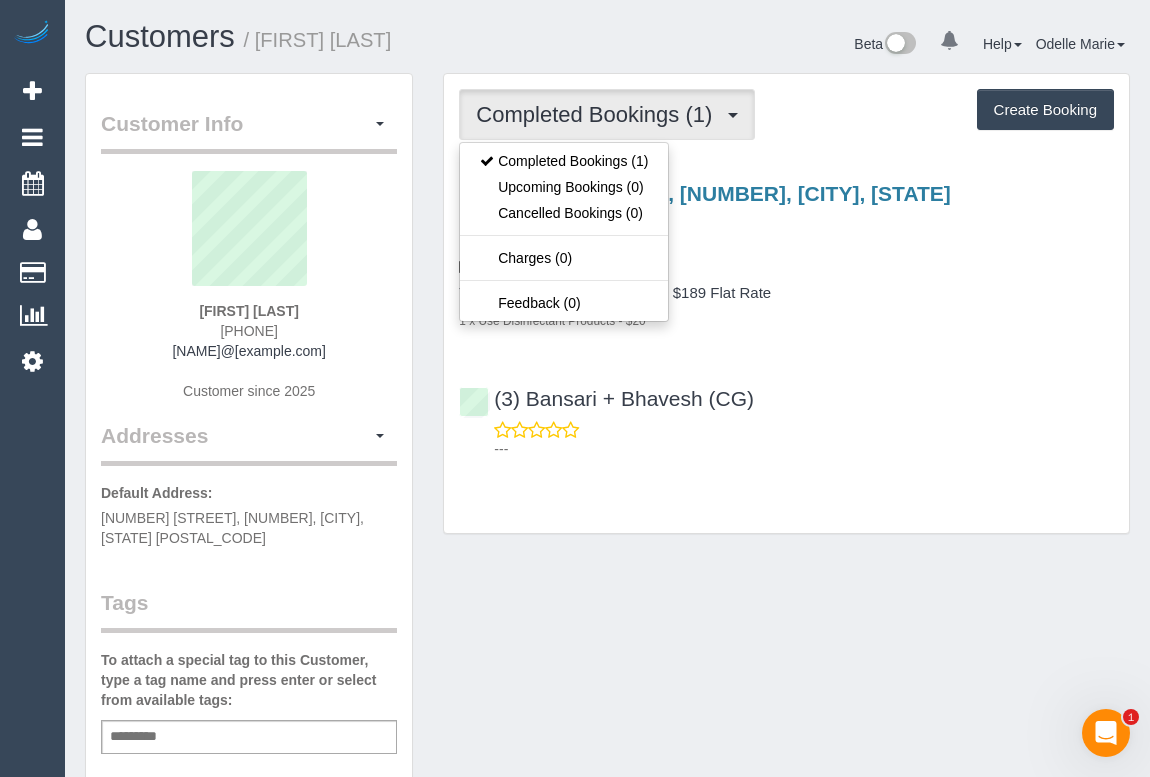 click on "1 x Use Disinfectant Products - $20" at bounding box center (786, 320) 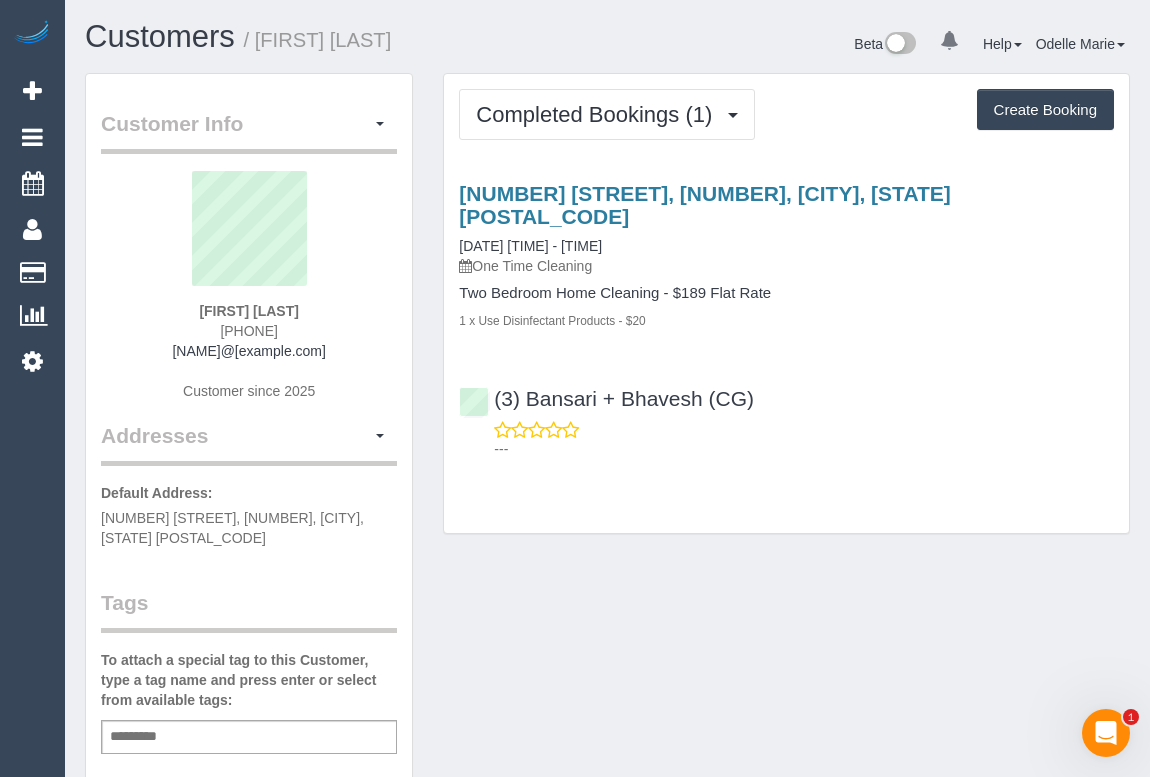 drag, startPoint x: 176, startPoint y: 356, endPoint x: 347, endPoint y: 352, distance: 171.04678 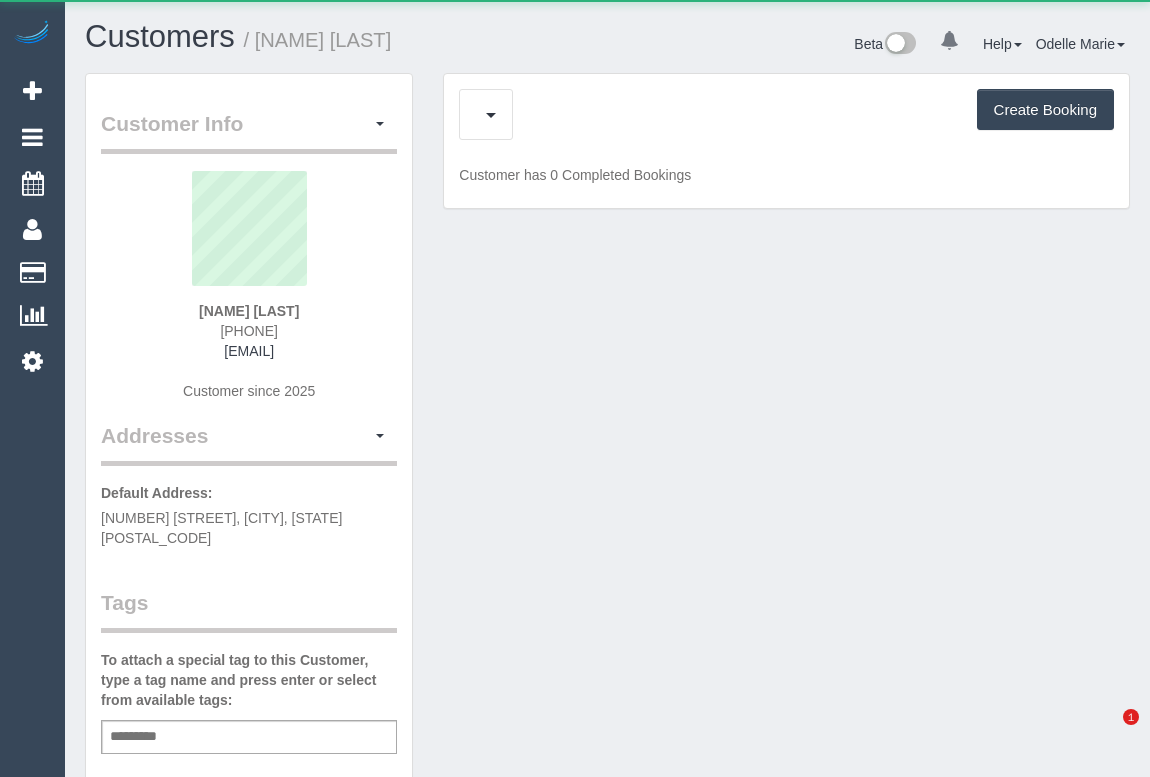 scroll, scrollTop: 0, scrollLeft: 0, axis: both 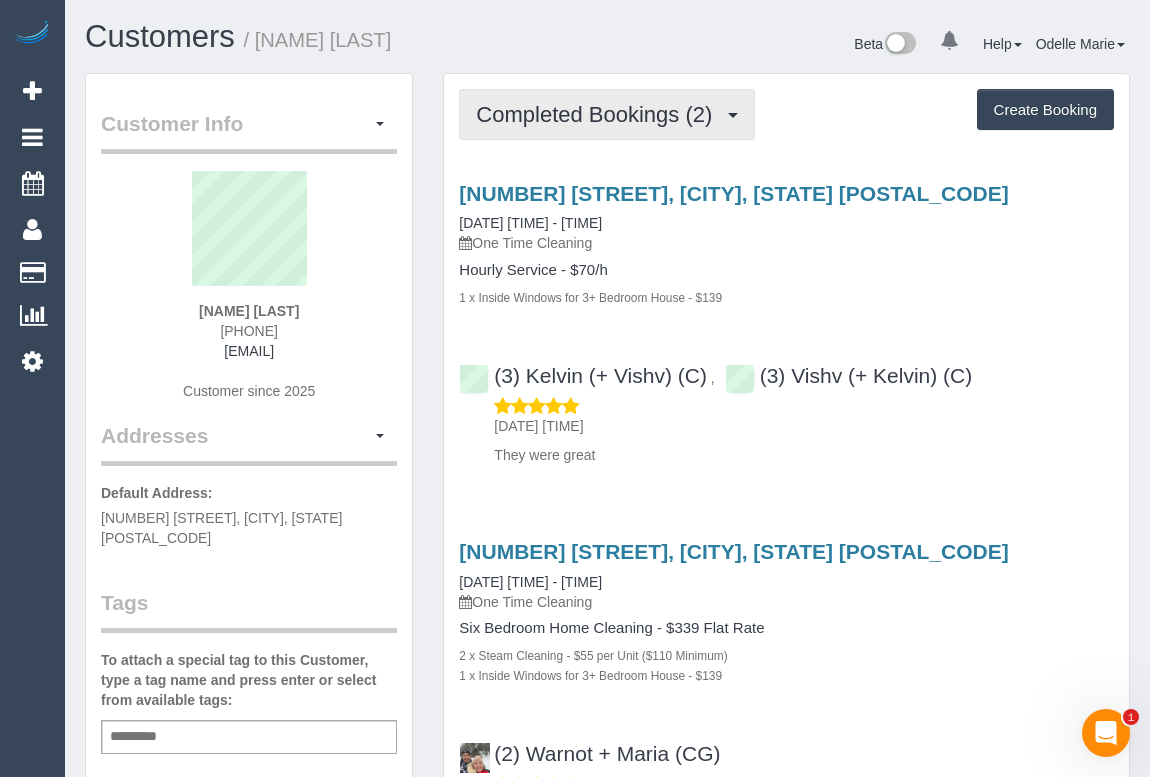 click on "Completed Bookings (2)" at bounding box center (599, 114) 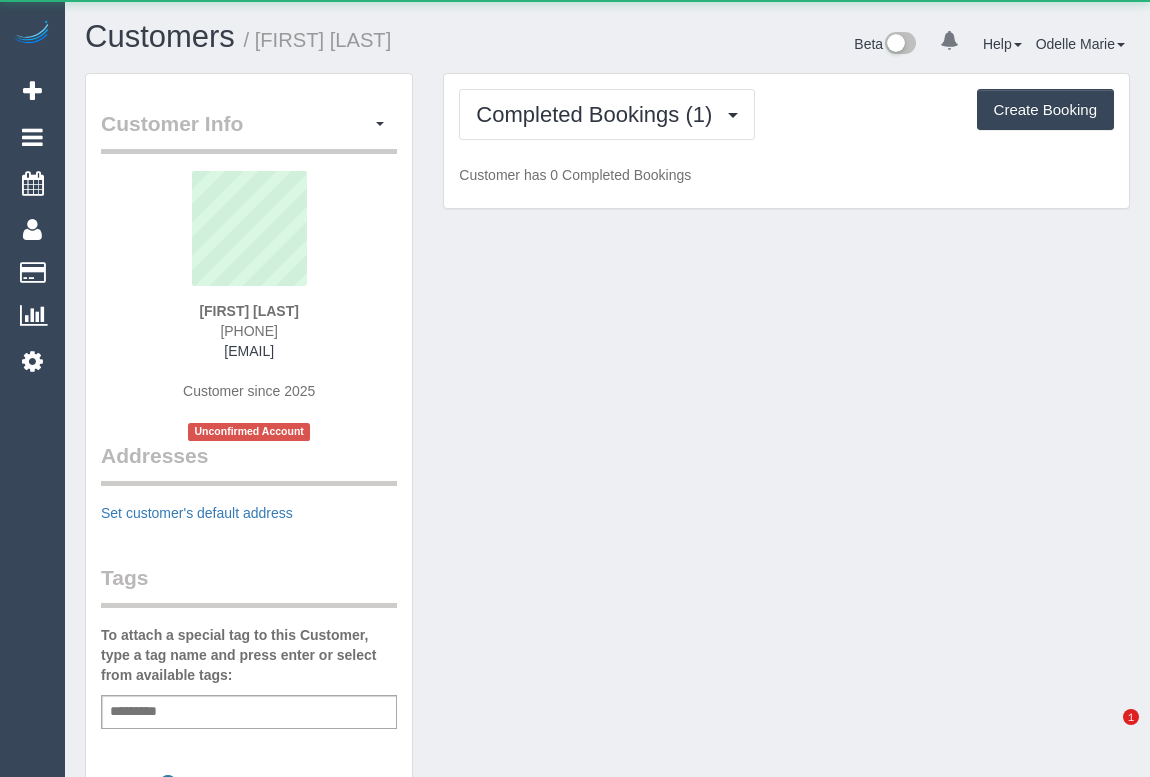 scroll, scrollTop: 0, scrollLeft: 0, axis: both 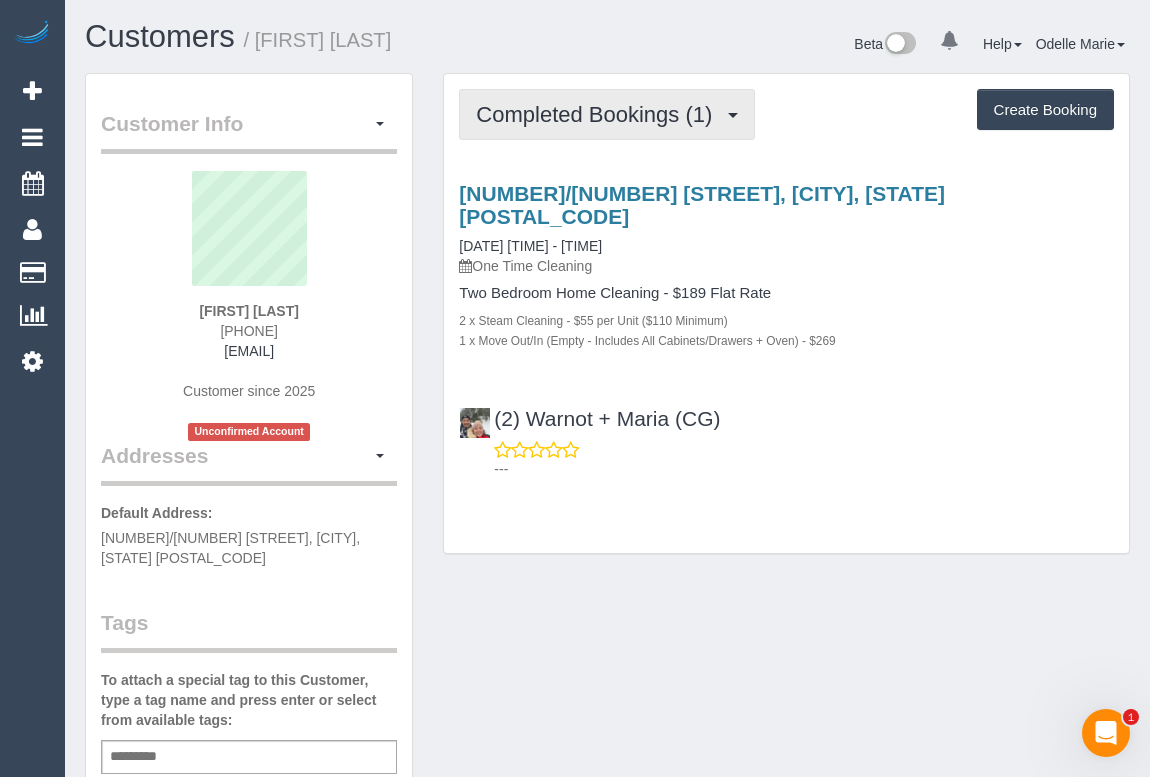 drag, startPoint x: 630, startPoint y: 111, endPoint x: 629, endPoint y: 132, distance: 21.023796 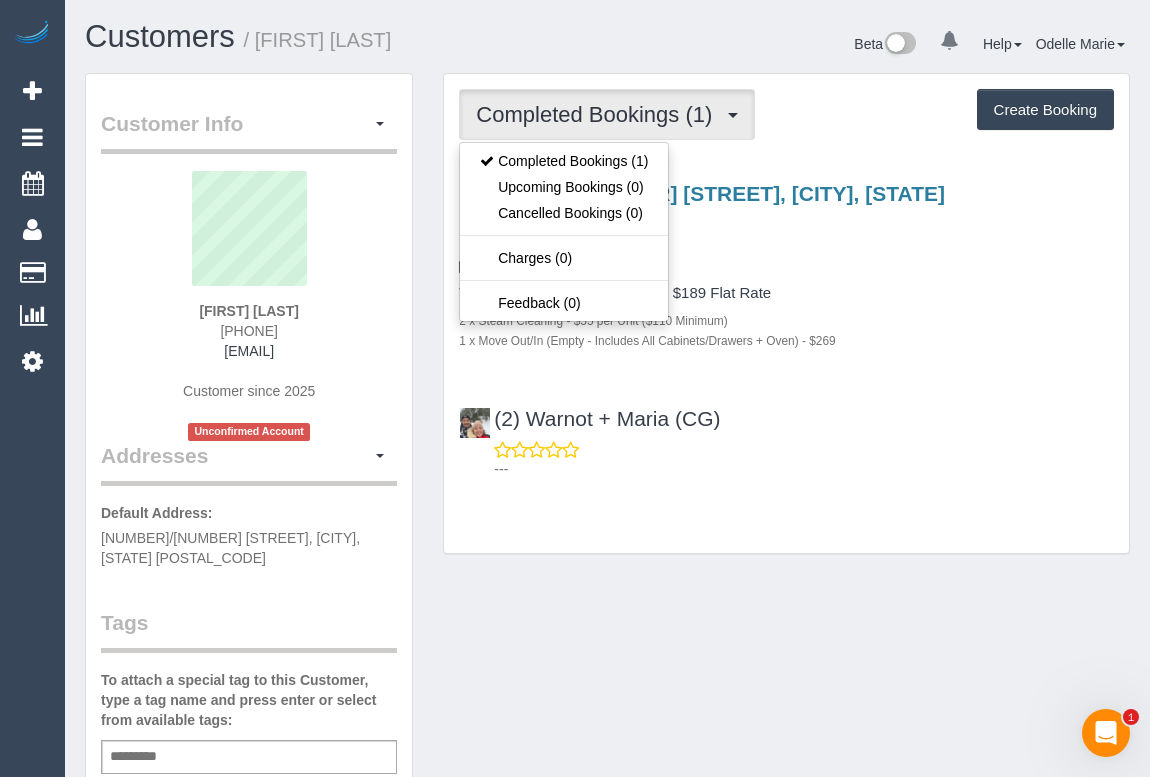 click on "Completed Bookings (1)
Completed Bookings (1)
Upcoming Bookings (0)
Cancelled Bookings (0)
Charges (0)
Feedback (0)
Create Booking
Service
Feedback" at bounding box center [786, 313] 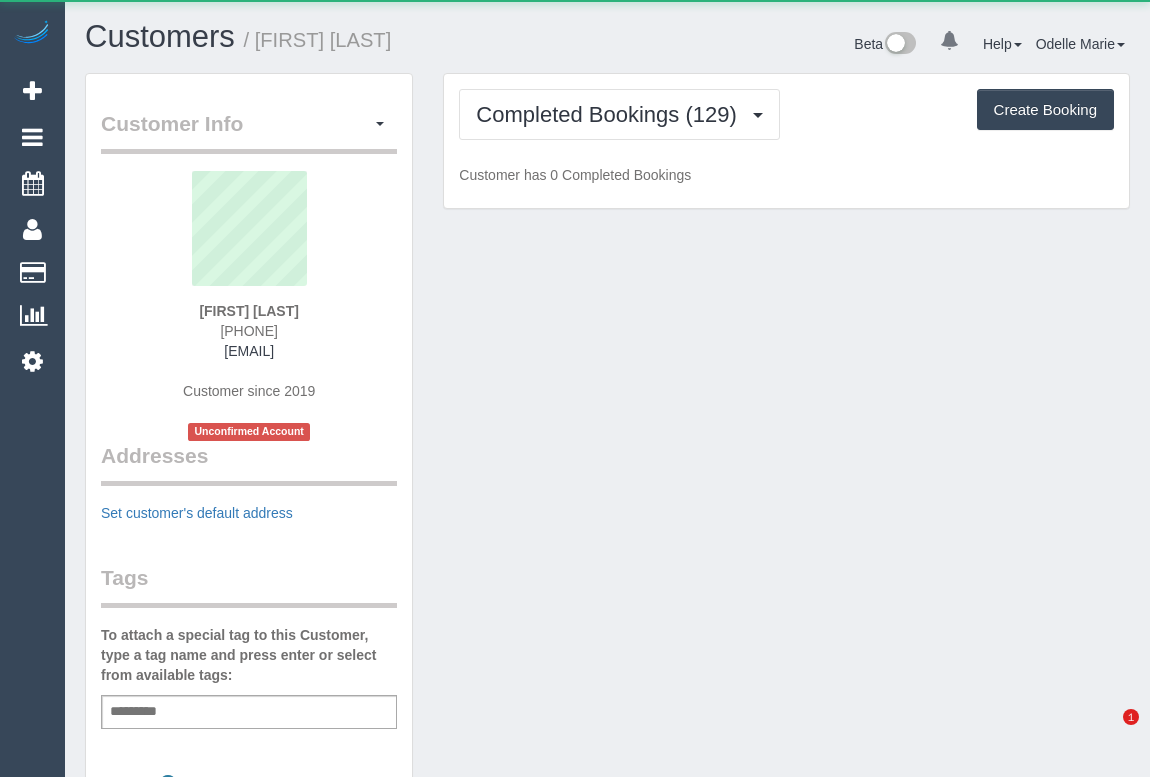 scroll, scrollTop: 0, scrollLeft: 0, axis: both 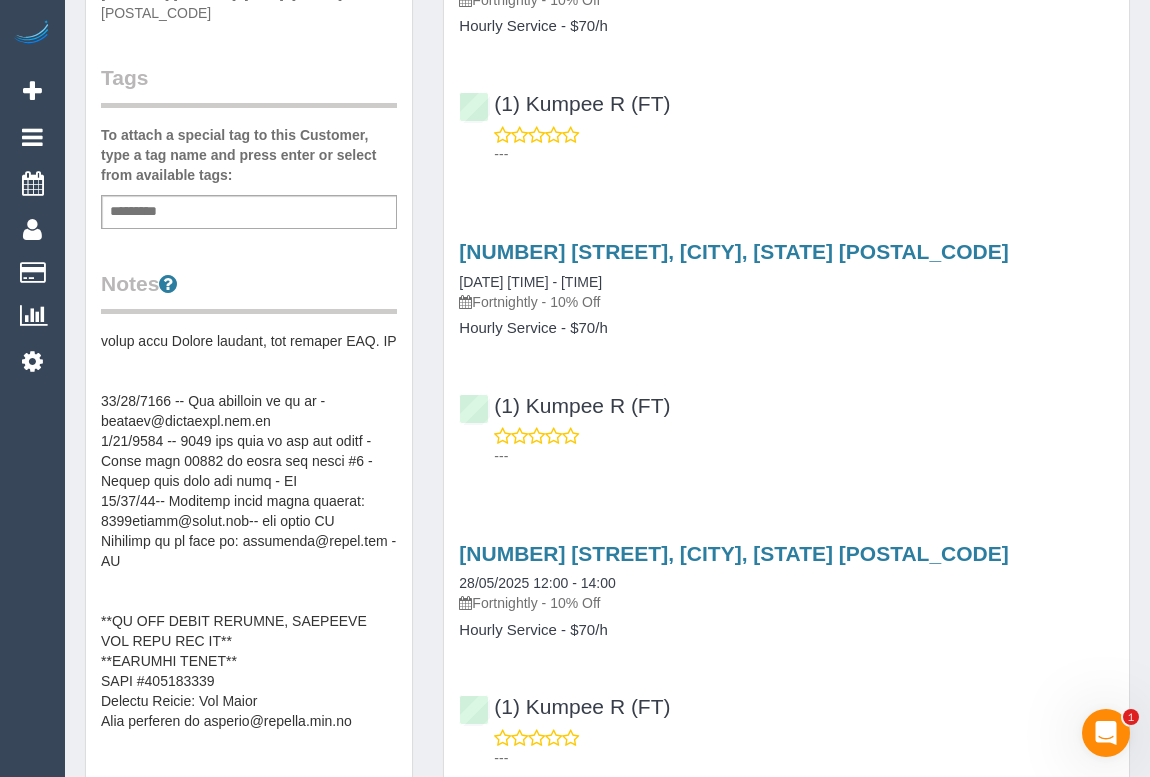 drag, startPoint x: 150, startPoint y: 567, endPoint x: 136, endPoint y: 567, distance: 14 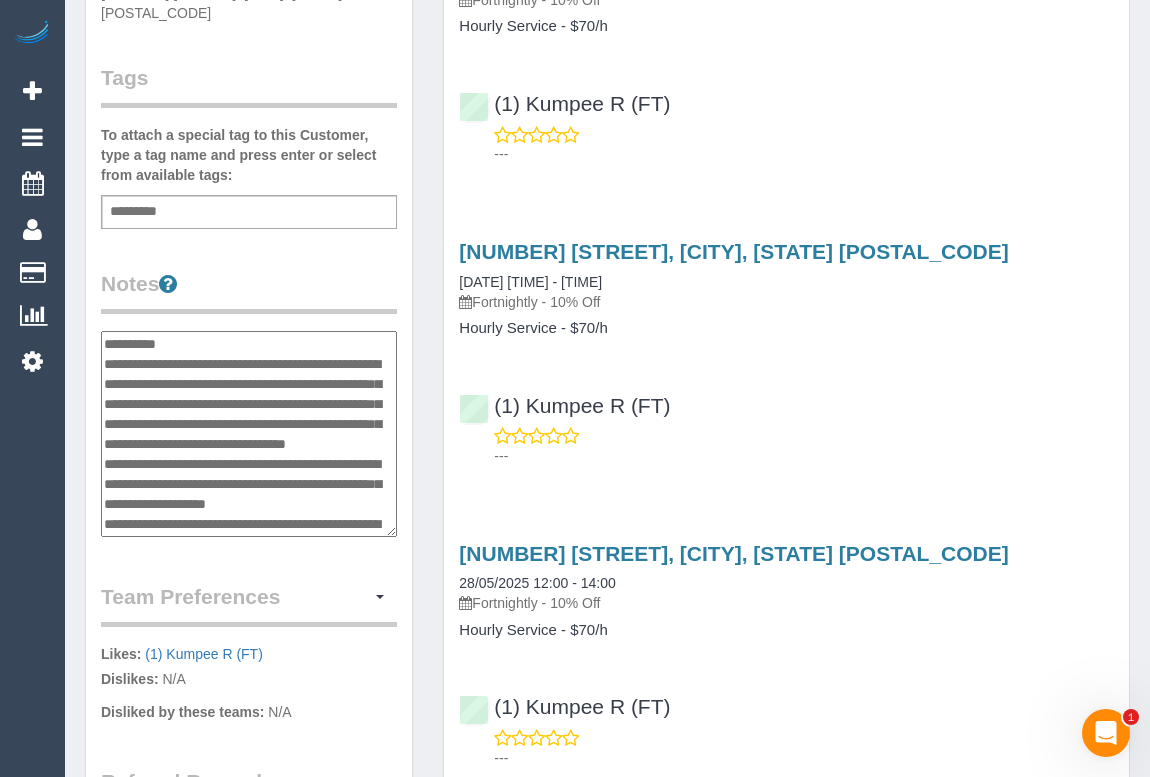scroll, scrollTop: 1580, scrollLeft: 0, axis: vertical 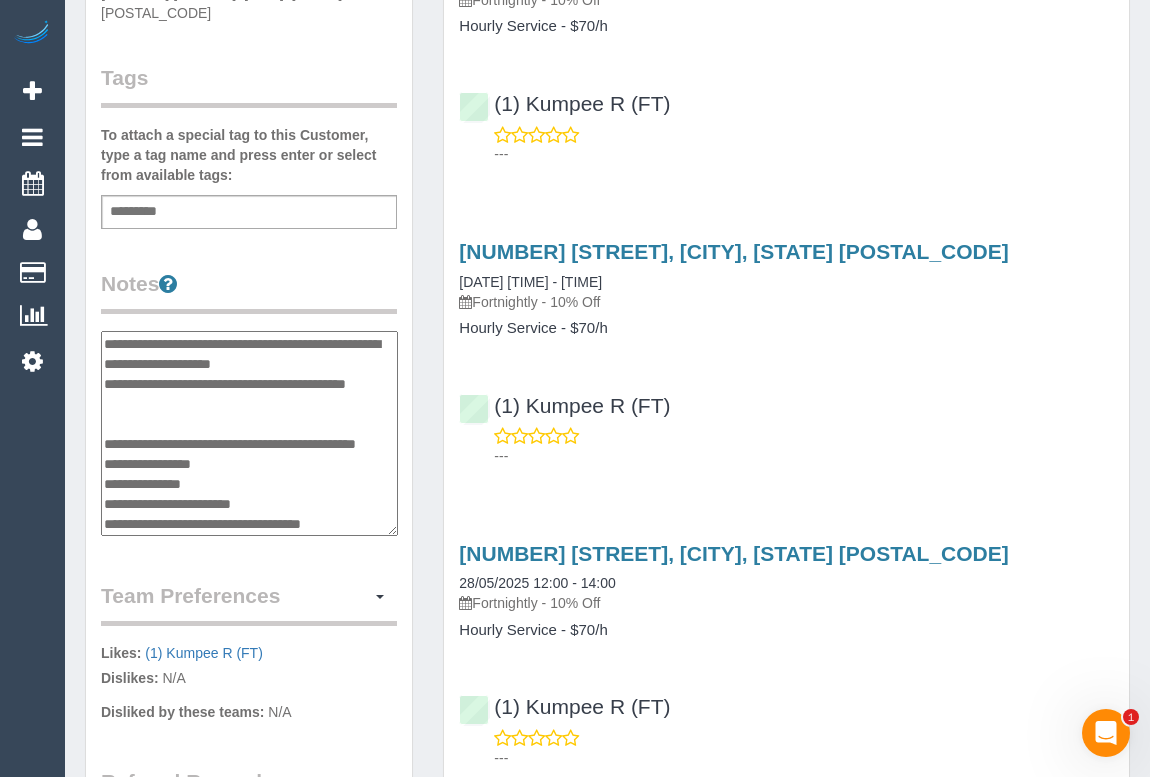 click at bounding box center (249, 434) 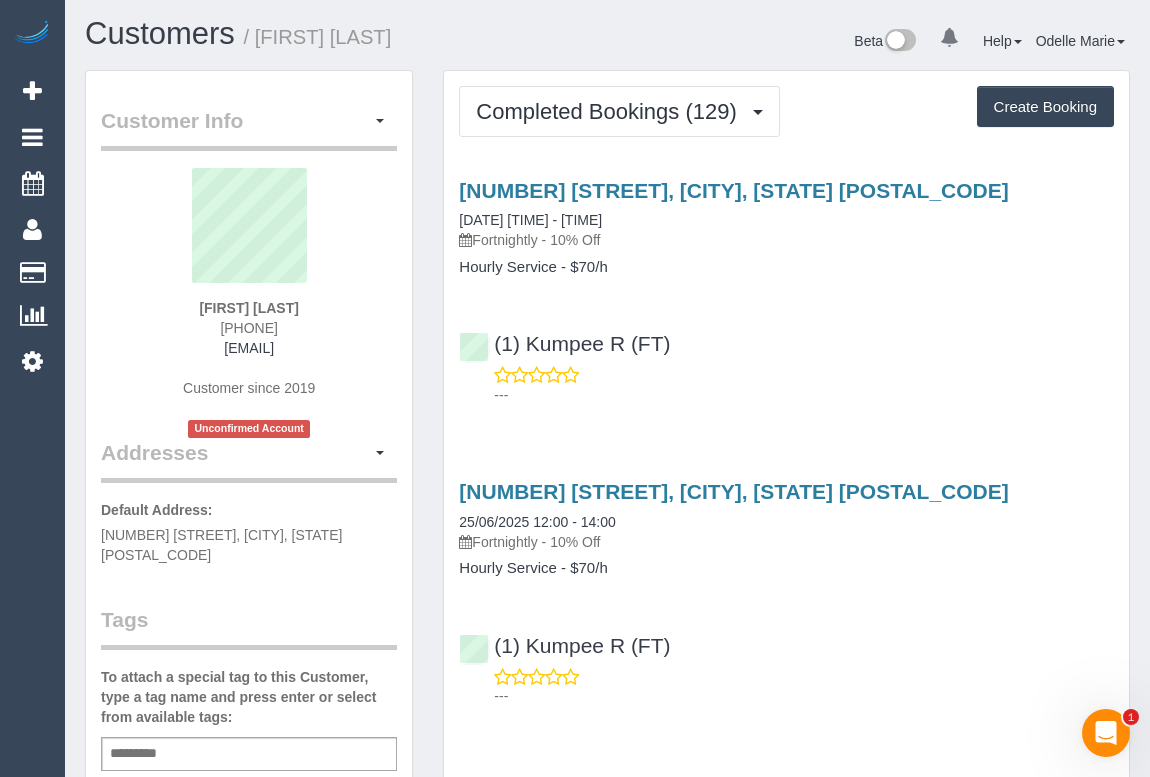 scroll, scrollTop: 0, scrollLeft: 0, axis: both 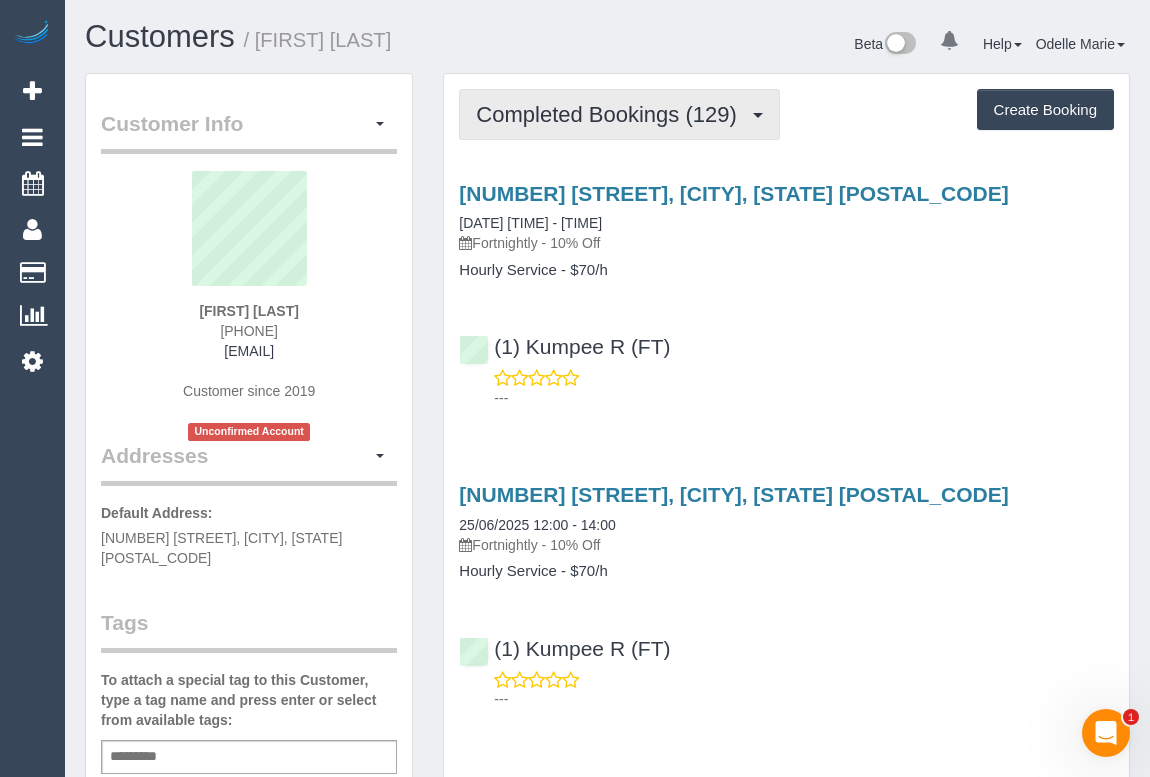 type on "**********" 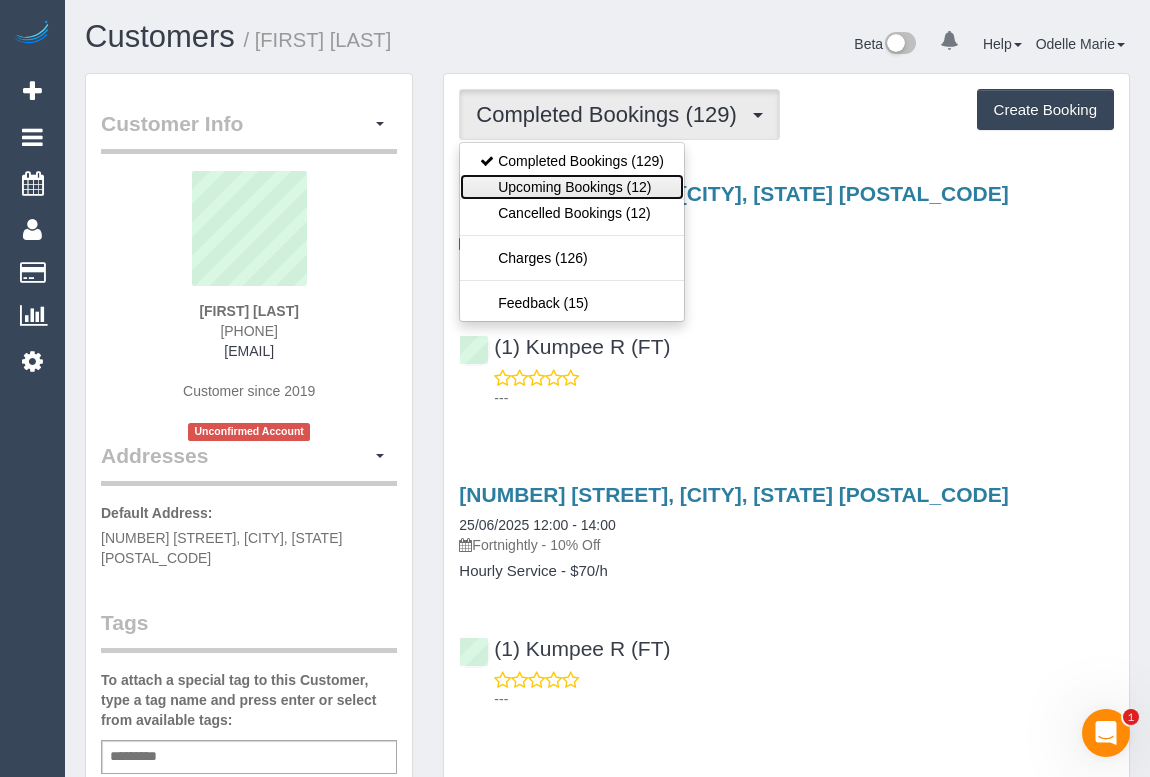 click on "Upcoming Bookings (12)" at bounding box center (572, 187) 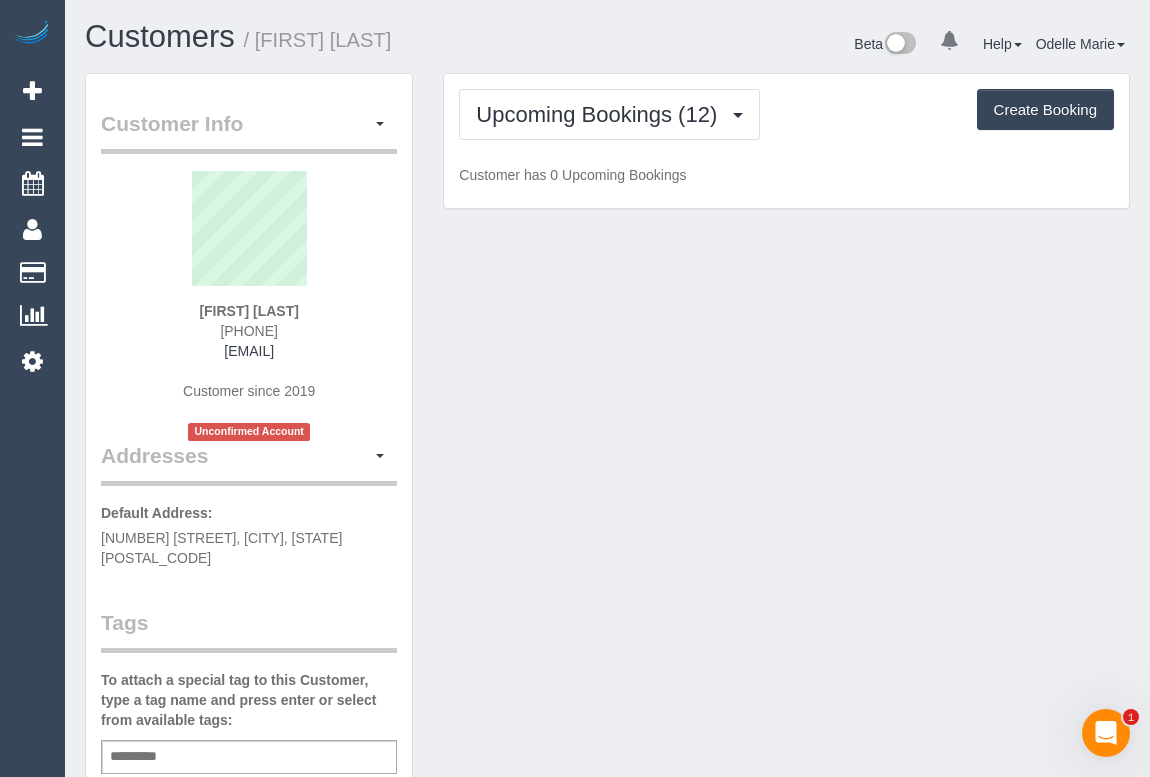 scroll, scrollTop: 454, scrollLeft: 0, axis: vertical 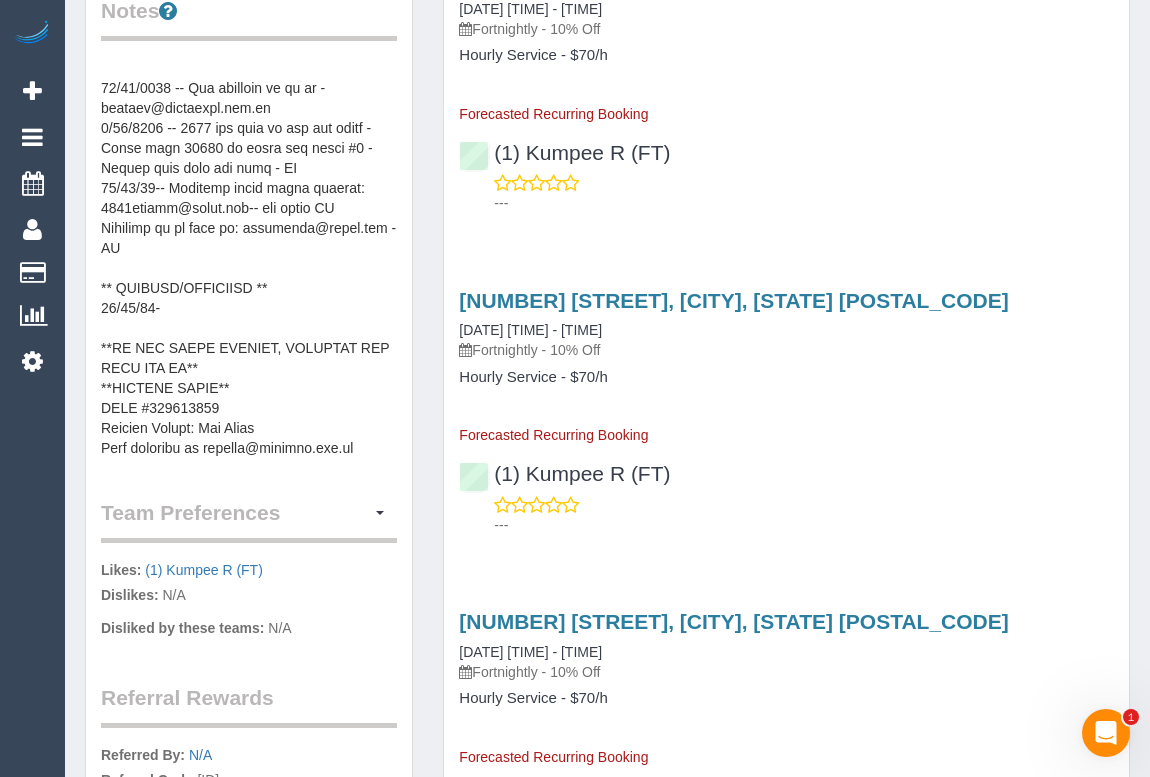 click at bounding box center (249, 258) 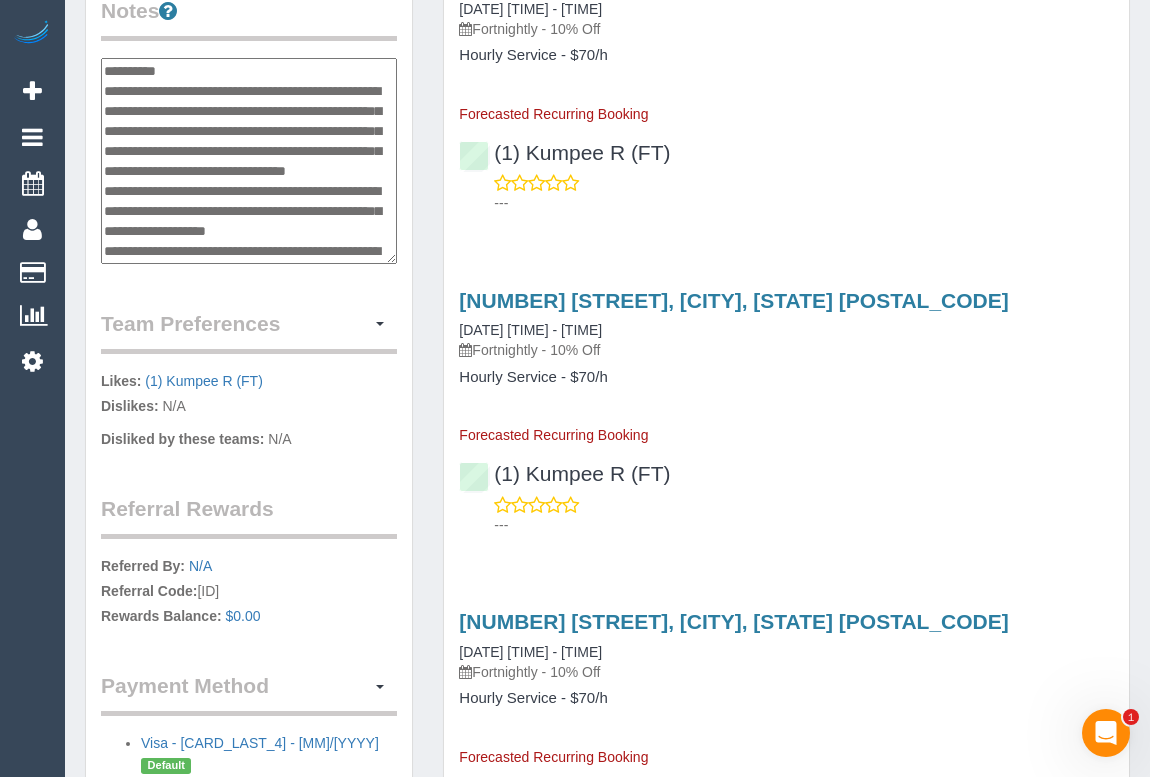scroll, scrollTop: 1620, scrollLeft: 0, axis: vertical 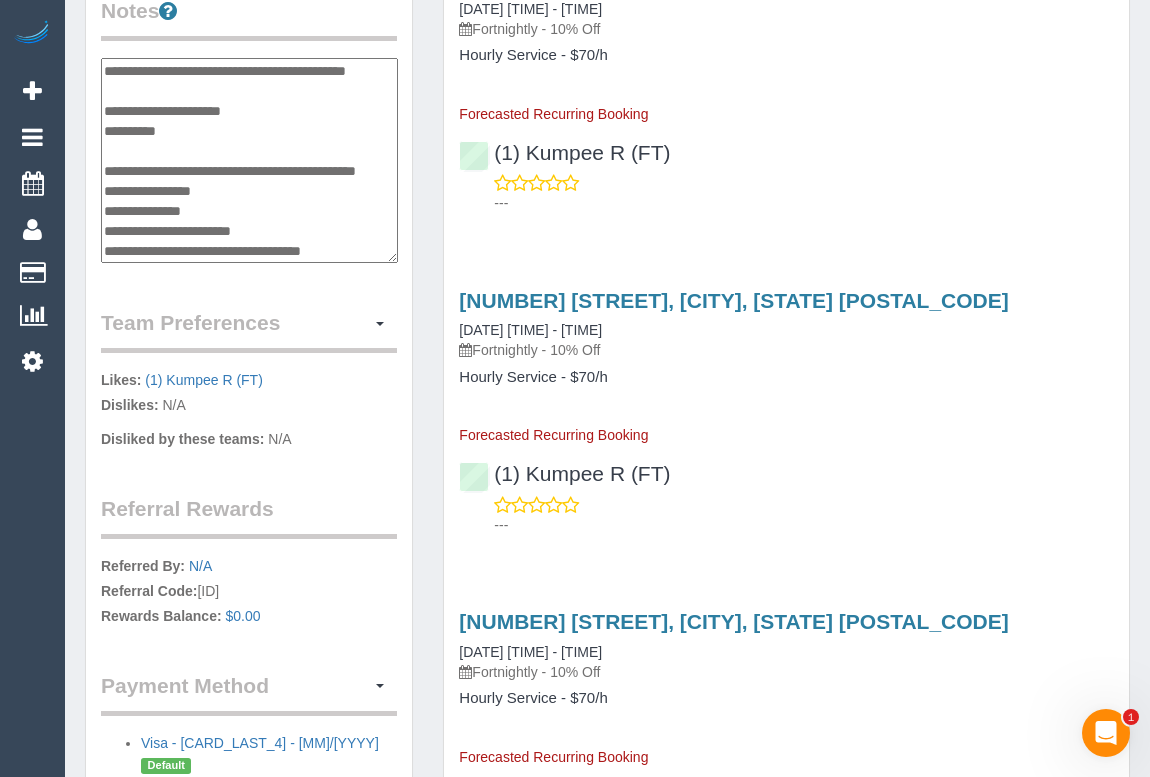 click at bounding box center [249, 161] 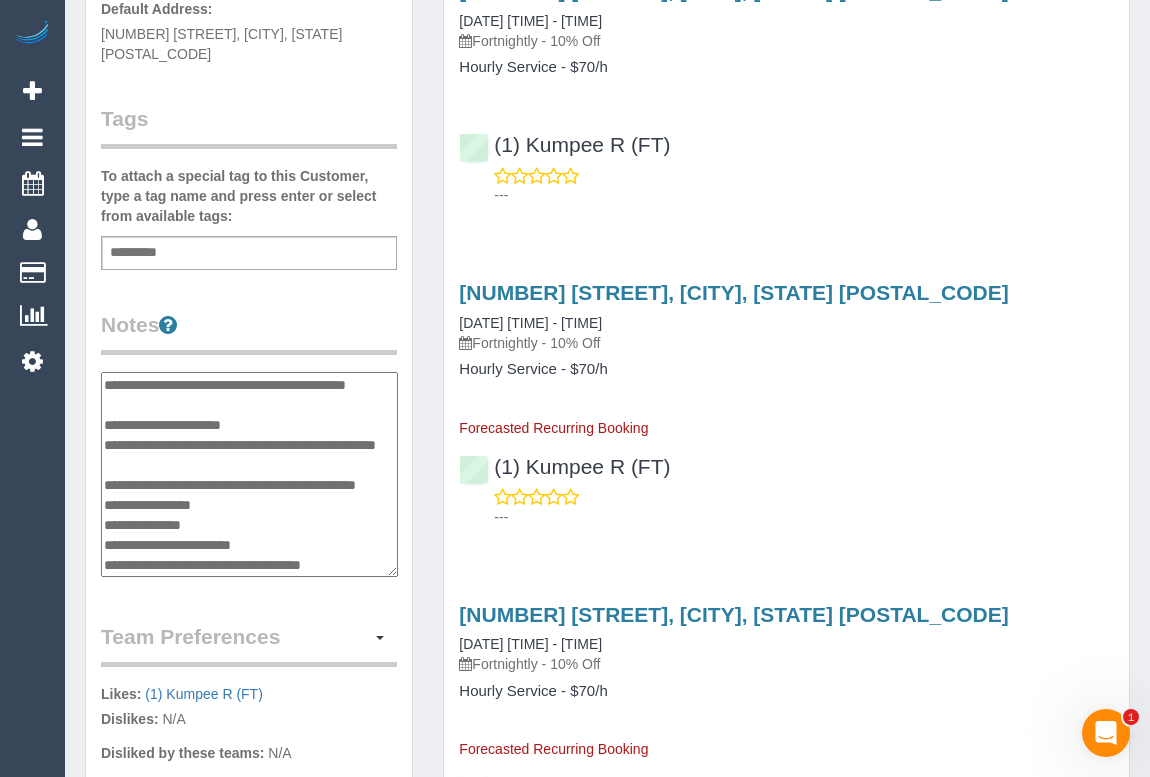 scroll, scrollTop: 545, scrollLeft: 0, axis: vertical 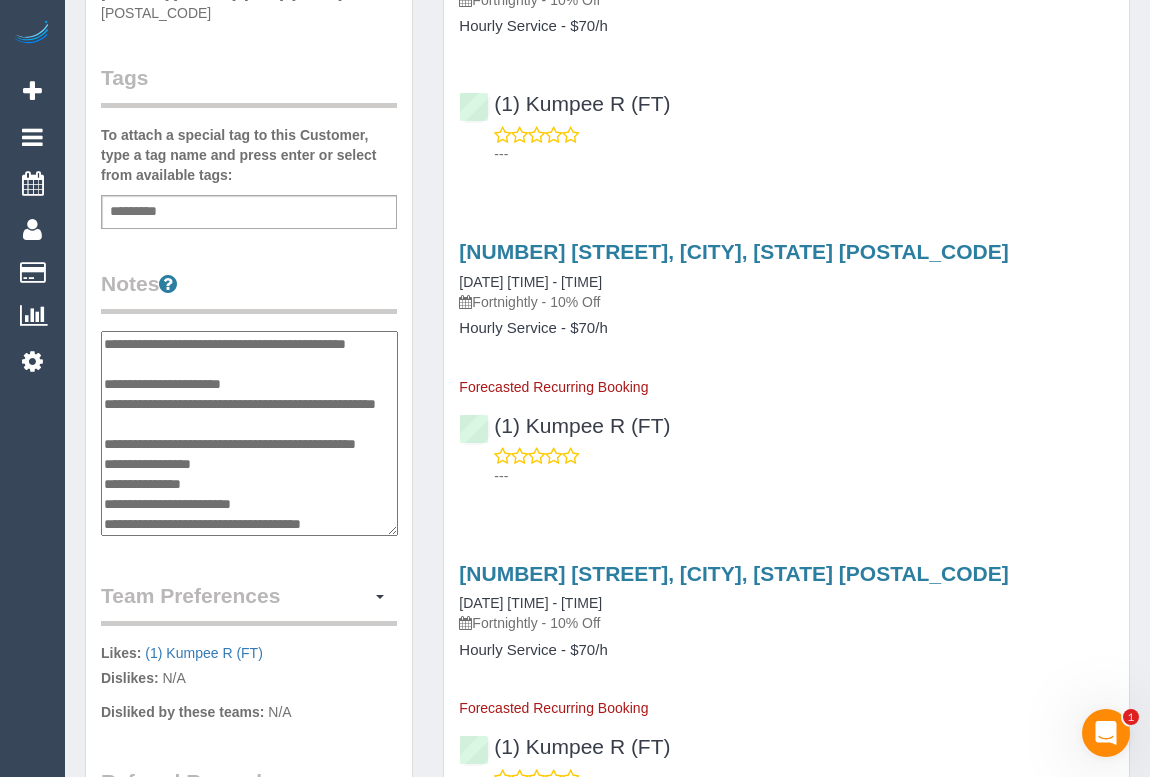 click at bounding box center (249, 434) 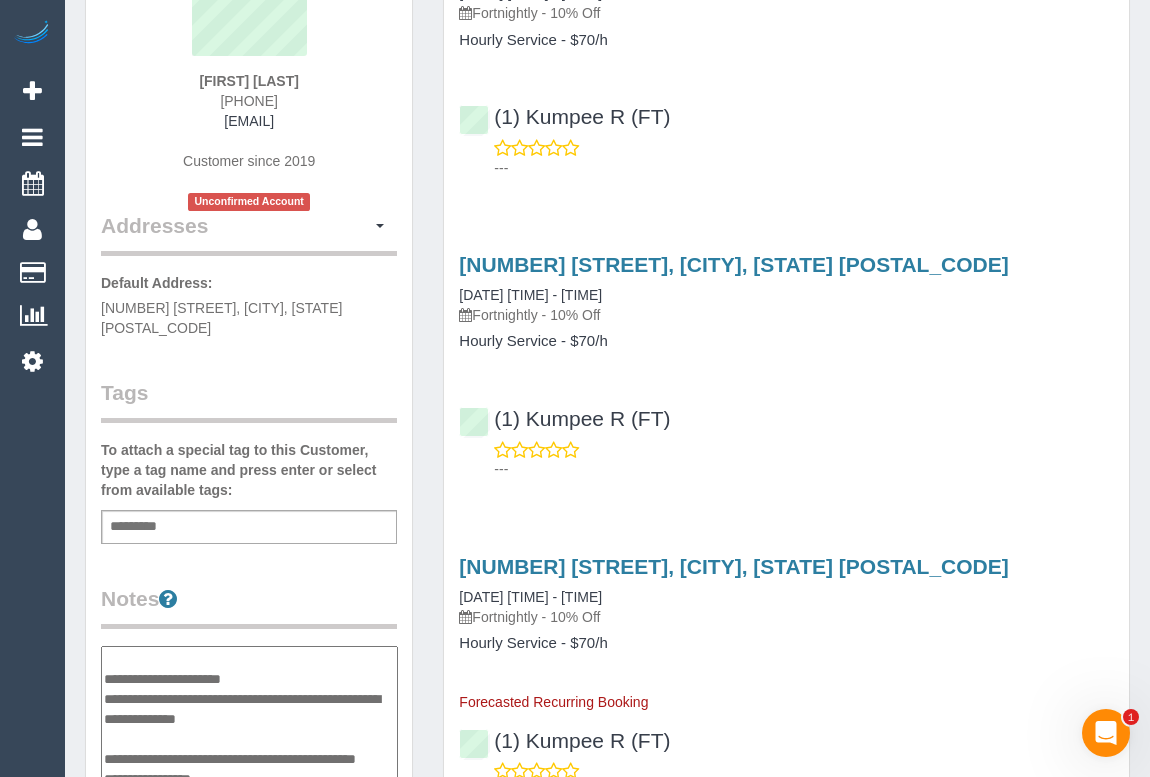 scroll, scrollTop: 363, scrollLeft: 0, axis: vertical 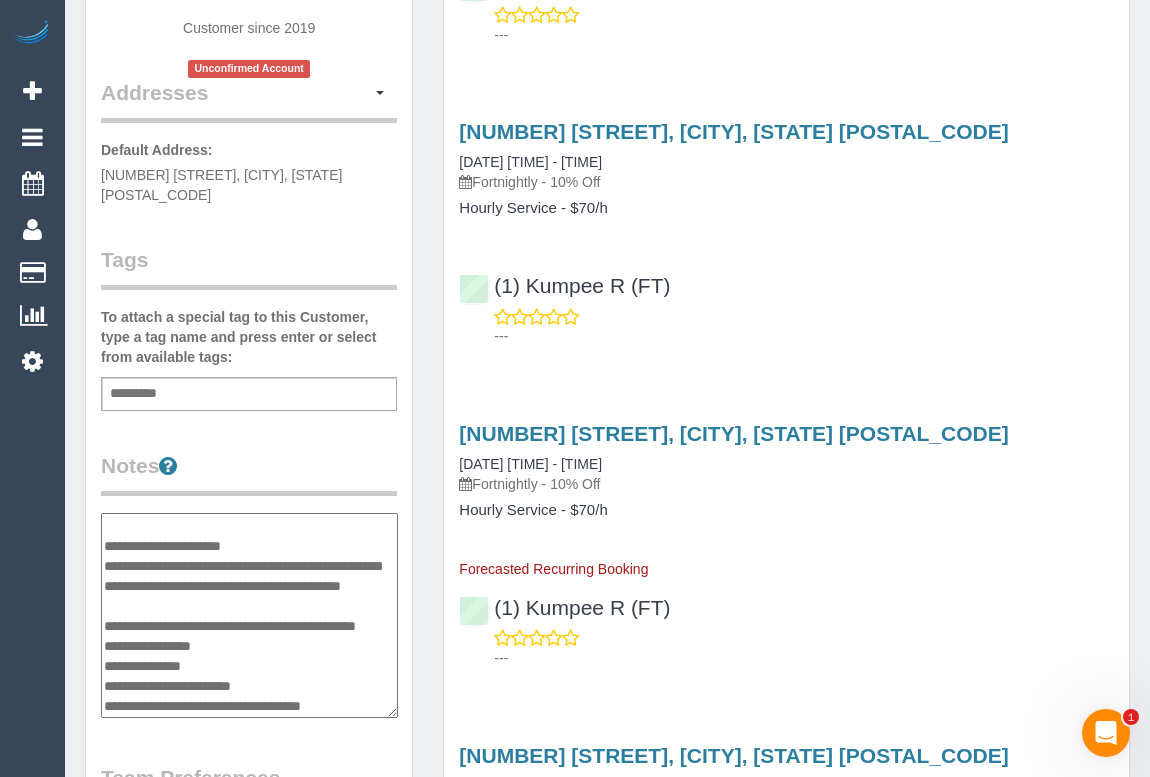 drag, startPoint x: 150, startPoint y: 581, endPoint x: 261, endPoint y: 583, distance: 111.01801 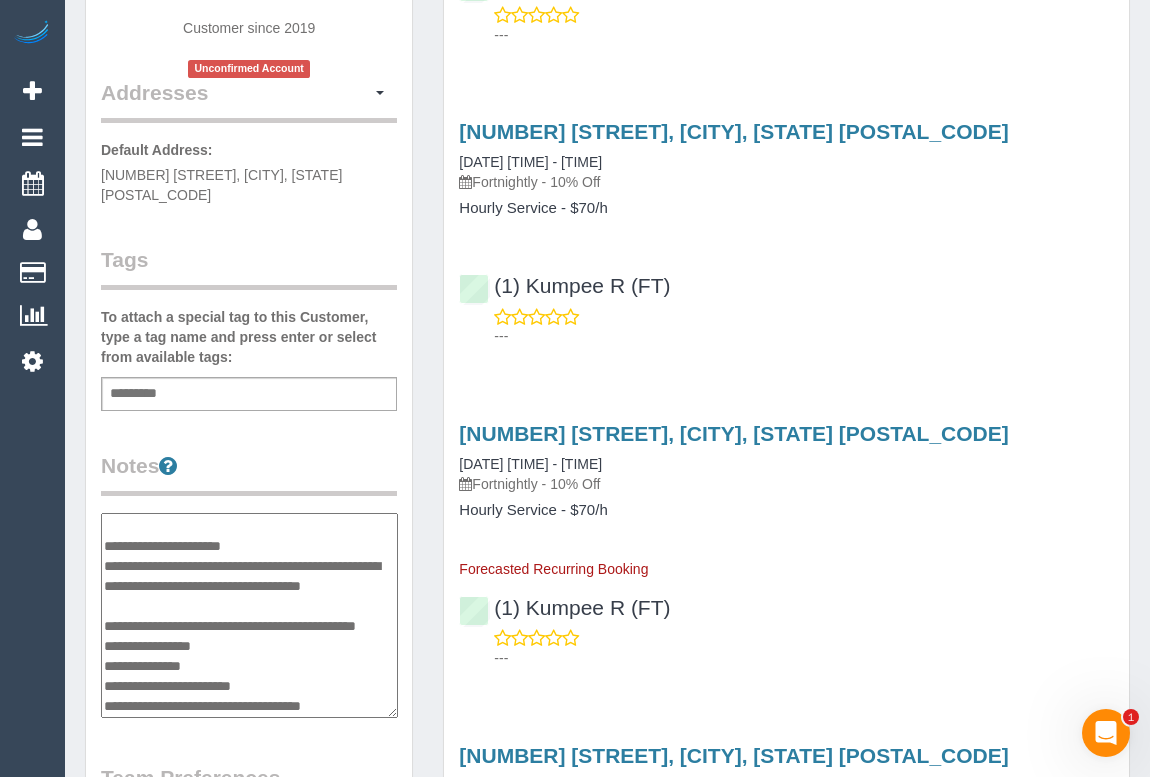 click at bounding box center [249, 616] 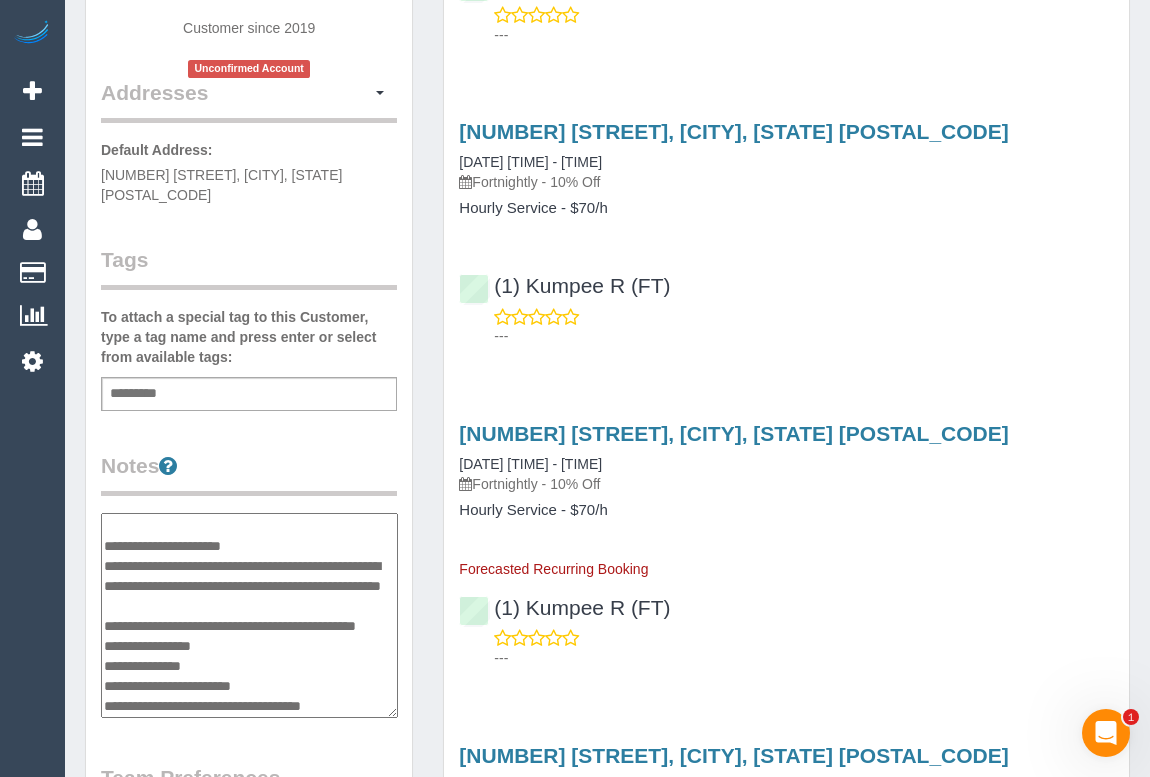 type on "**********" 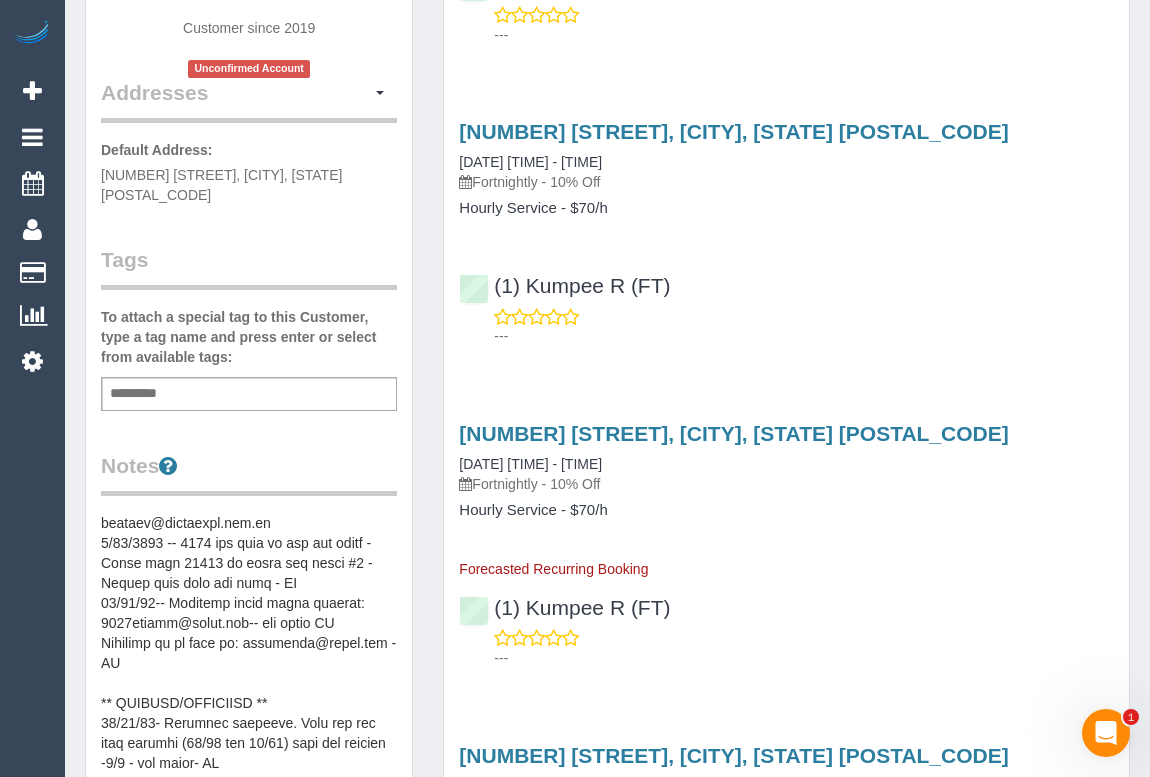 scroll, scrollTop: 1400, scrollLeft: 0, axis: vertical 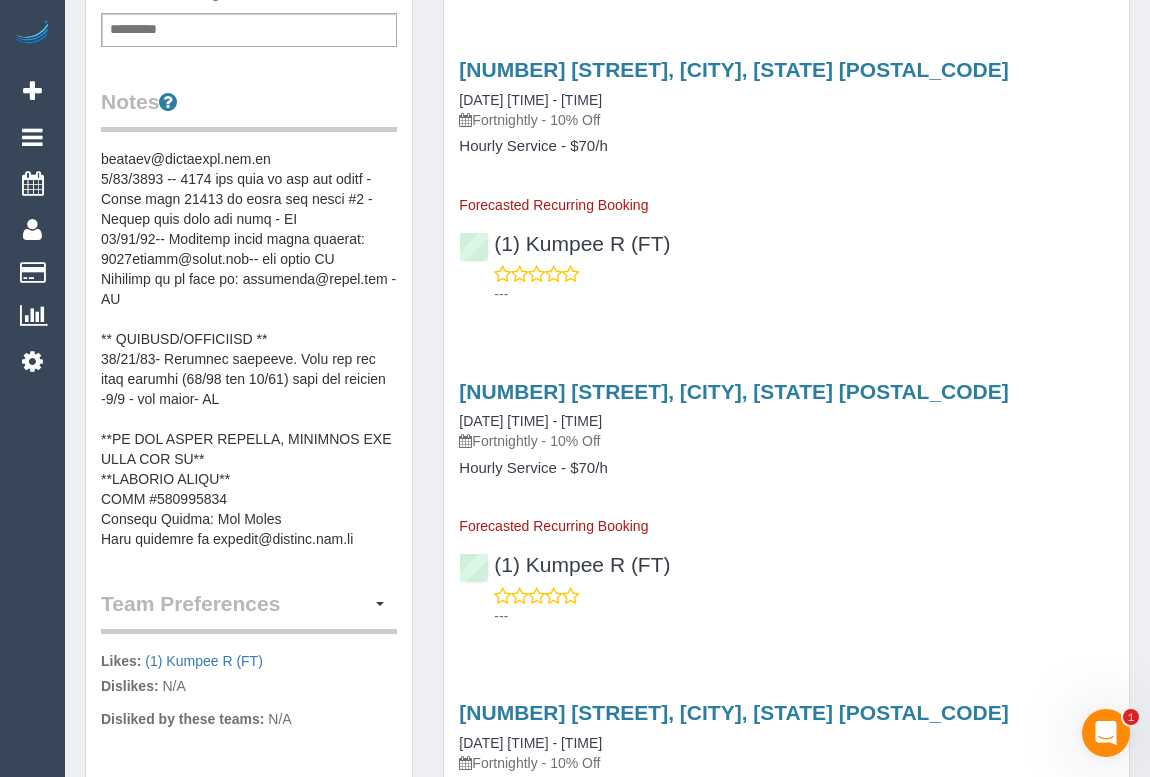 click at bounding box center (249, 349) 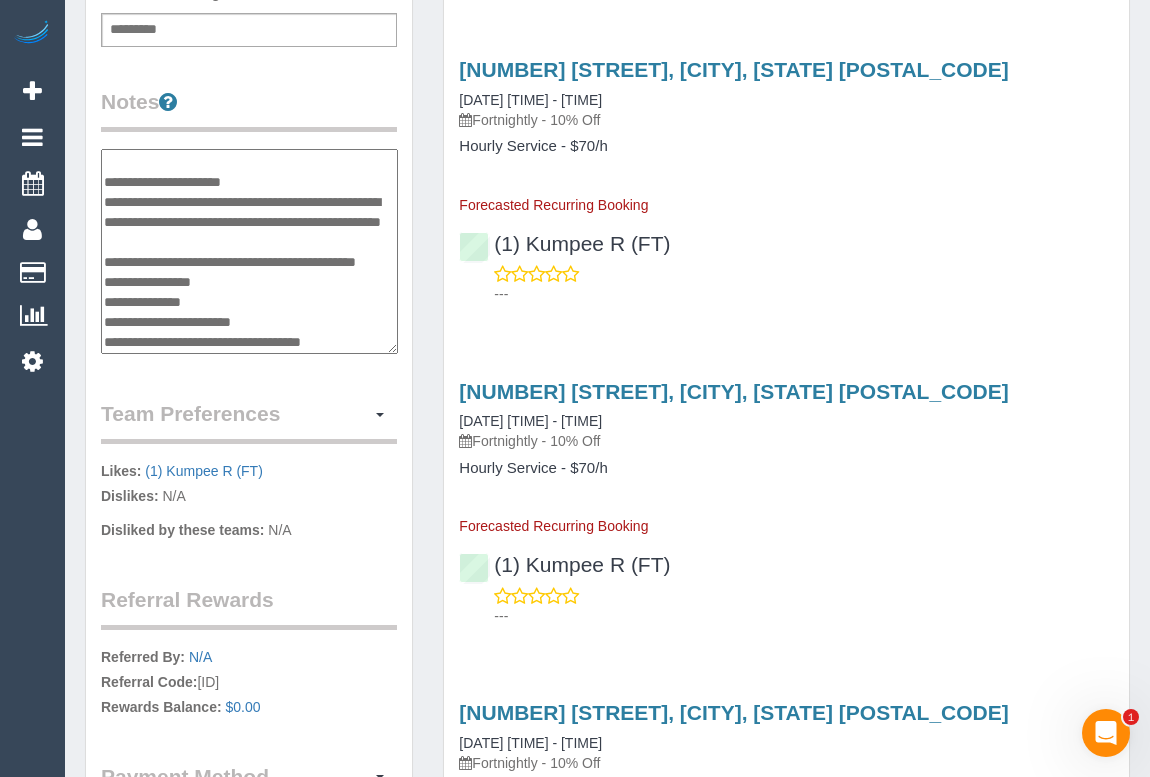 scroll, scrollTop: 1569, scrollLeft: 0, axis: vertical 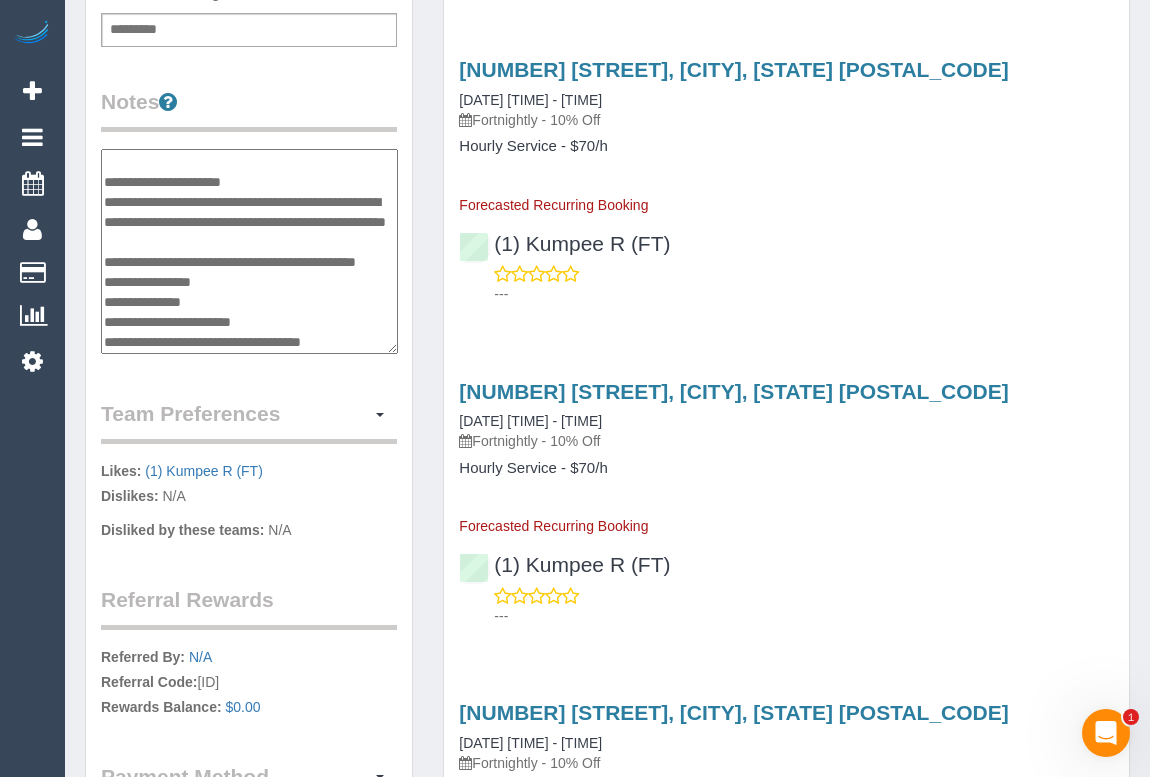 type on "**********" 